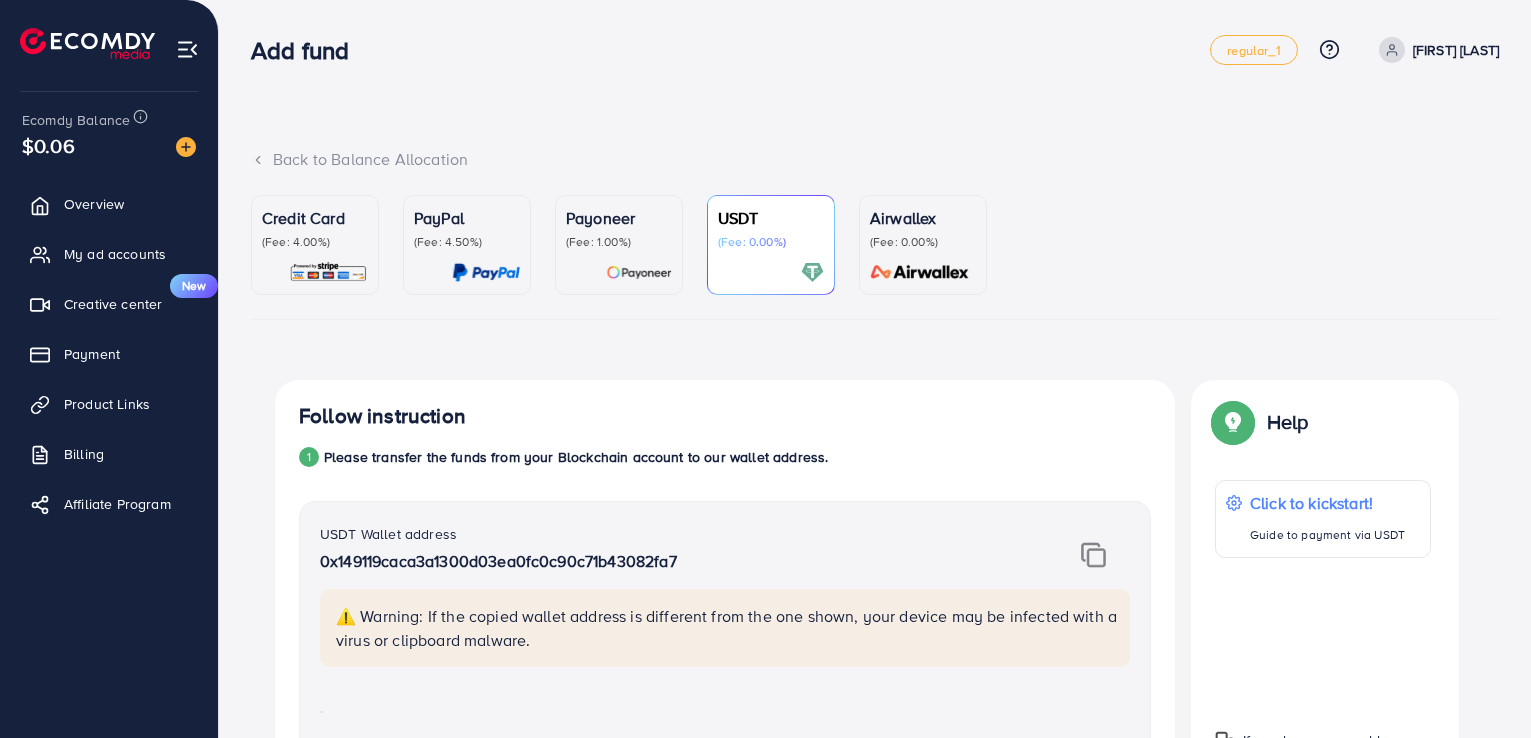 scroll, scrollTop: 149, scrollLeft: 0, axis: vertical 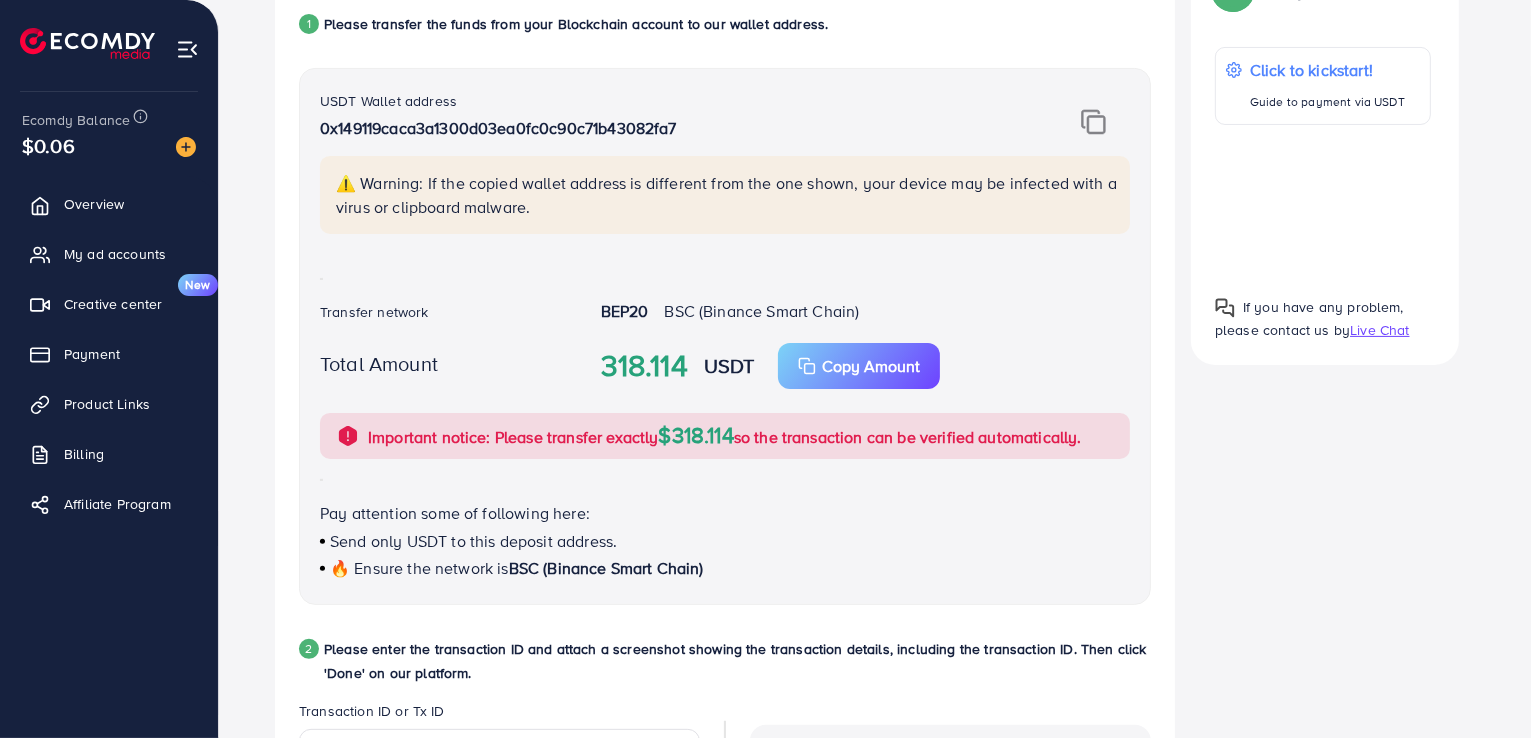 click at bounding box center (1093, 122) 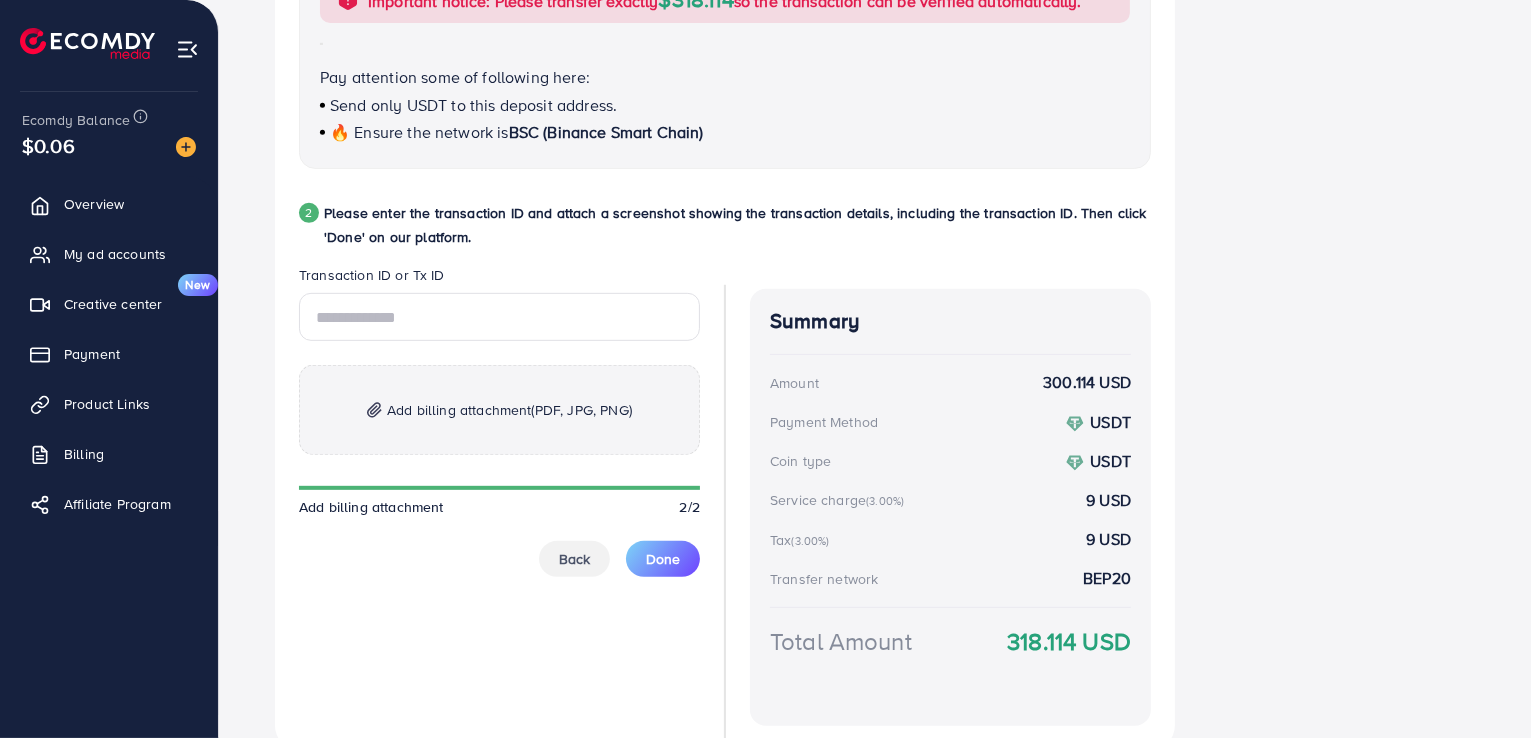 scroll, scrollTop: 887, scrollLeft: 0, axis: vertical 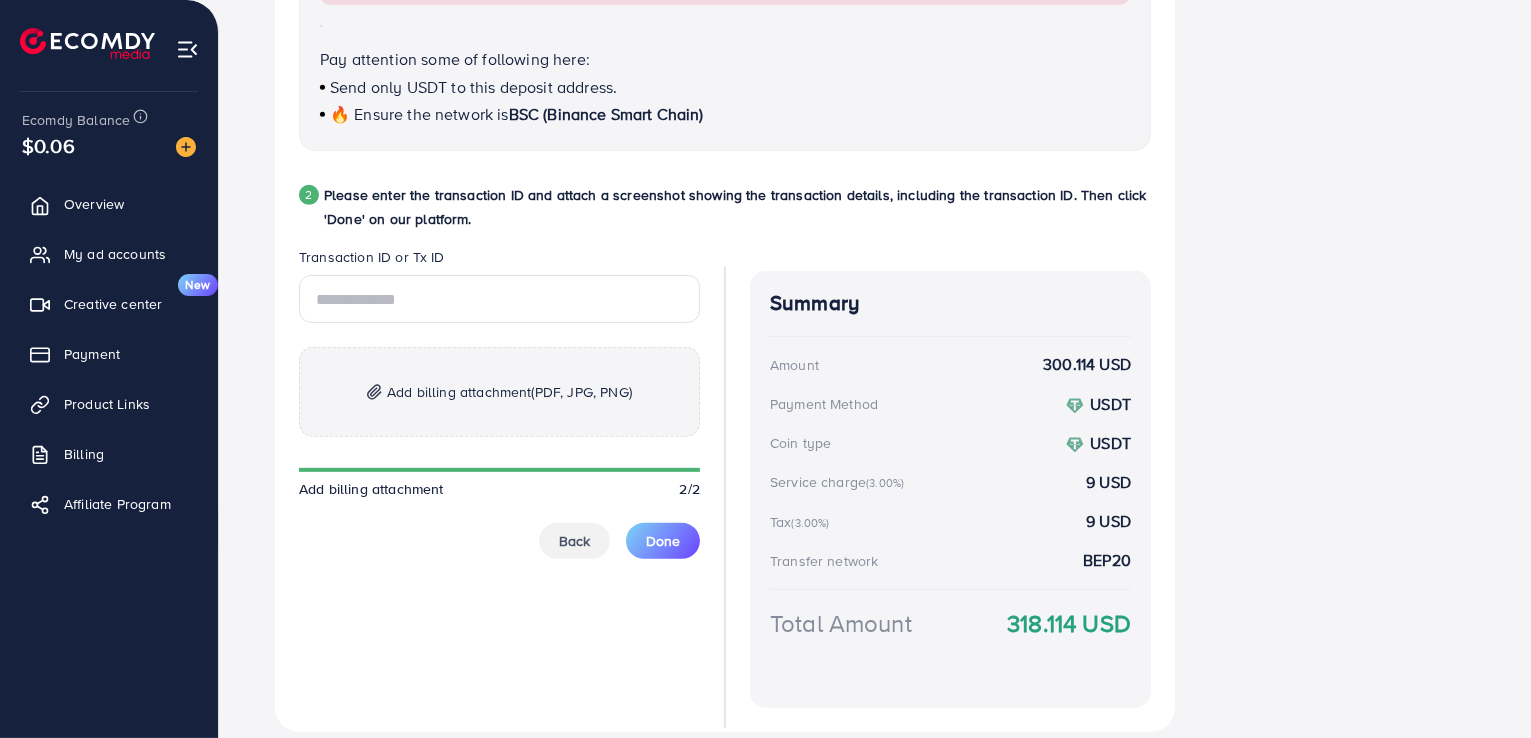 click at bounding box center (725, 498) 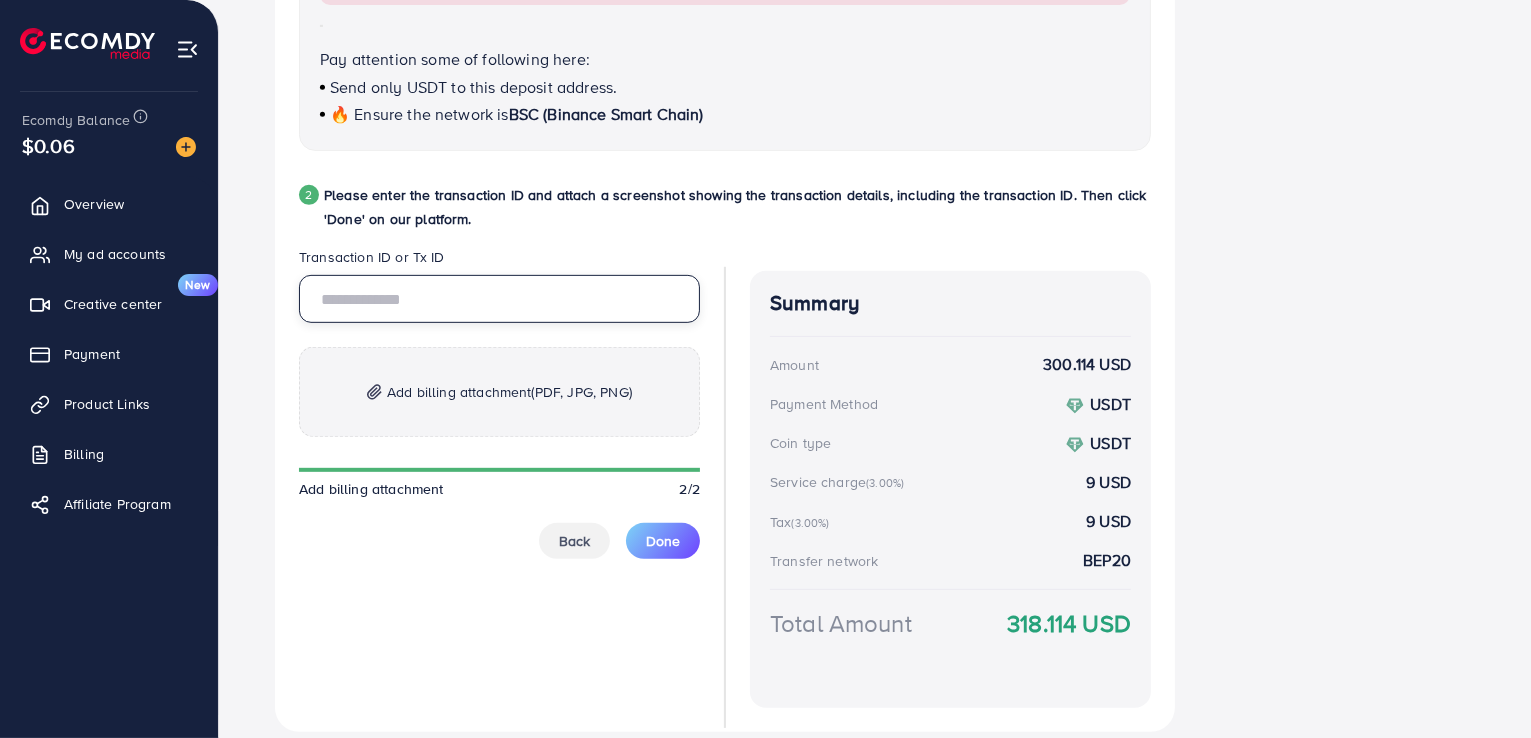 click at bounding box center [499, 299] 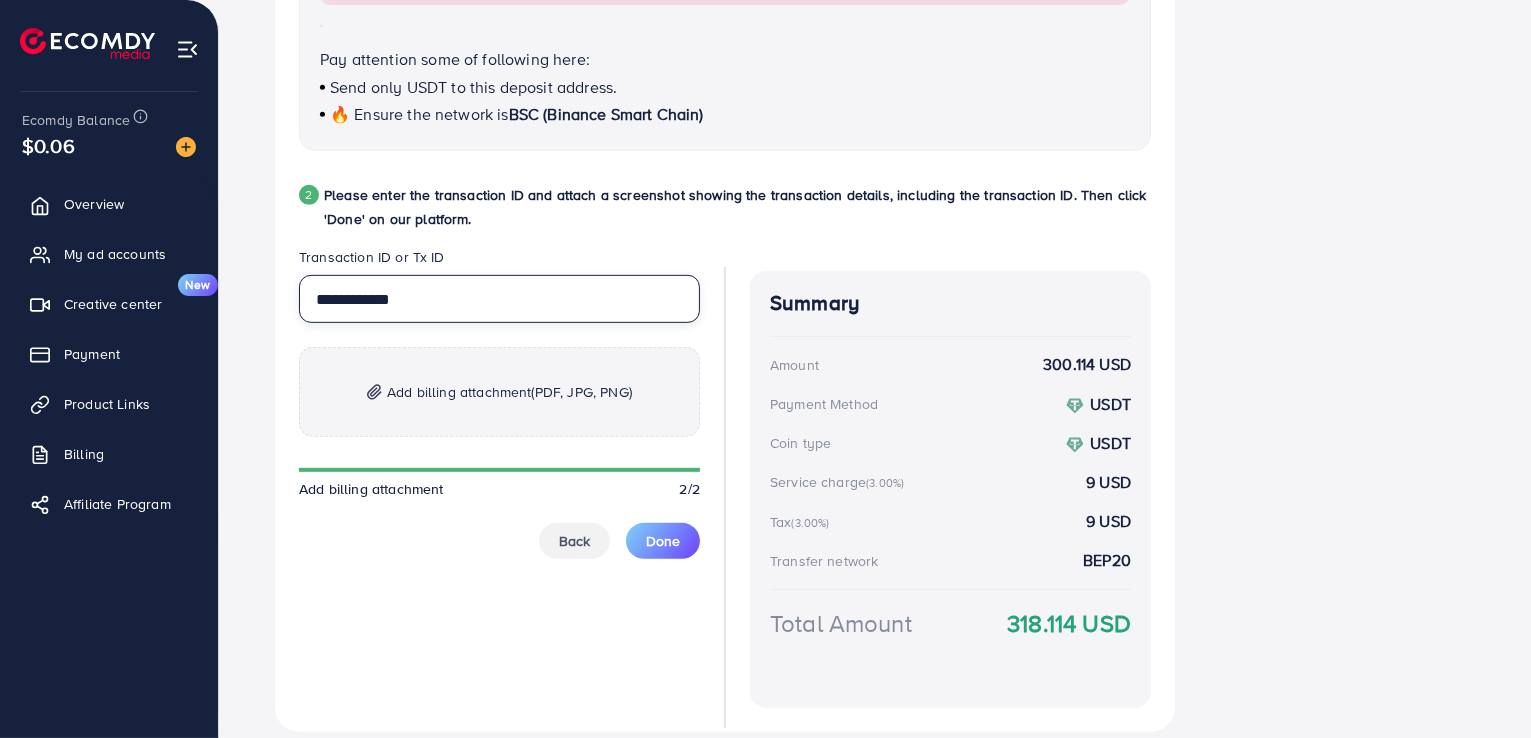 type on "**********" 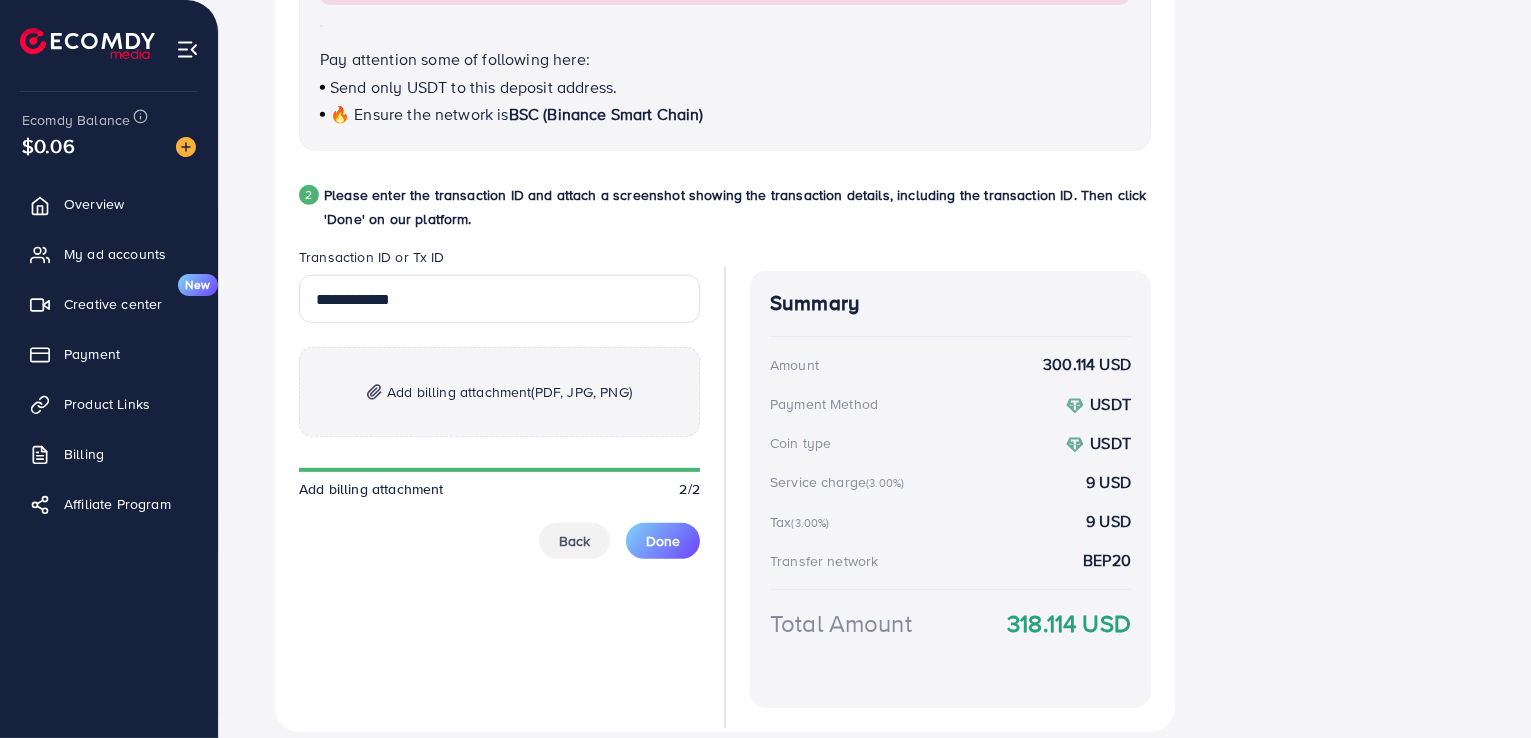 click on "Add billing attachment  (PDF, JPG, PNG)" at bounding box center (509, 392) 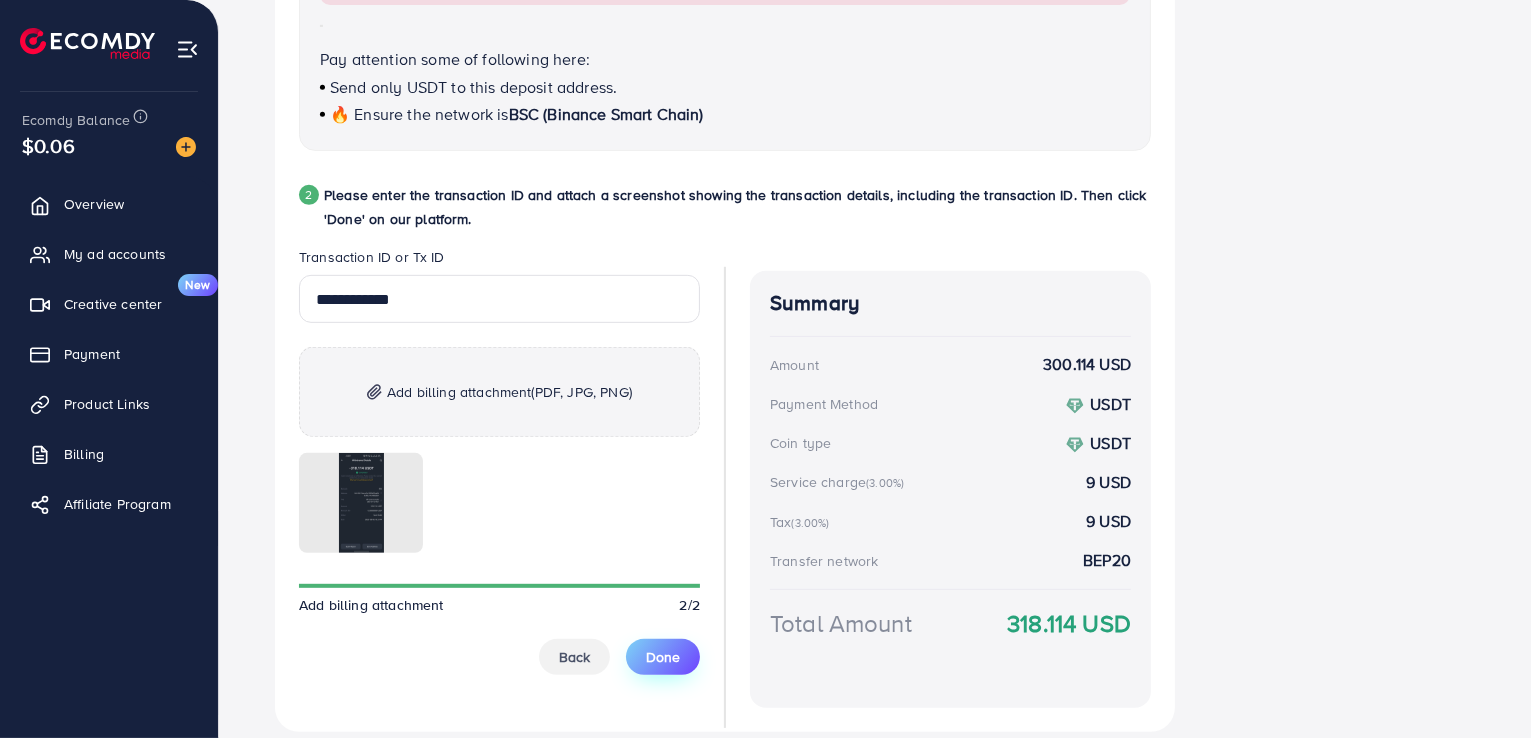 click on "Done" at bounding box center [663, 657] 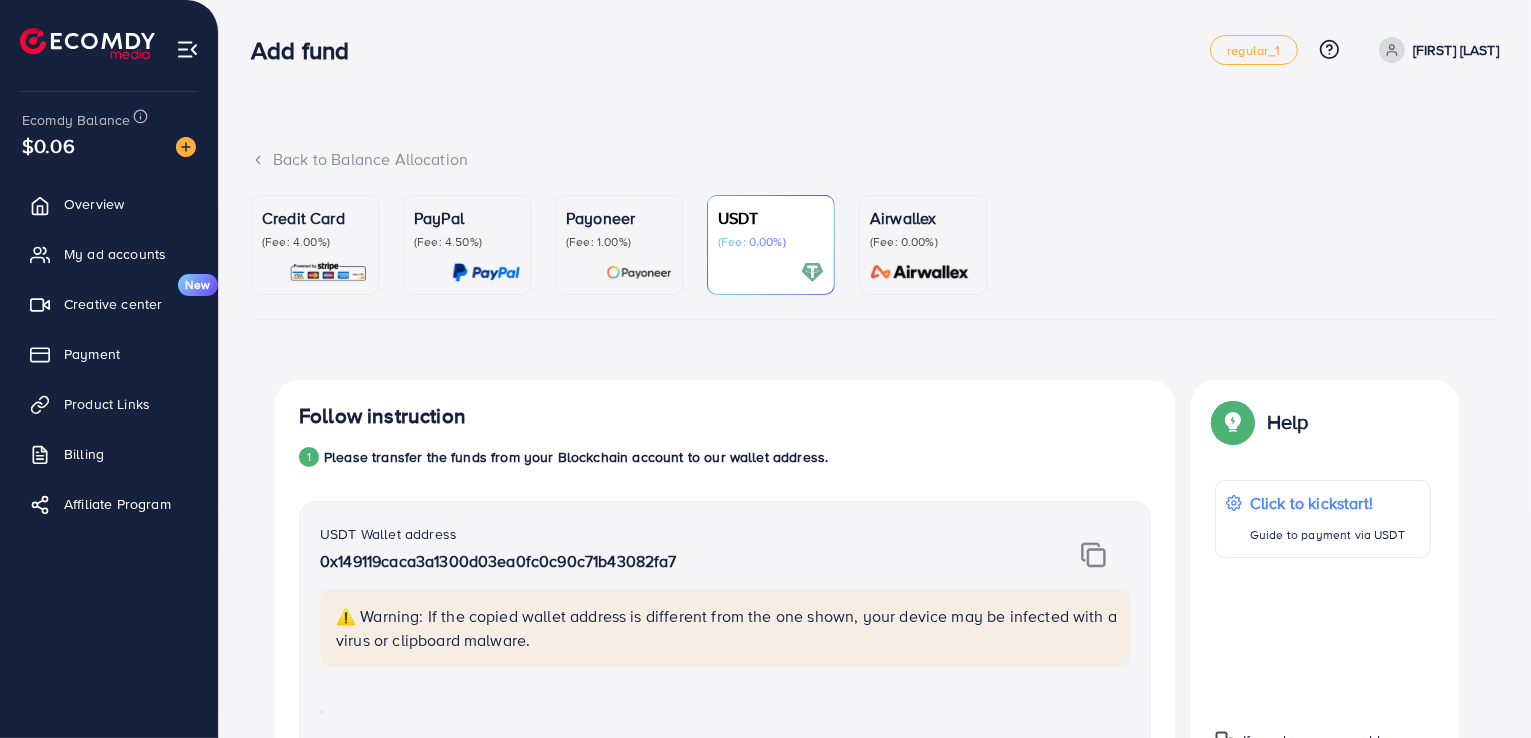 scroll, scrollTop: 953, scrollLeft: 0, axis: vertical 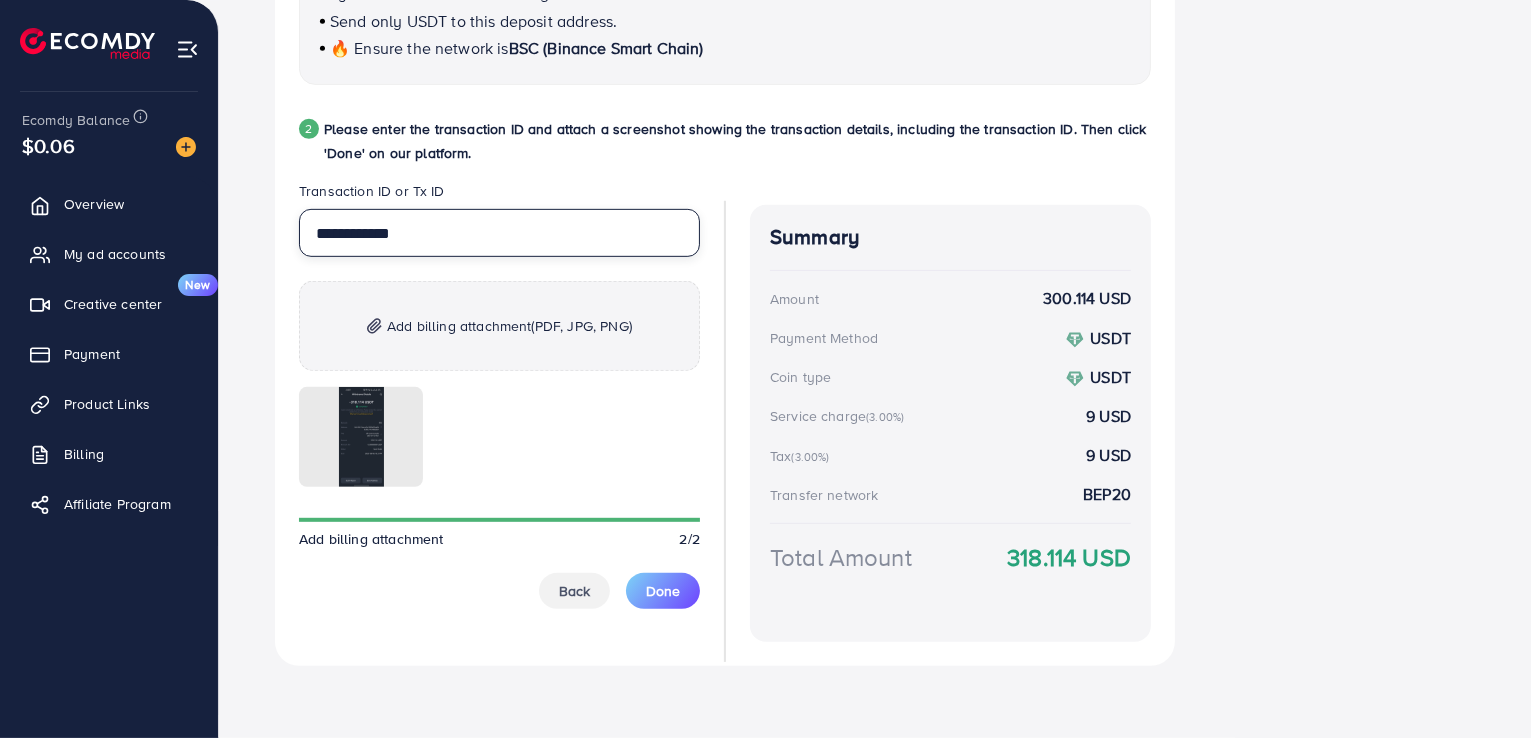 click on "**********" at bounding box center [499, 233] 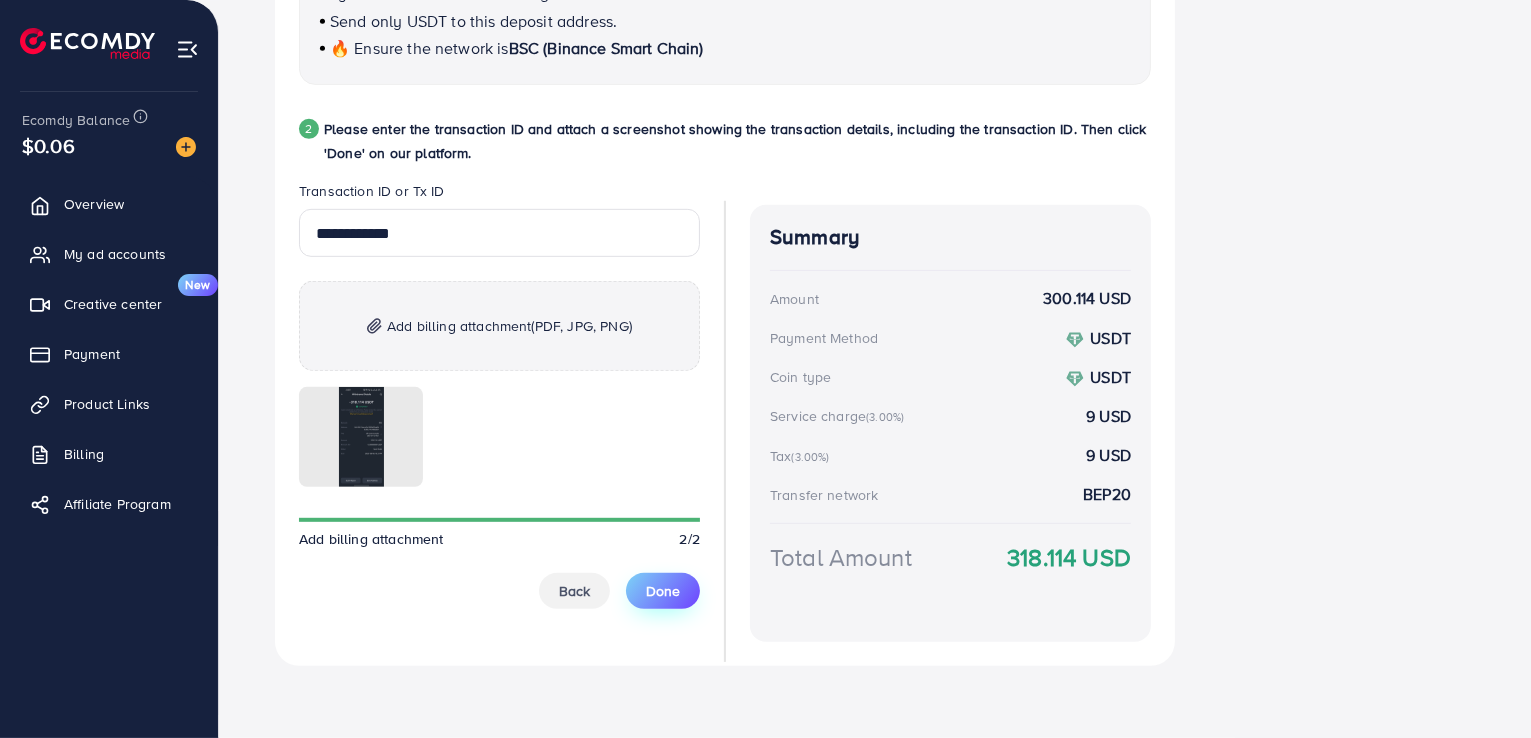 click on "Done" at bounding box center [663, 591] 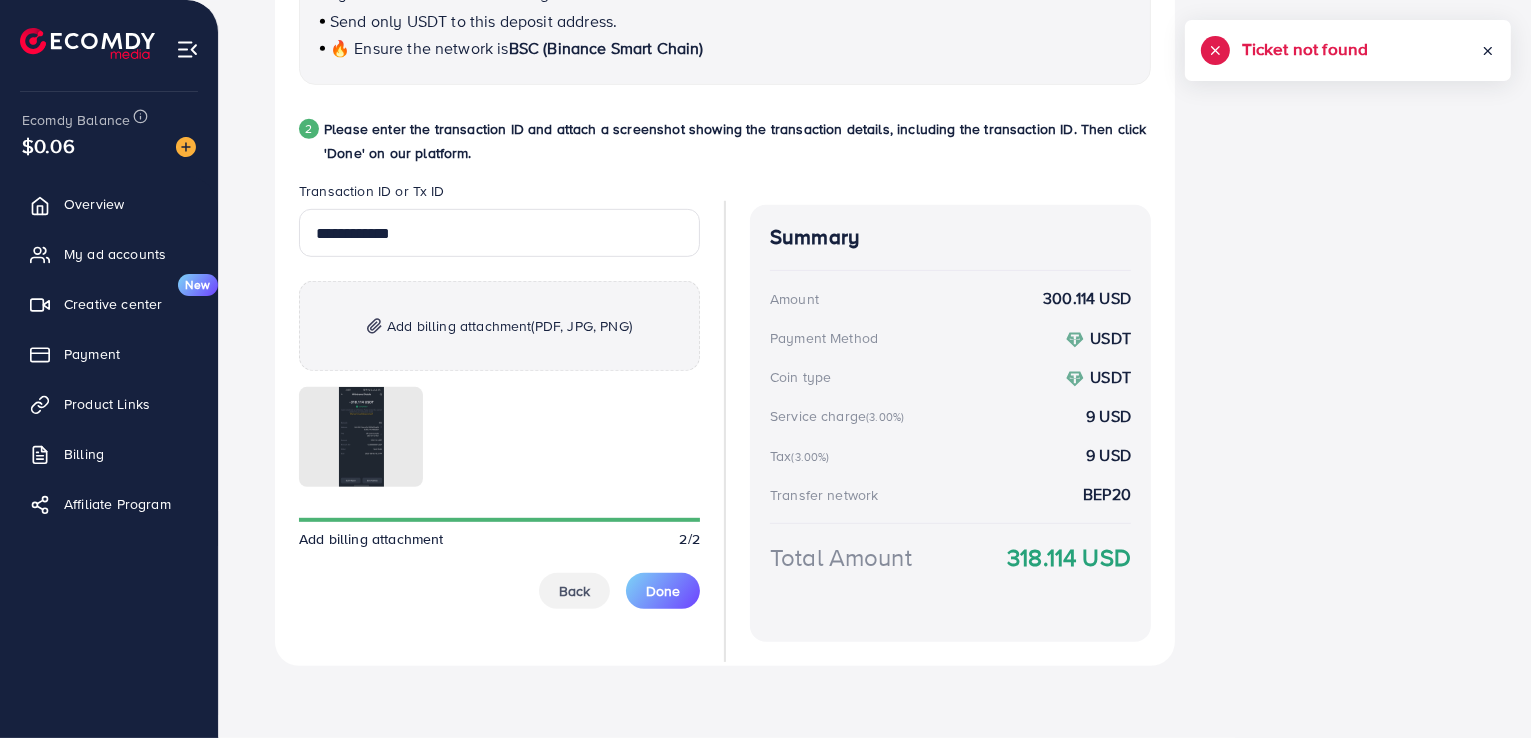 click on "Ticket not found" at bounding box center (1305, 49) 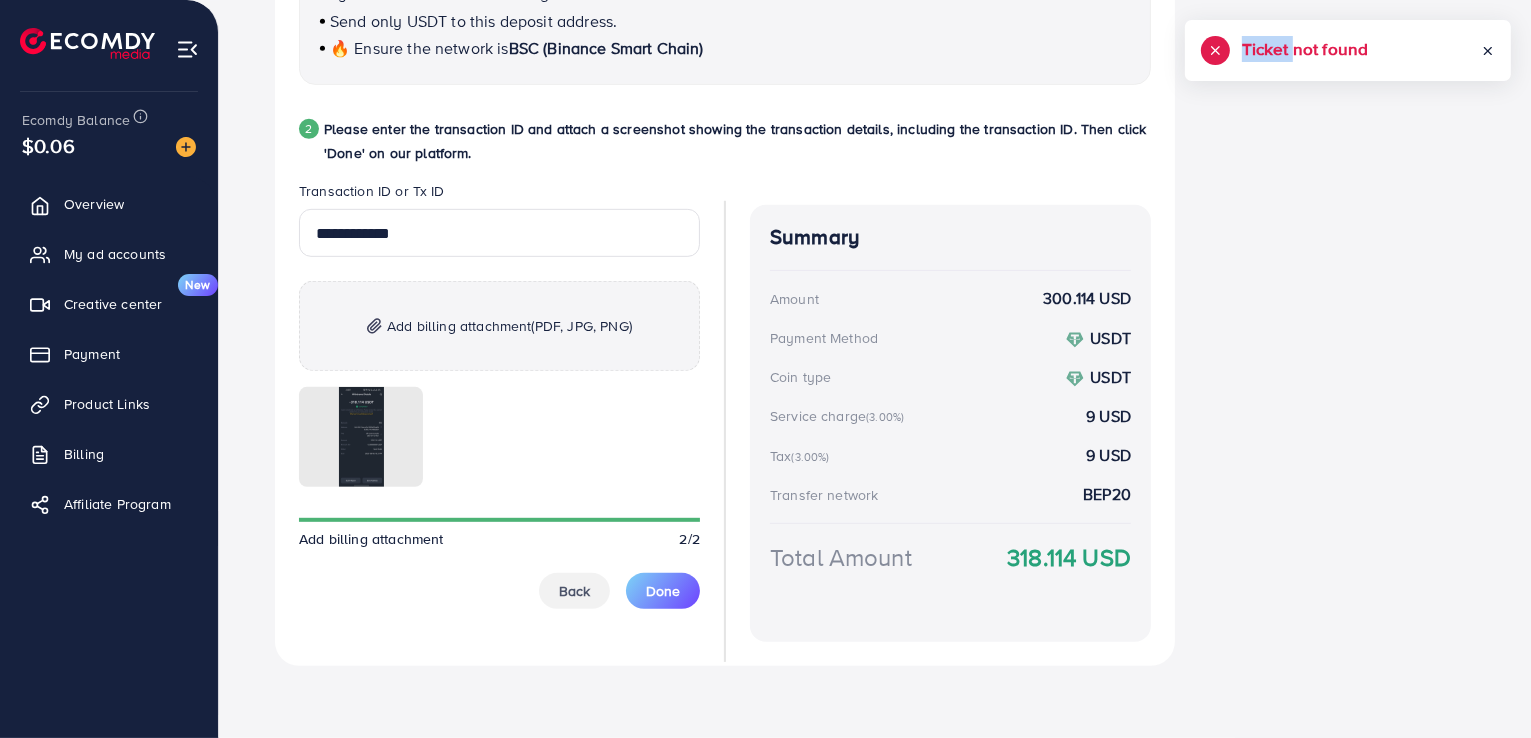 click on "Ticket not found" at bounding box center (1305, 49) 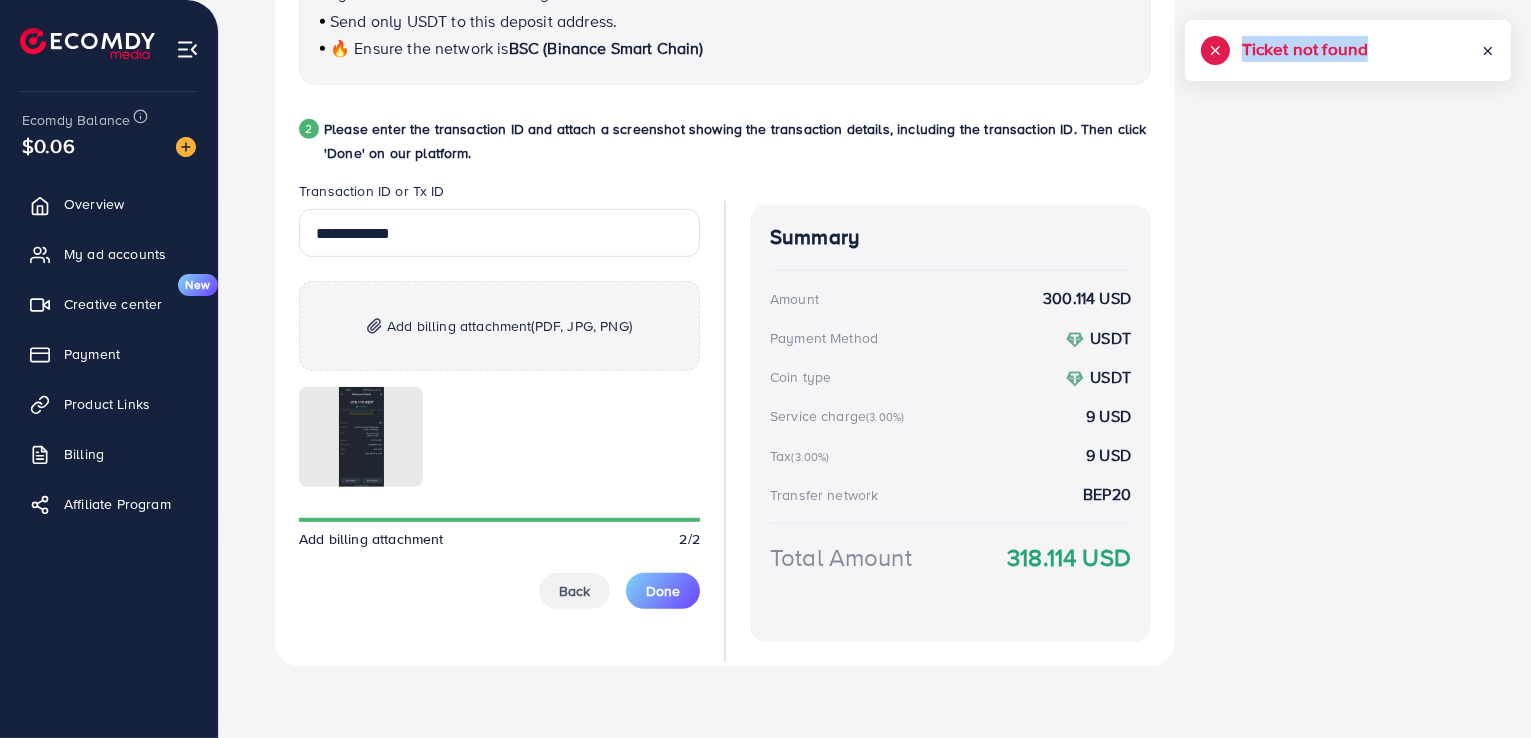 click on "Summary" at bounding box center [950, 237] 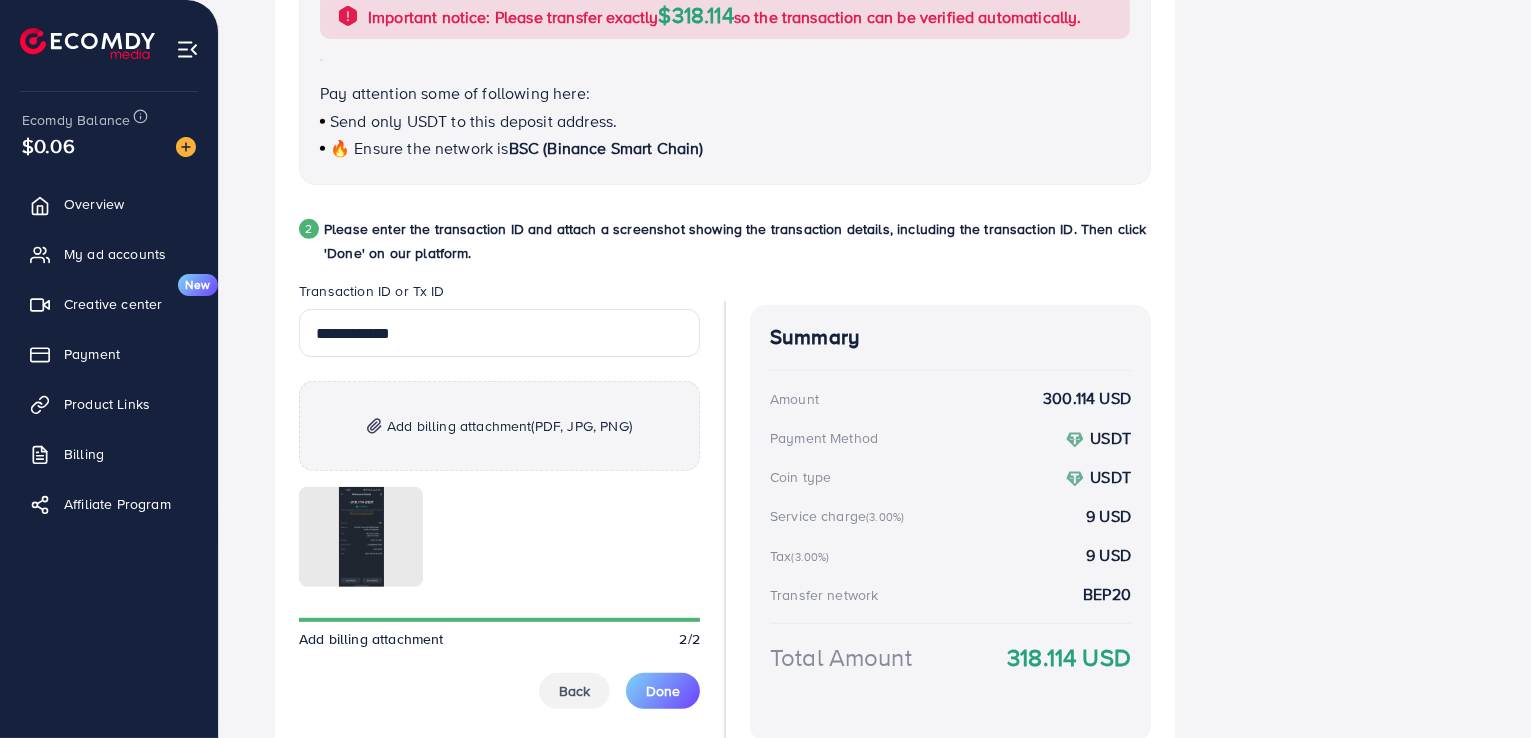 scroll, scrollTop: 953, scrollLeft: 0, axis: vertical 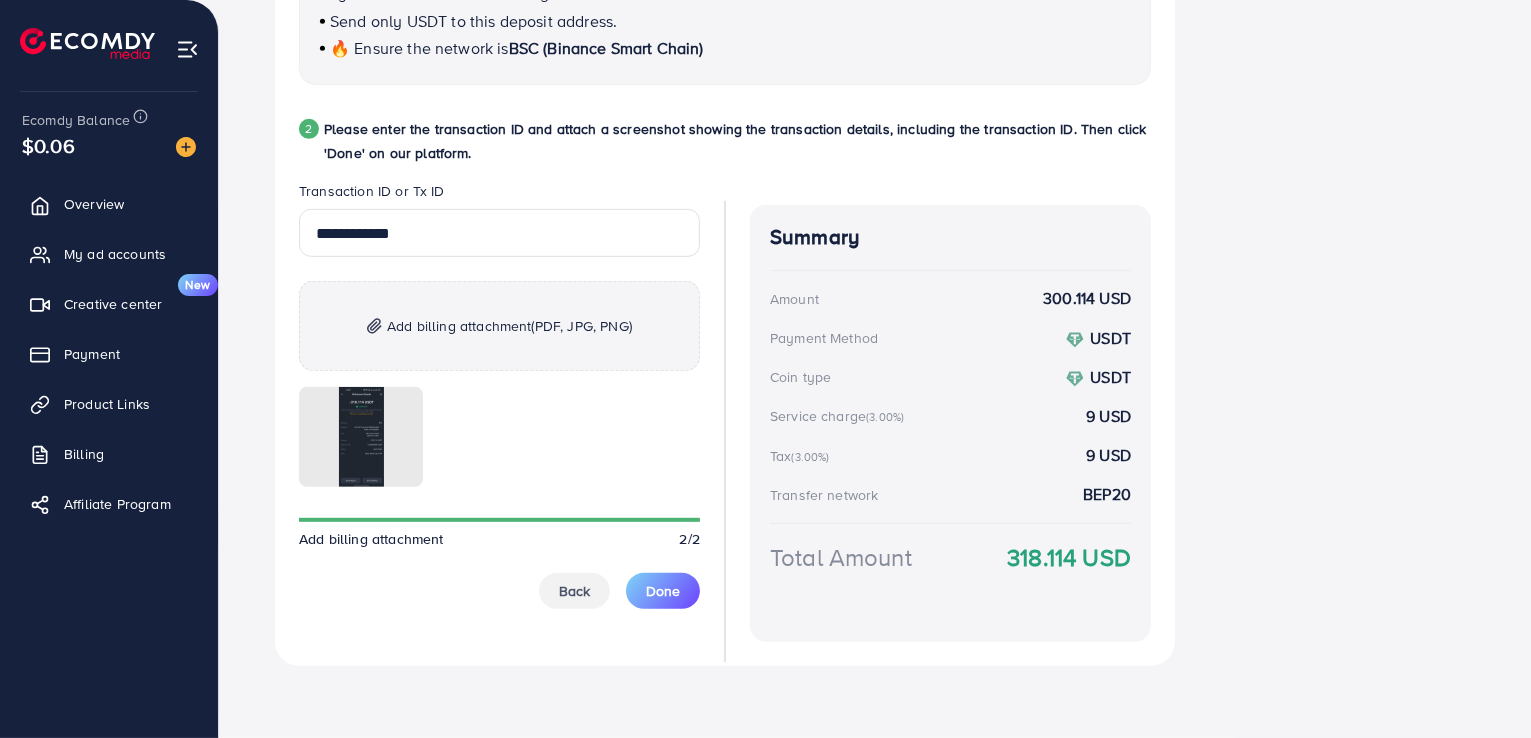 click on "**********" at bounding box center [499, 409] 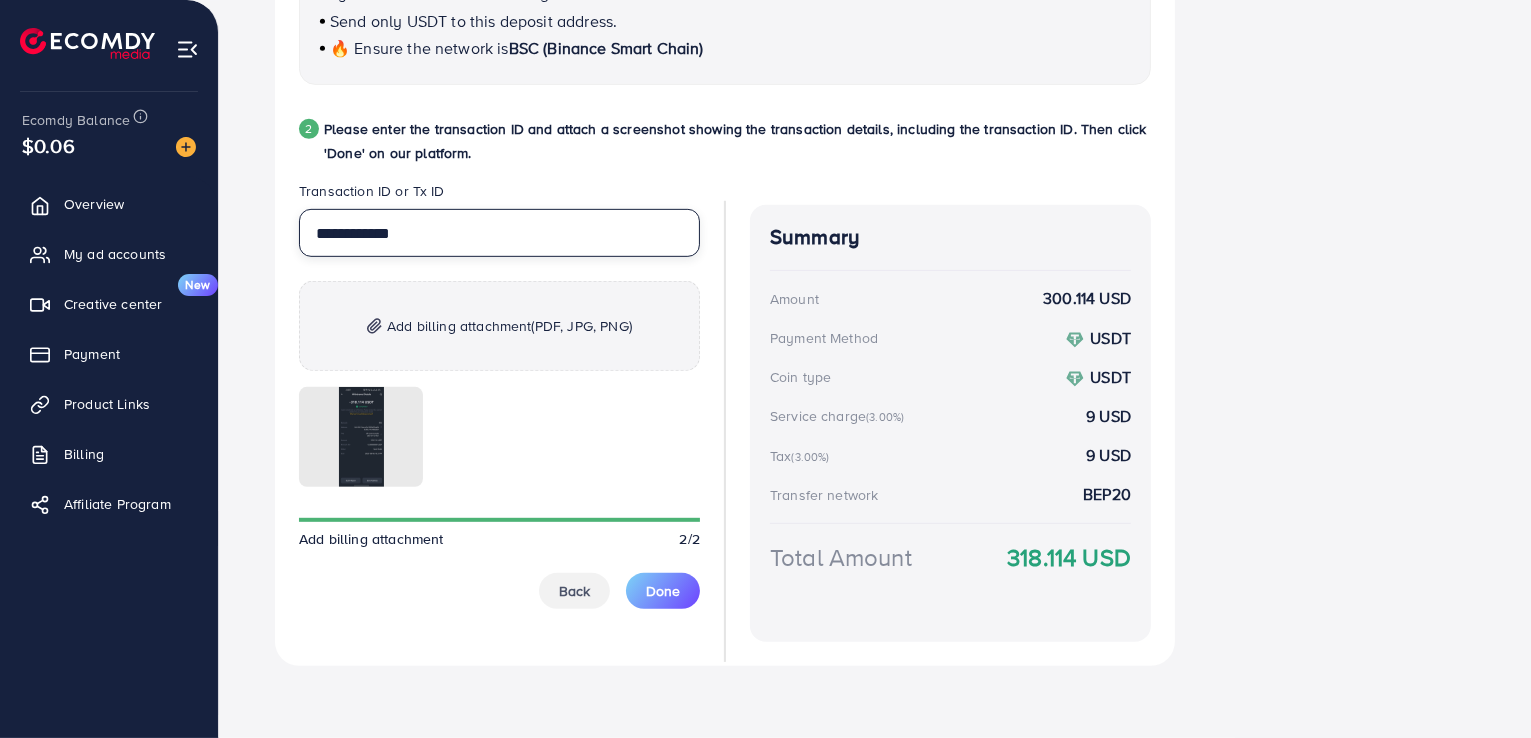 click on "**********" at bounding box center (499, 233) 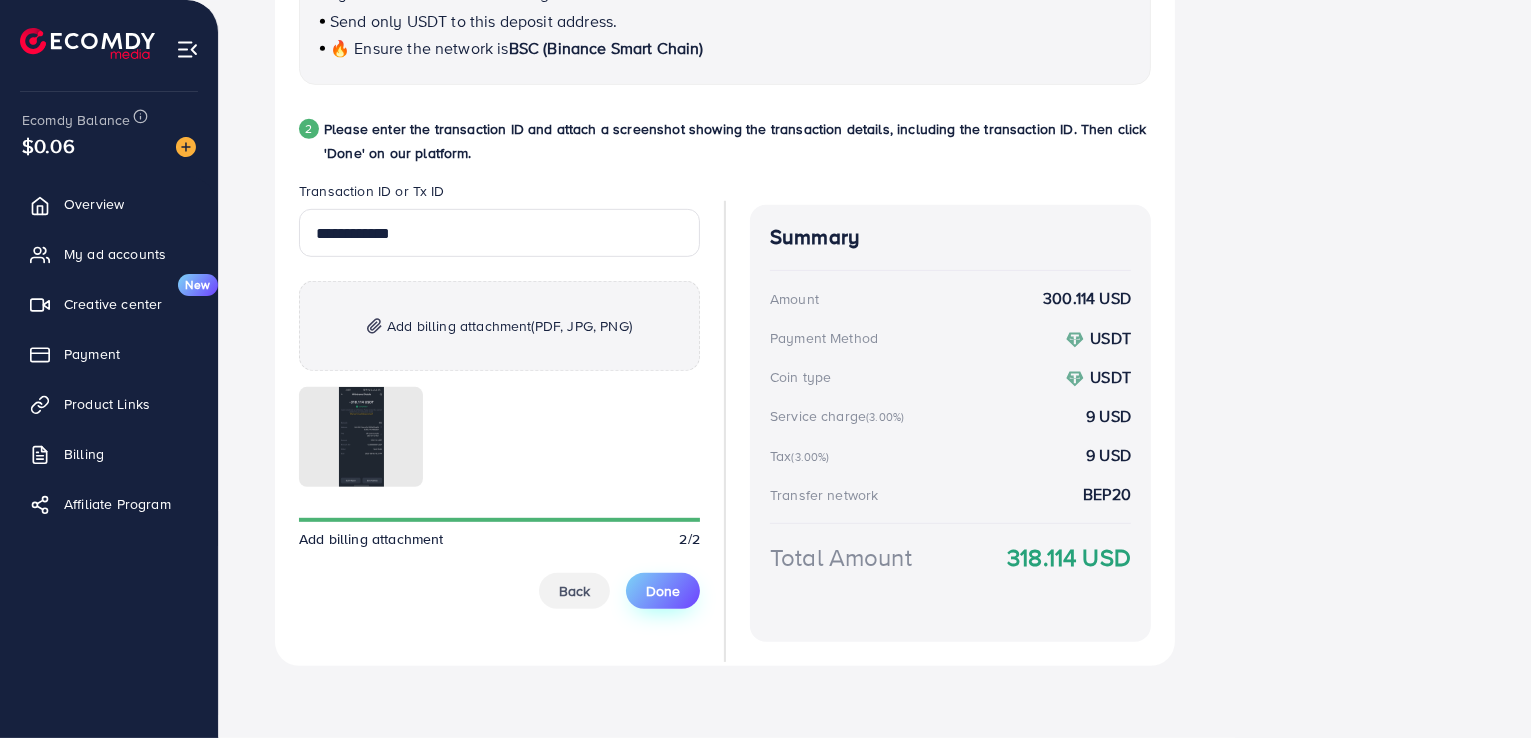 click on "Done" at bounding box center (663, 591) 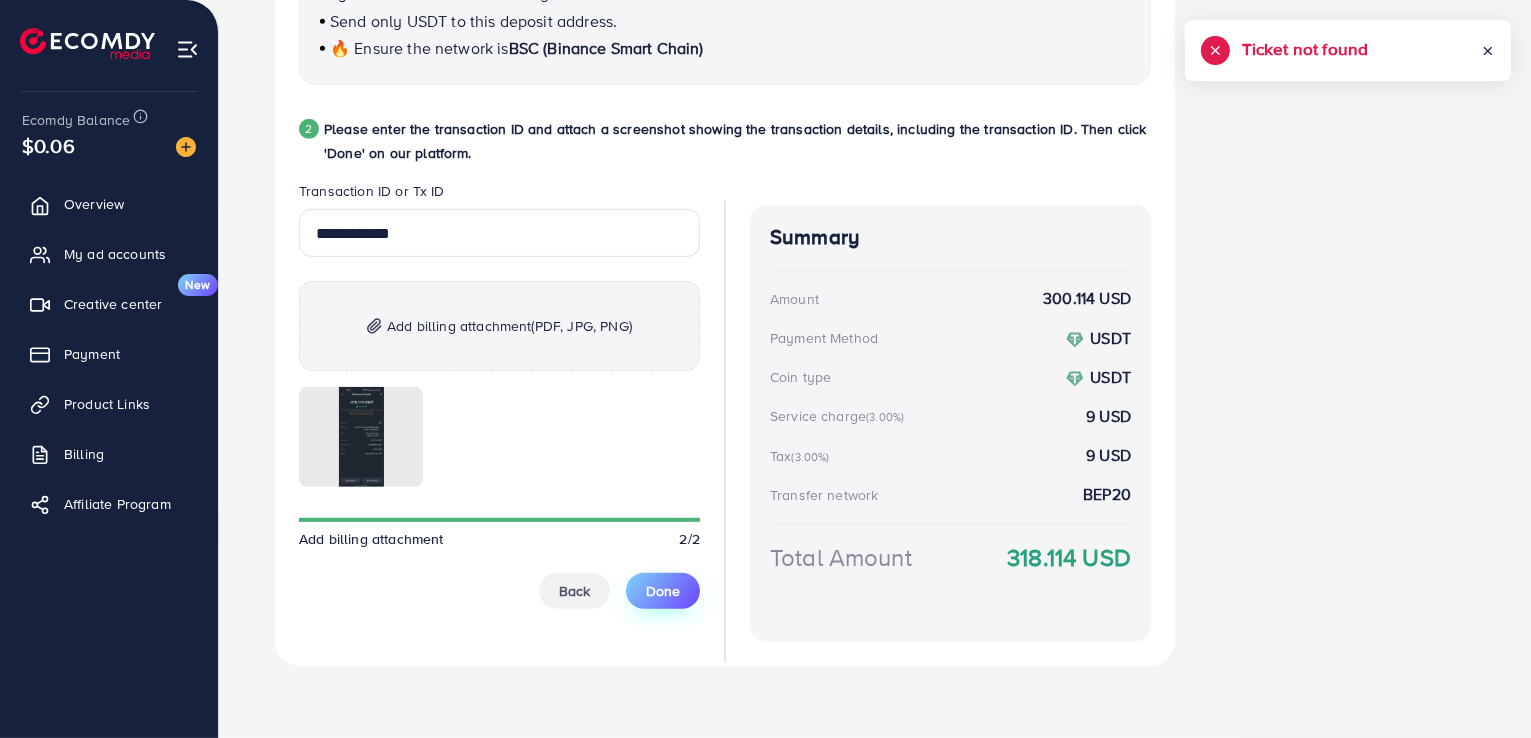 click on "Done" at bounding box center [663, 591] 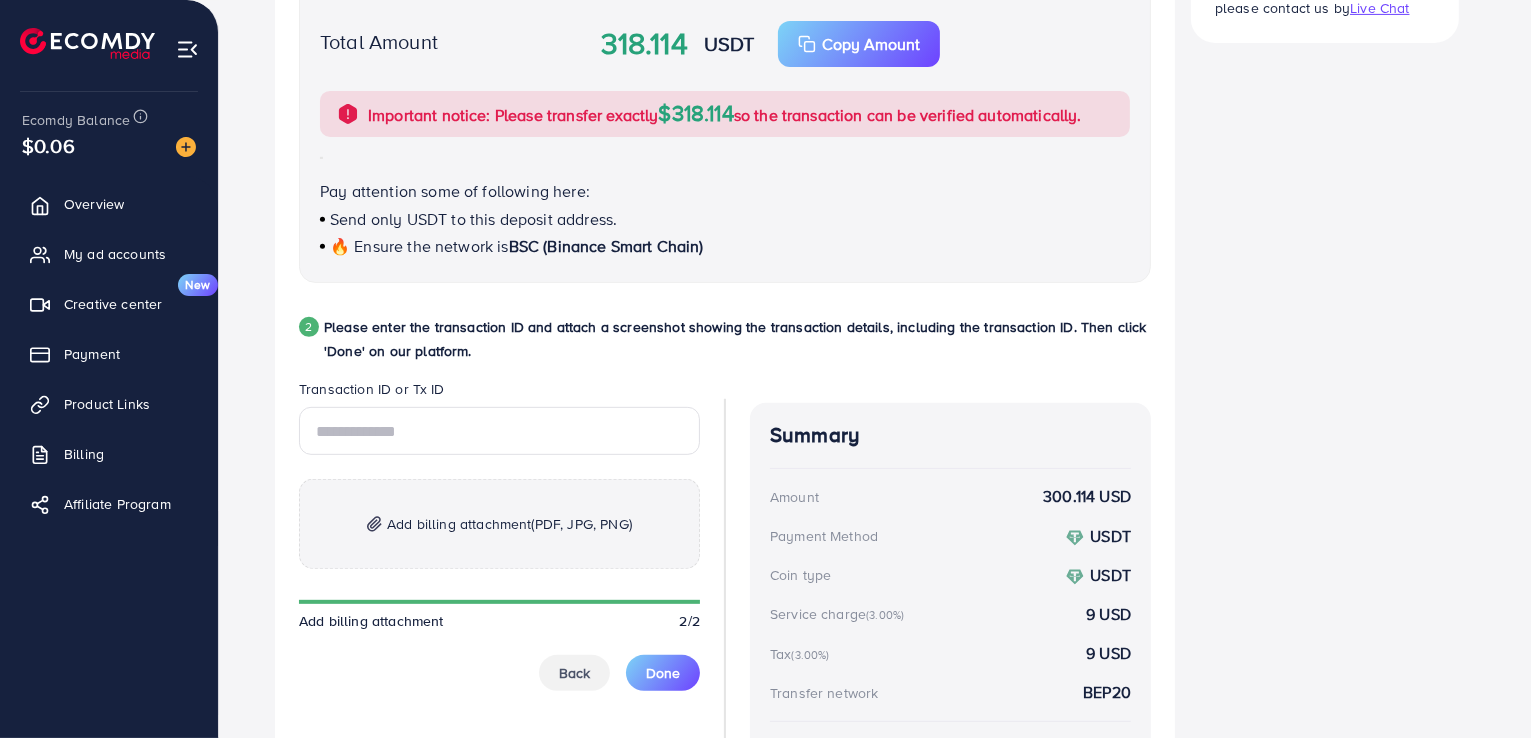 scroll, scrollTop: 766, scrollLeft: 0, axis: vertical 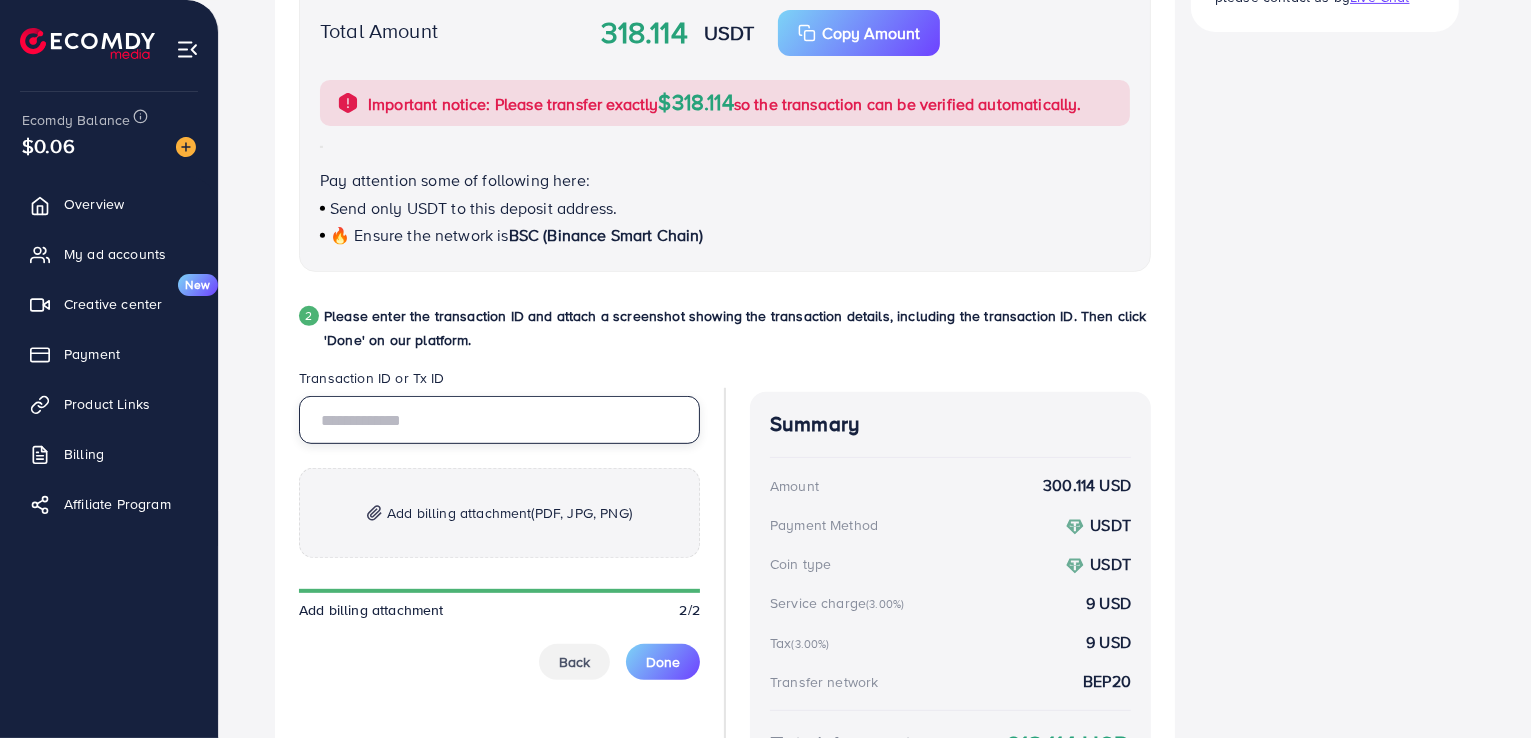 click at bounding box center [499, 420] 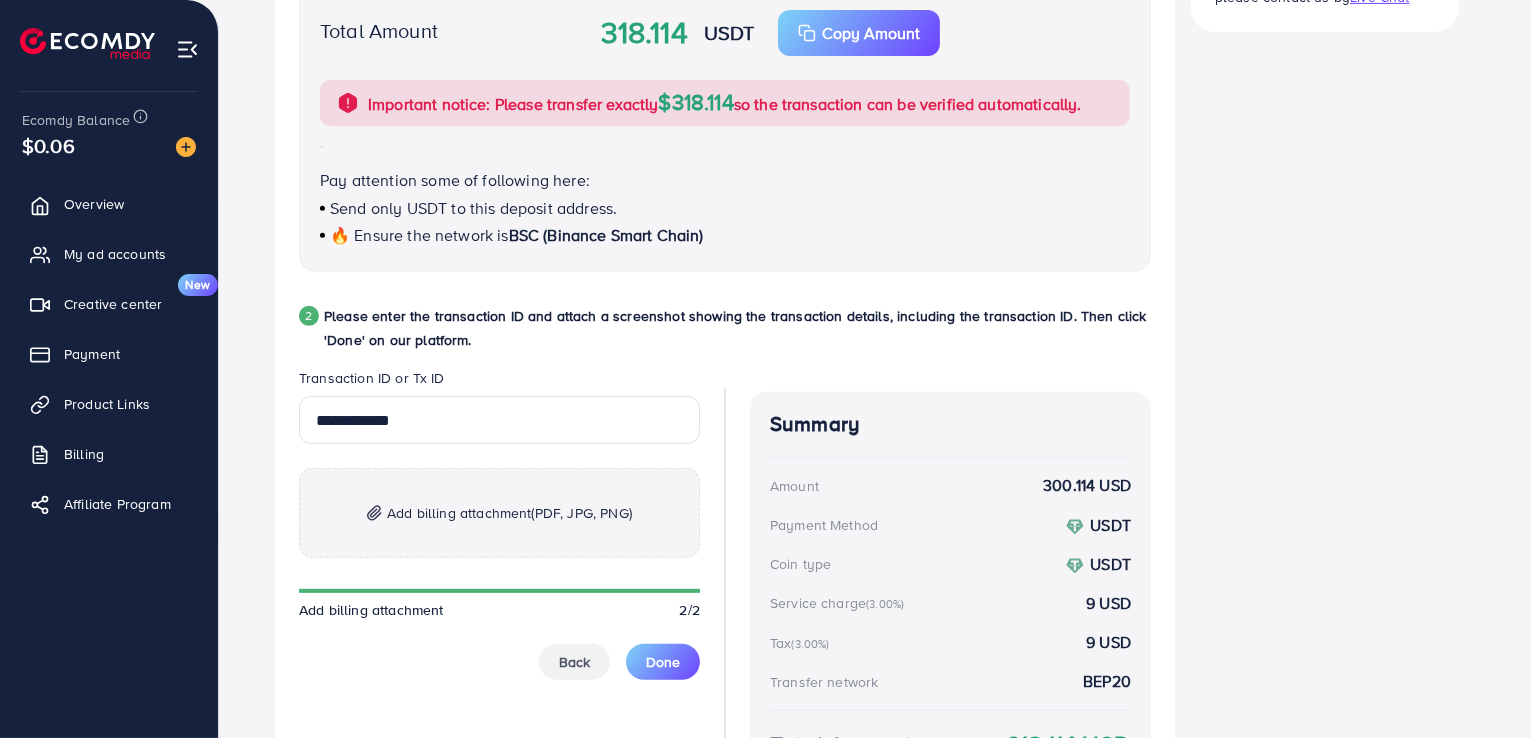 click on "Add billing attachment  (PDF, JPG, PNG)" at bounding box center (509, 513) 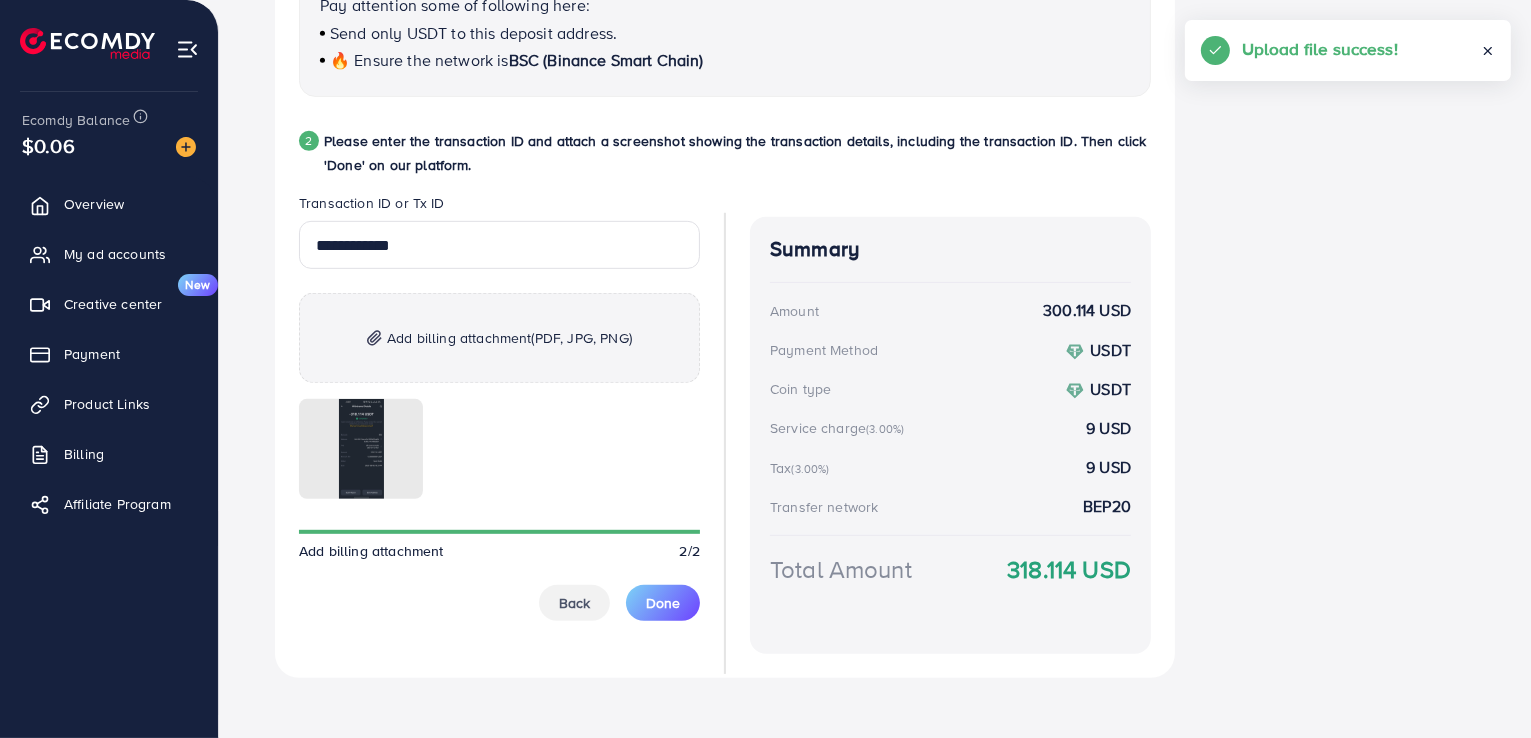 scroll, scrollTop: 953, scrollLeft: 0, axis: vertical 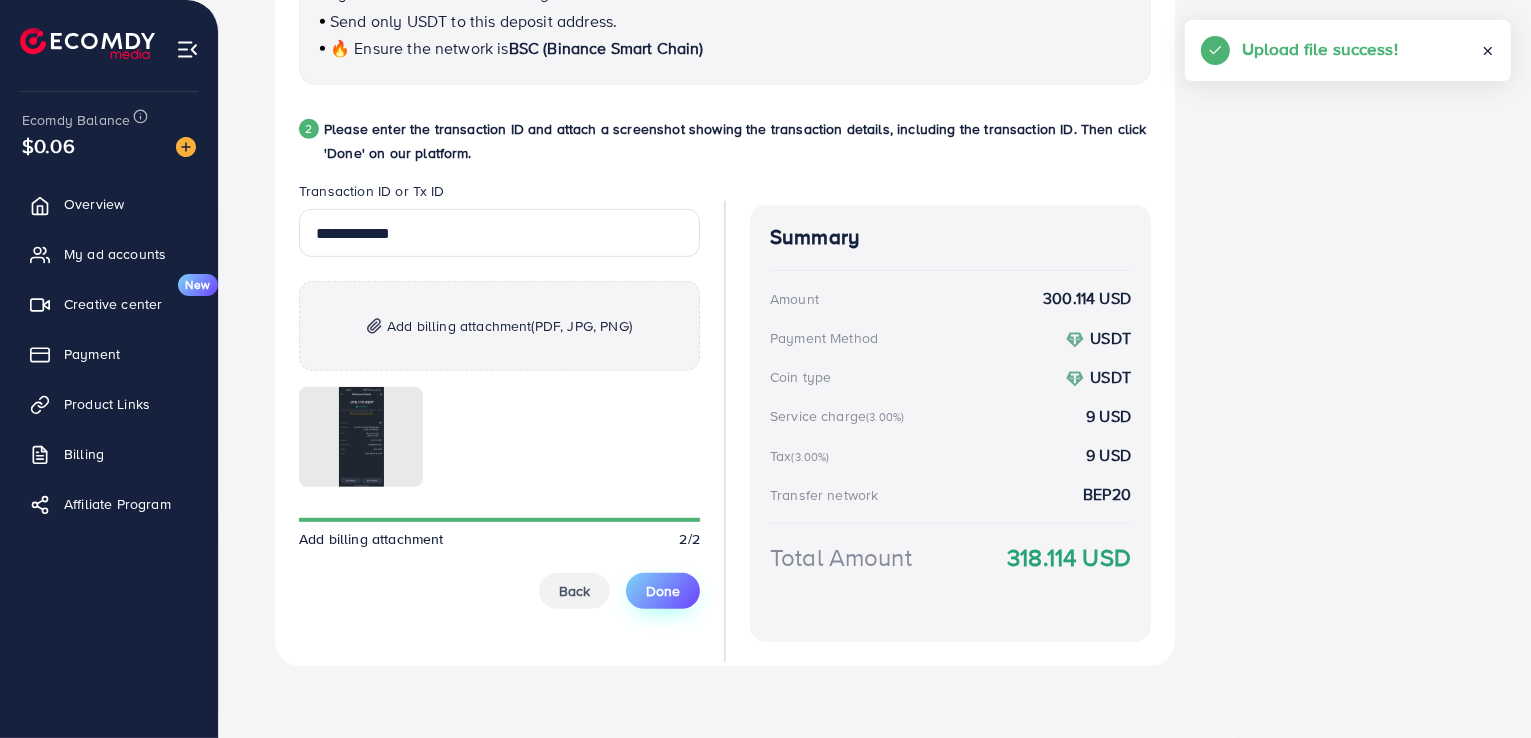 click on "Done" at bounding box center (663, 591) 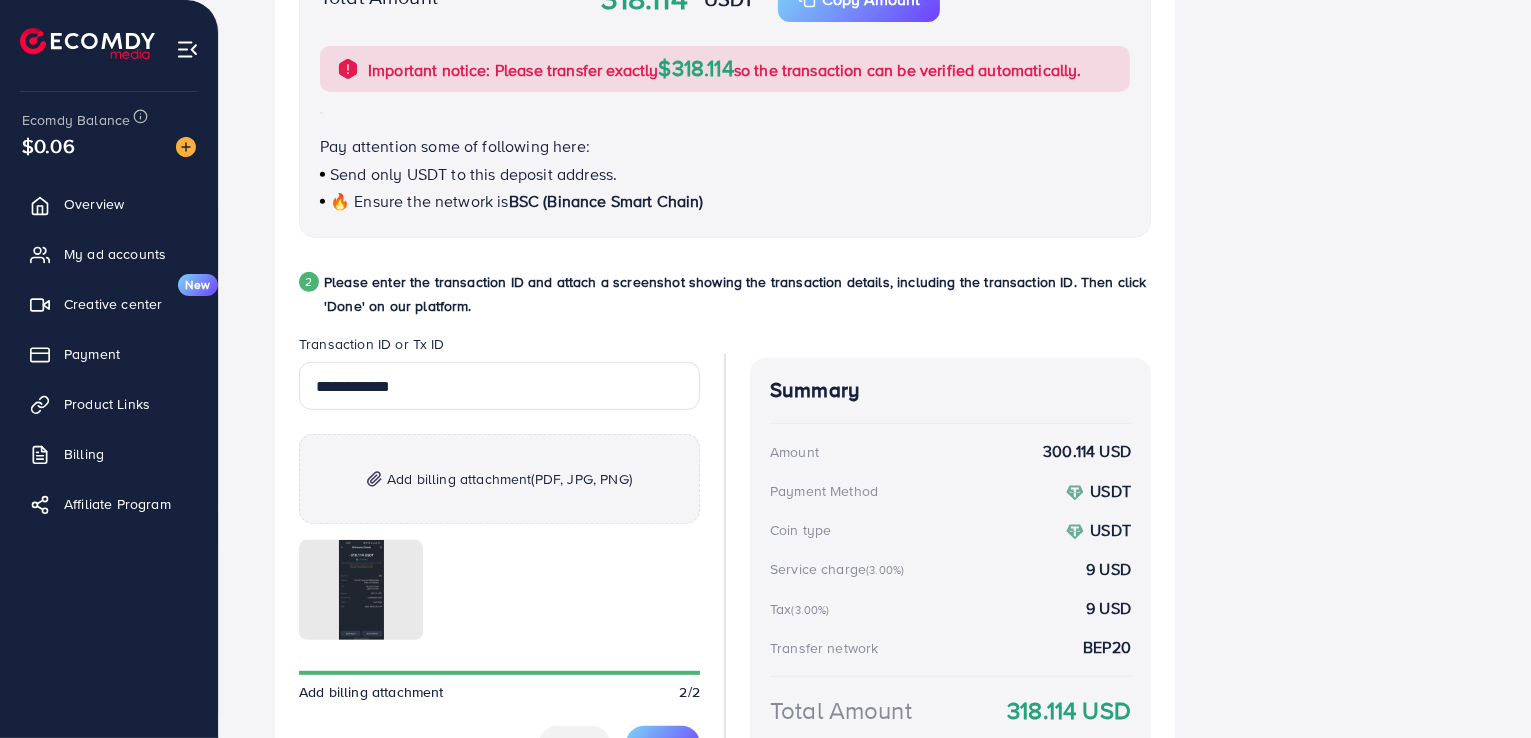 scroll, scrollTop: 866, scrollLeft: 0, axis: vertical 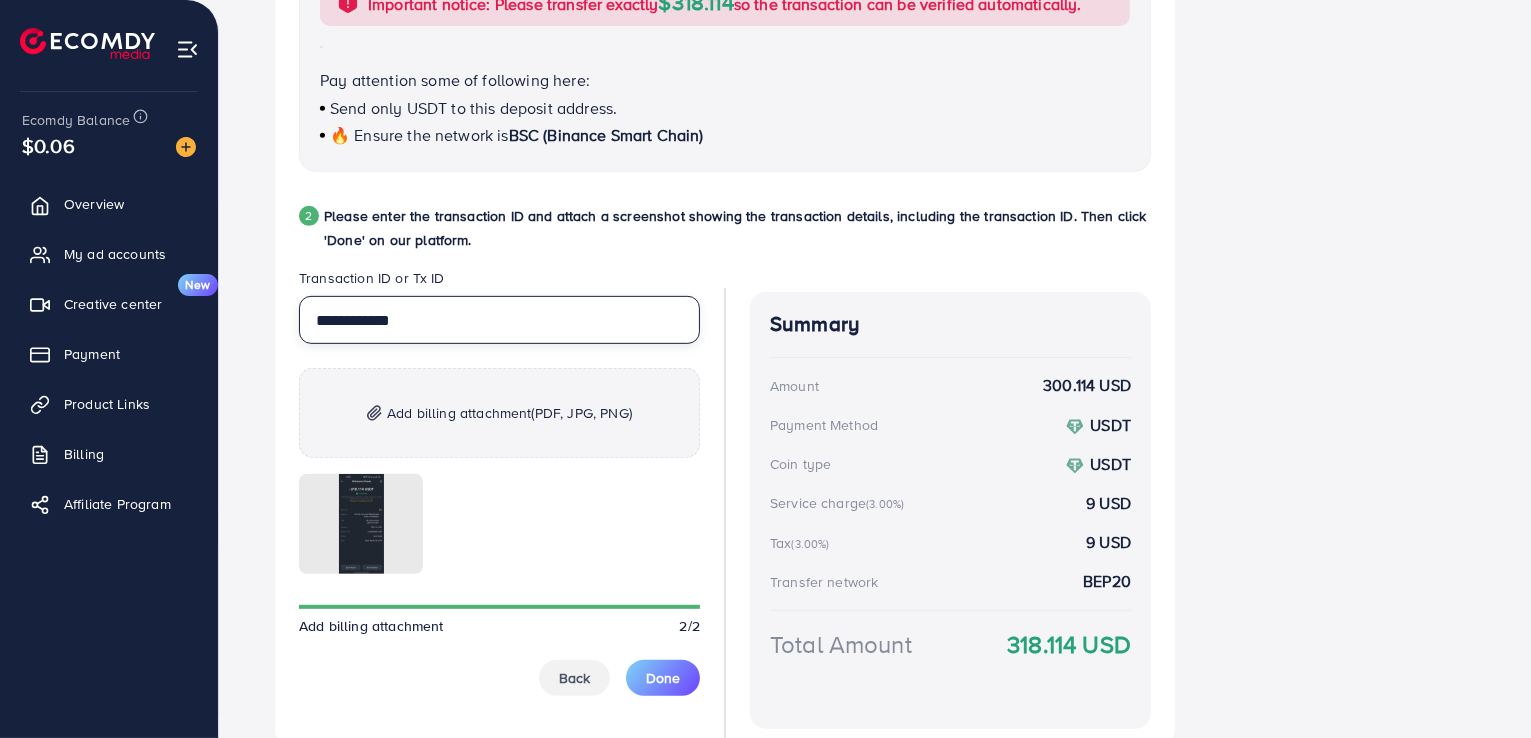 click on "**********" at bounding box center (499, 320) 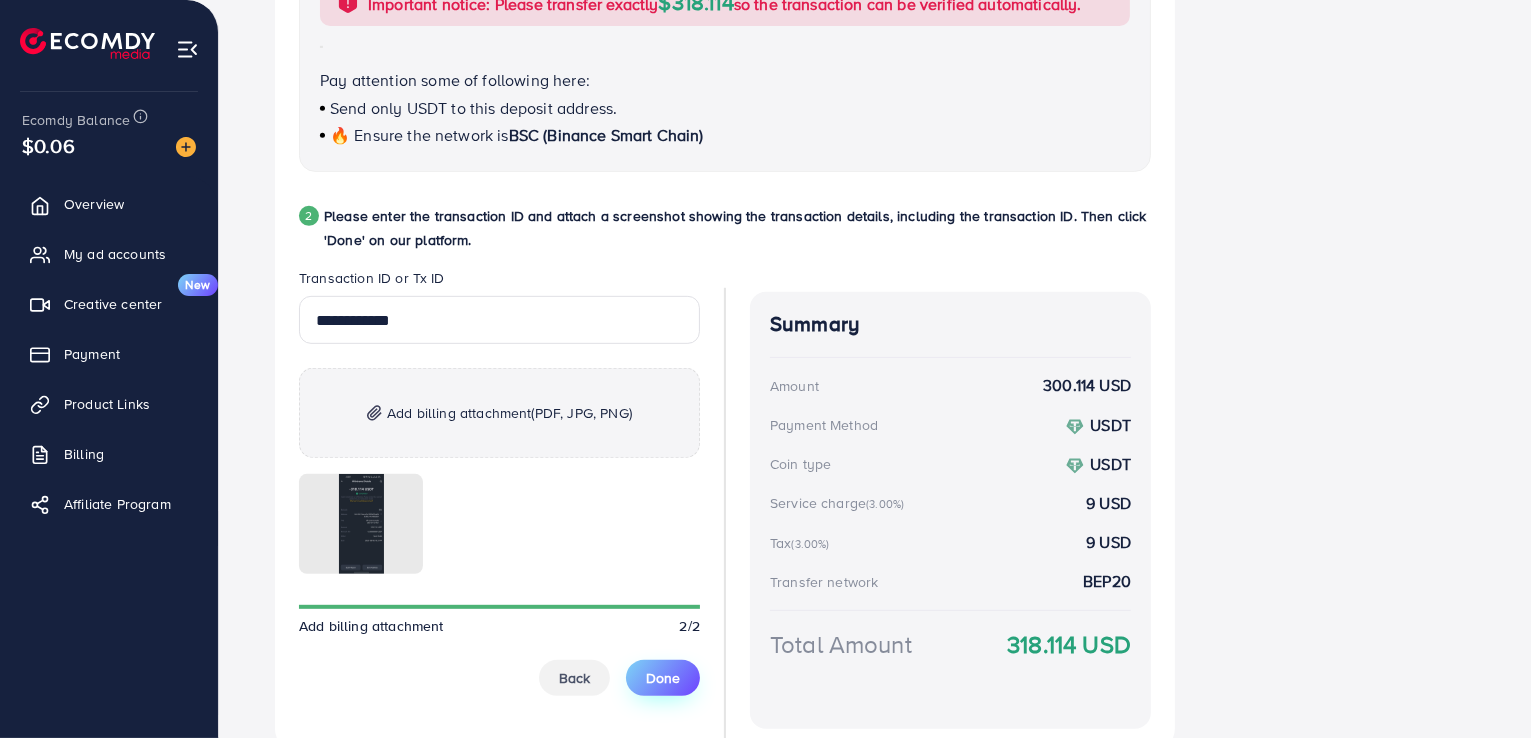 click on "Done" at bounding box center (663, 678) 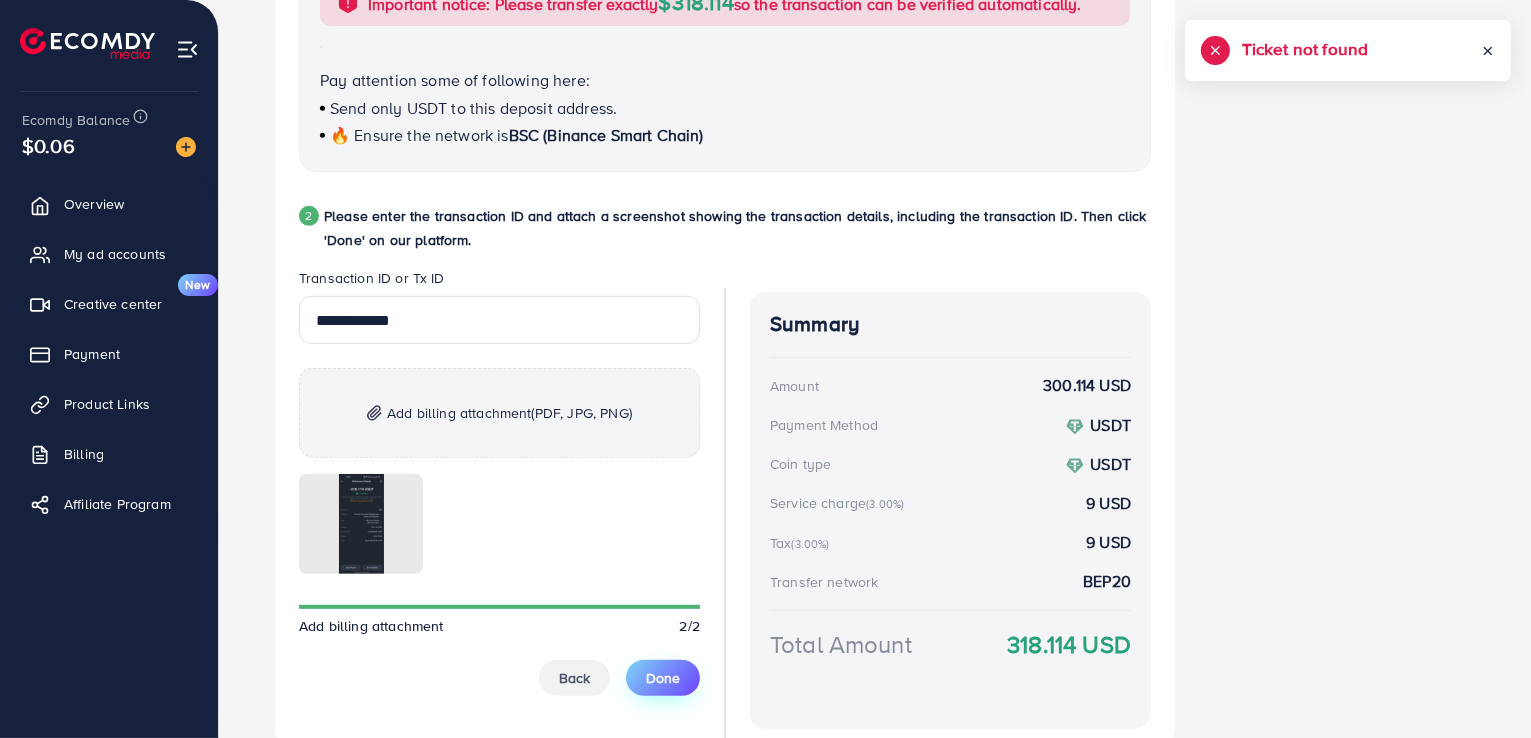 click on "Done" at bounding box center (663, 678) 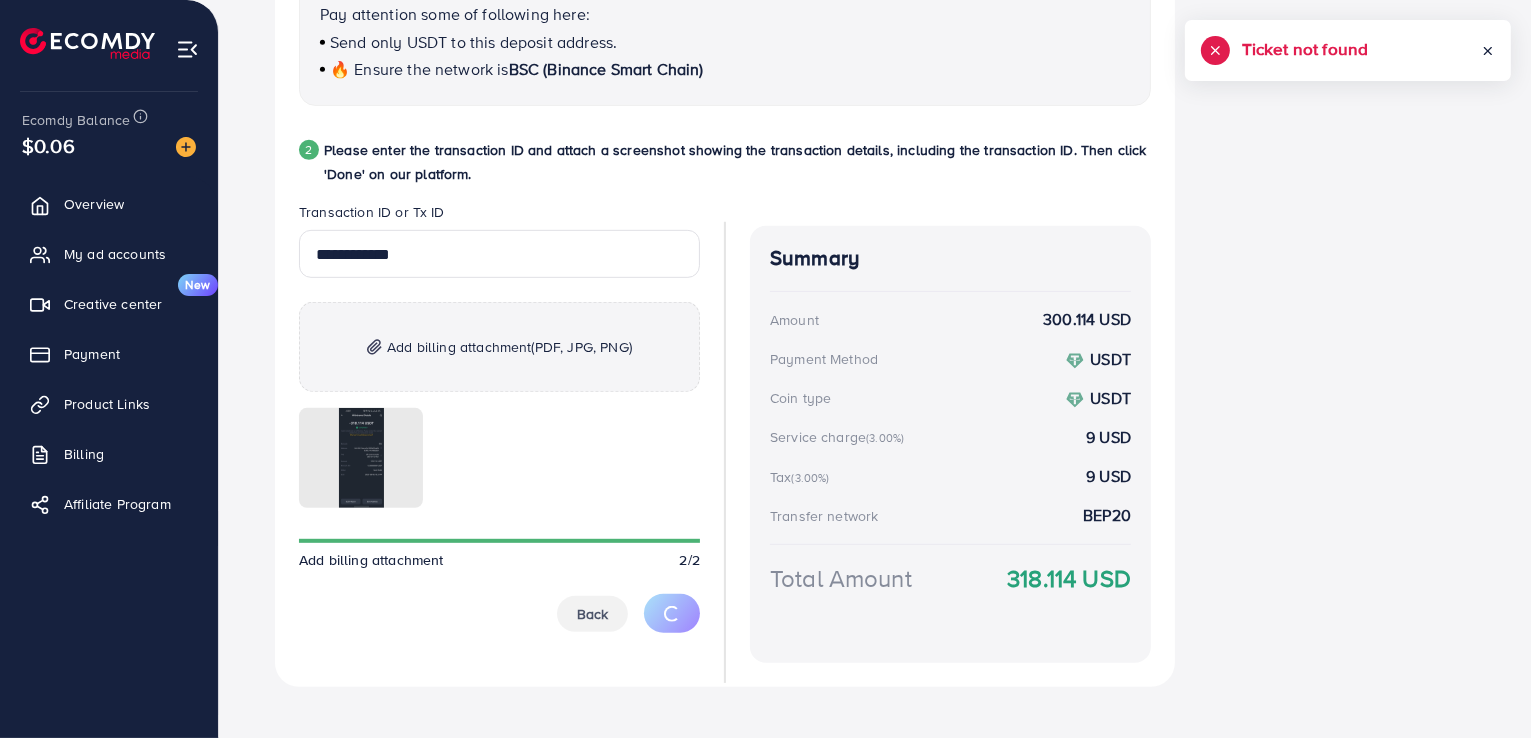 scroll, scrollTop: 953, scrollLeft: 0, axis: vertical 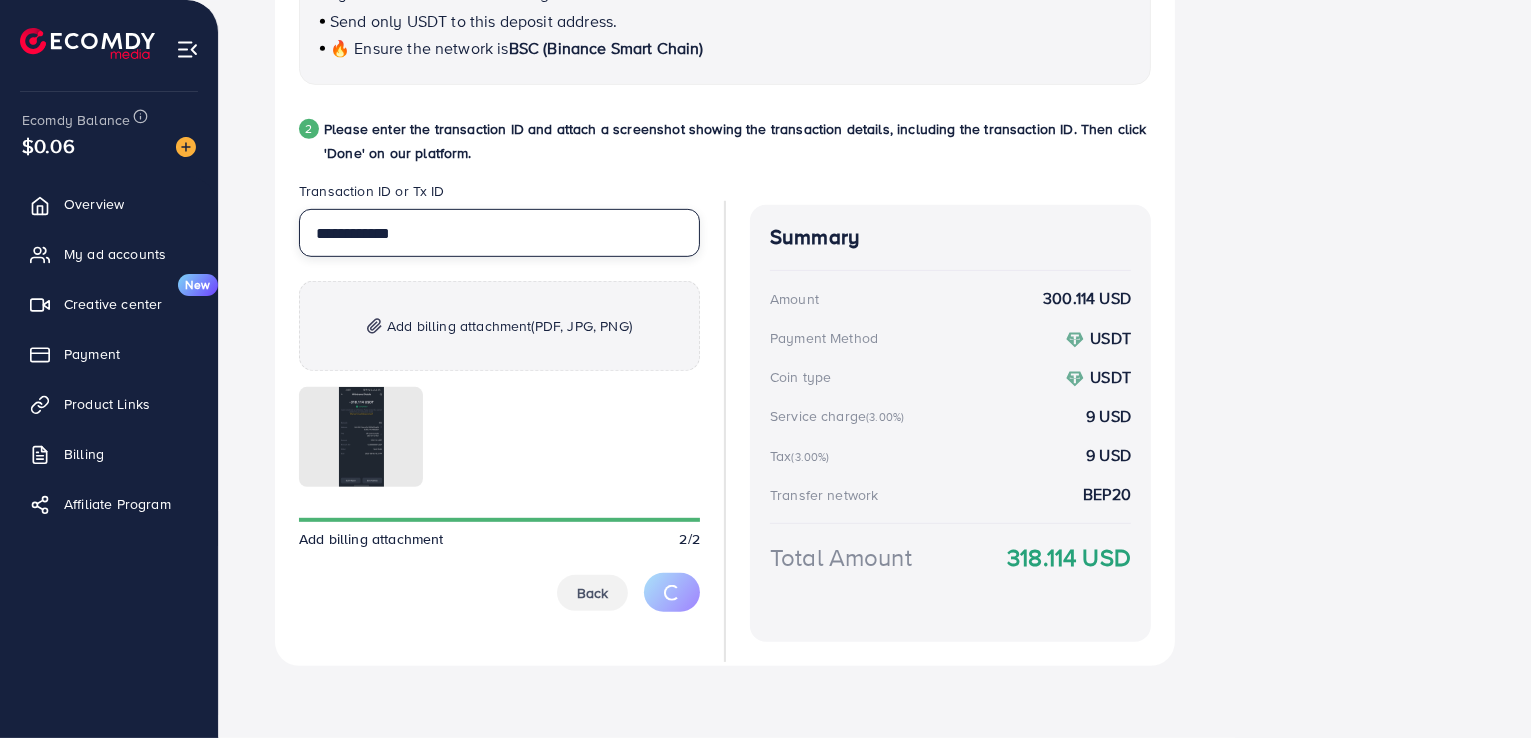 click on "**********" at bounding box center [499, 233] 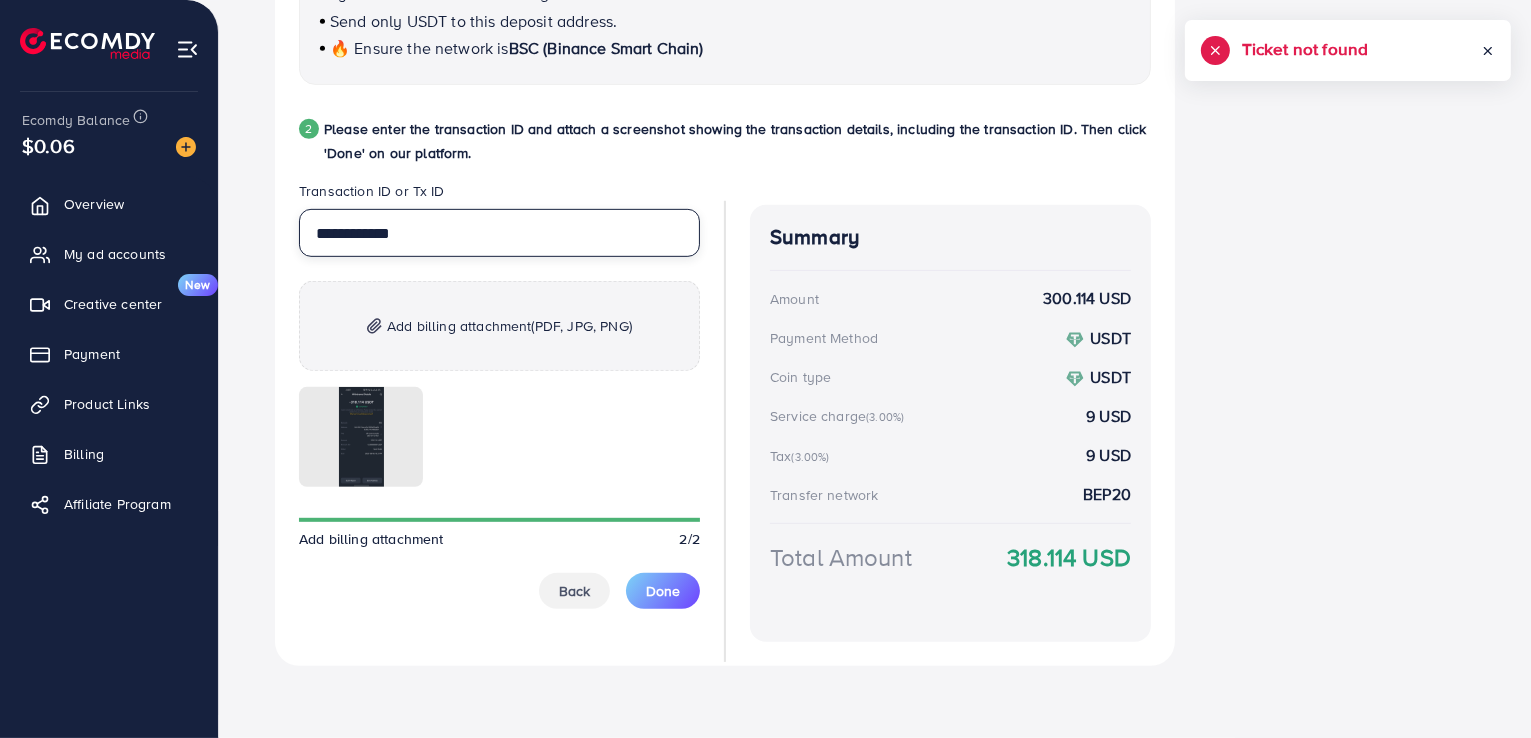 paste on "**********" 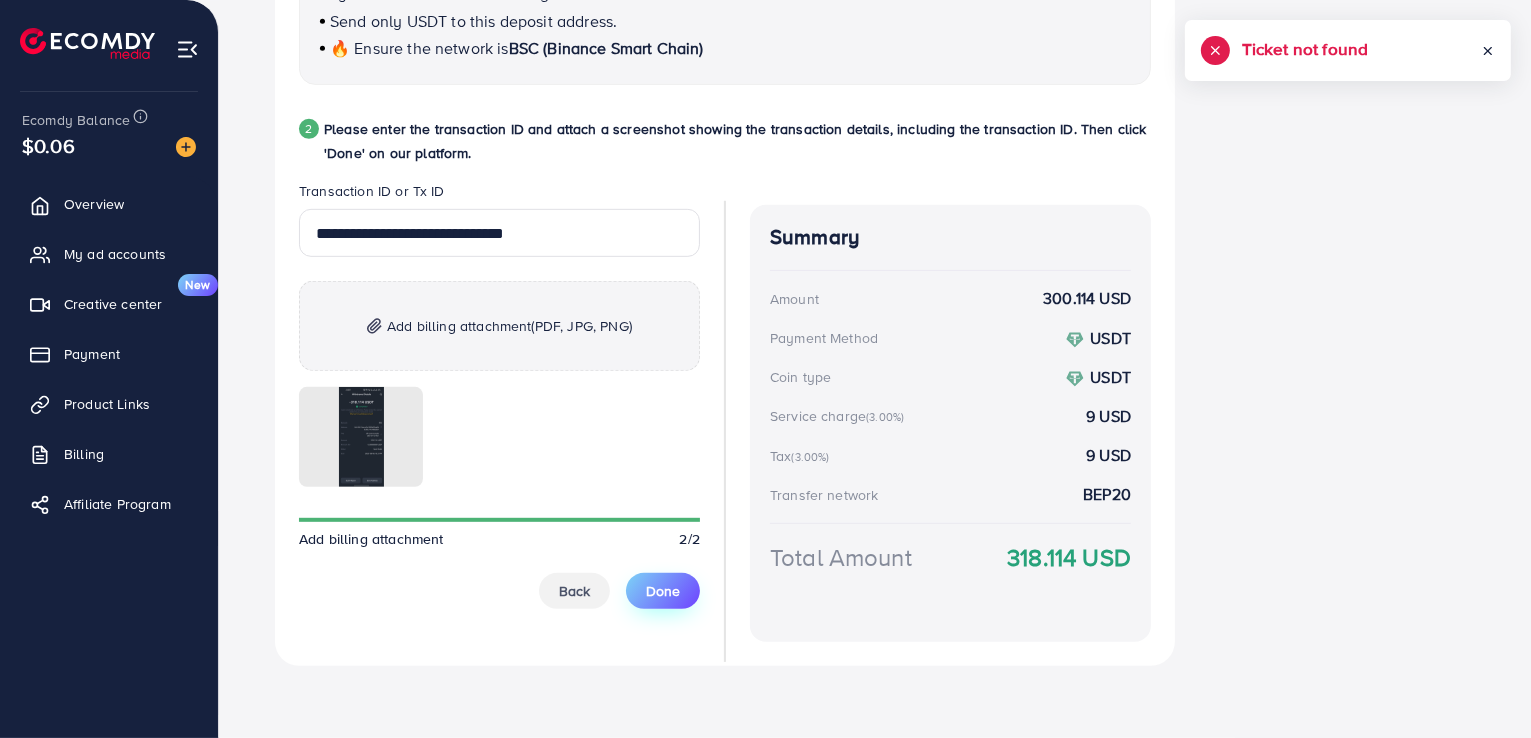 click on "Done" at bounding box center (663, 591) 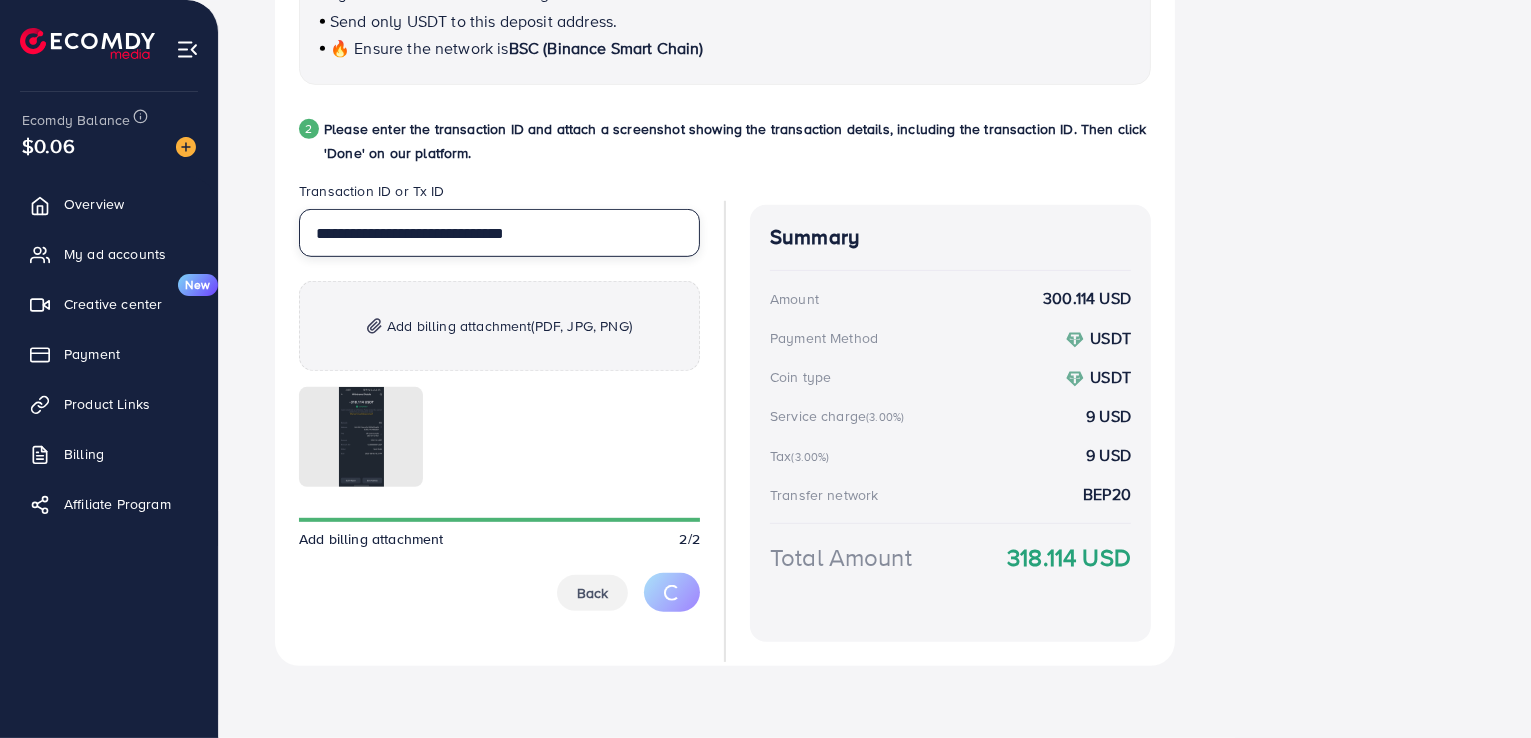 drag, startPoint x: 444, startPoint y: 229, endPoint x: 266, endPoint y: 219, distance: 178.28067 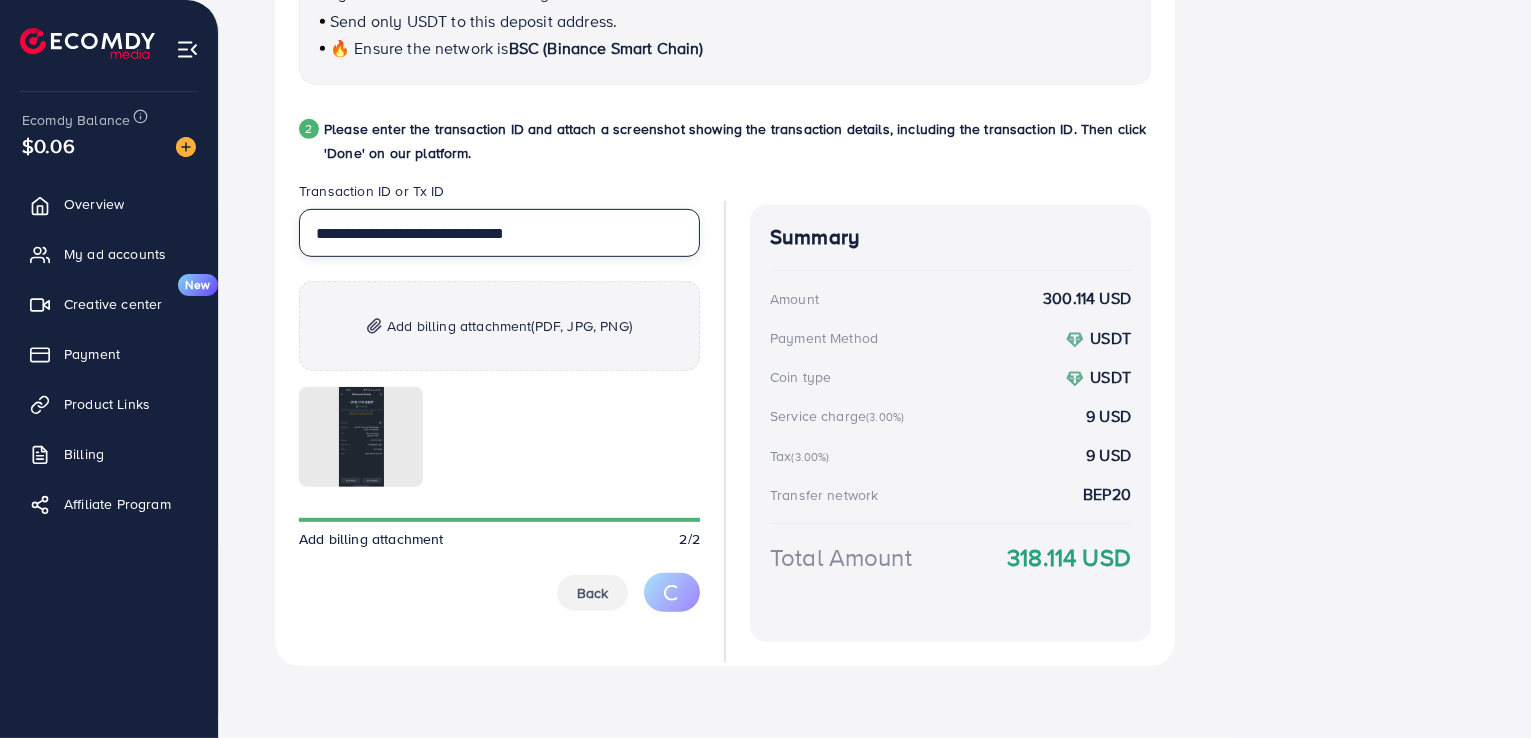 click on "**********" at bounding box center [875, 54] 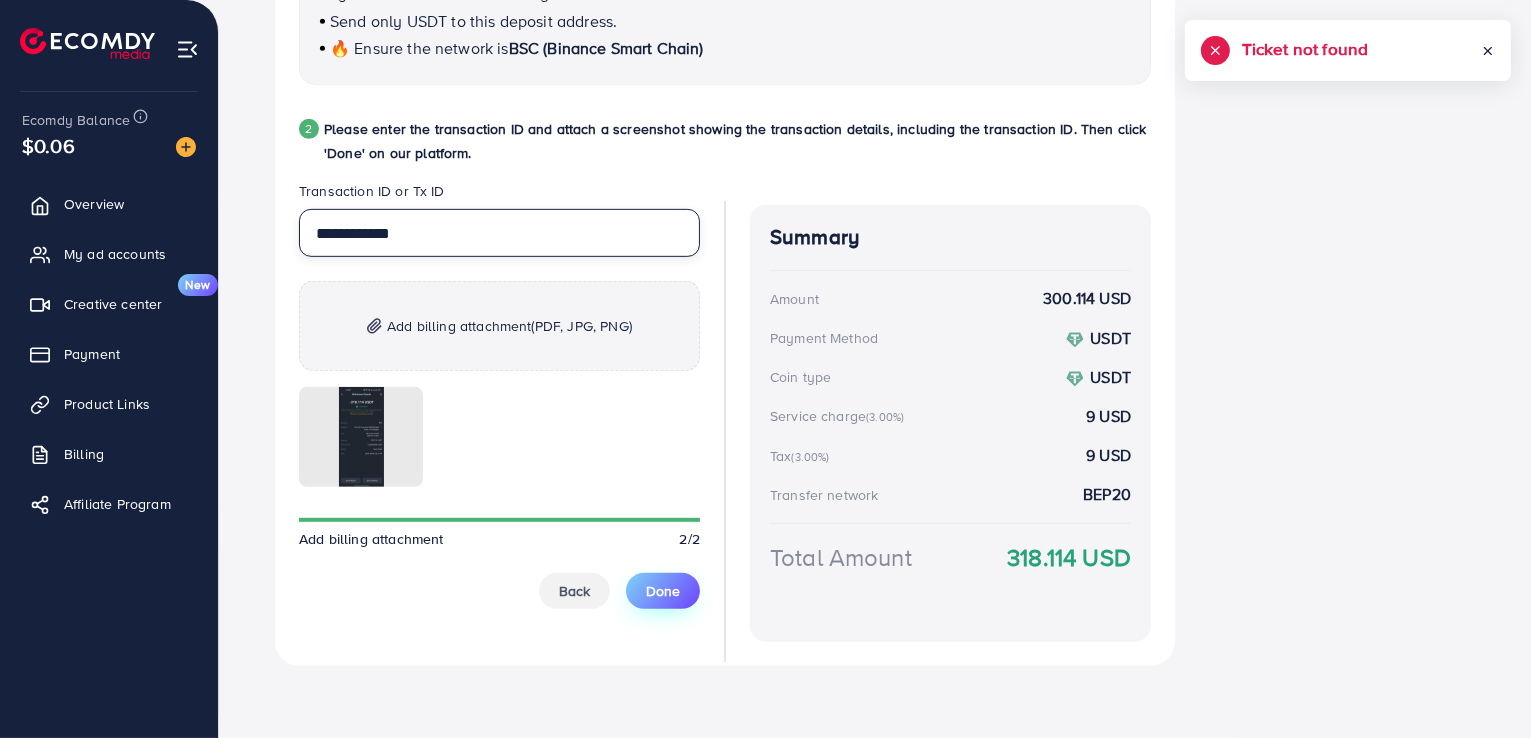 type on "**********" 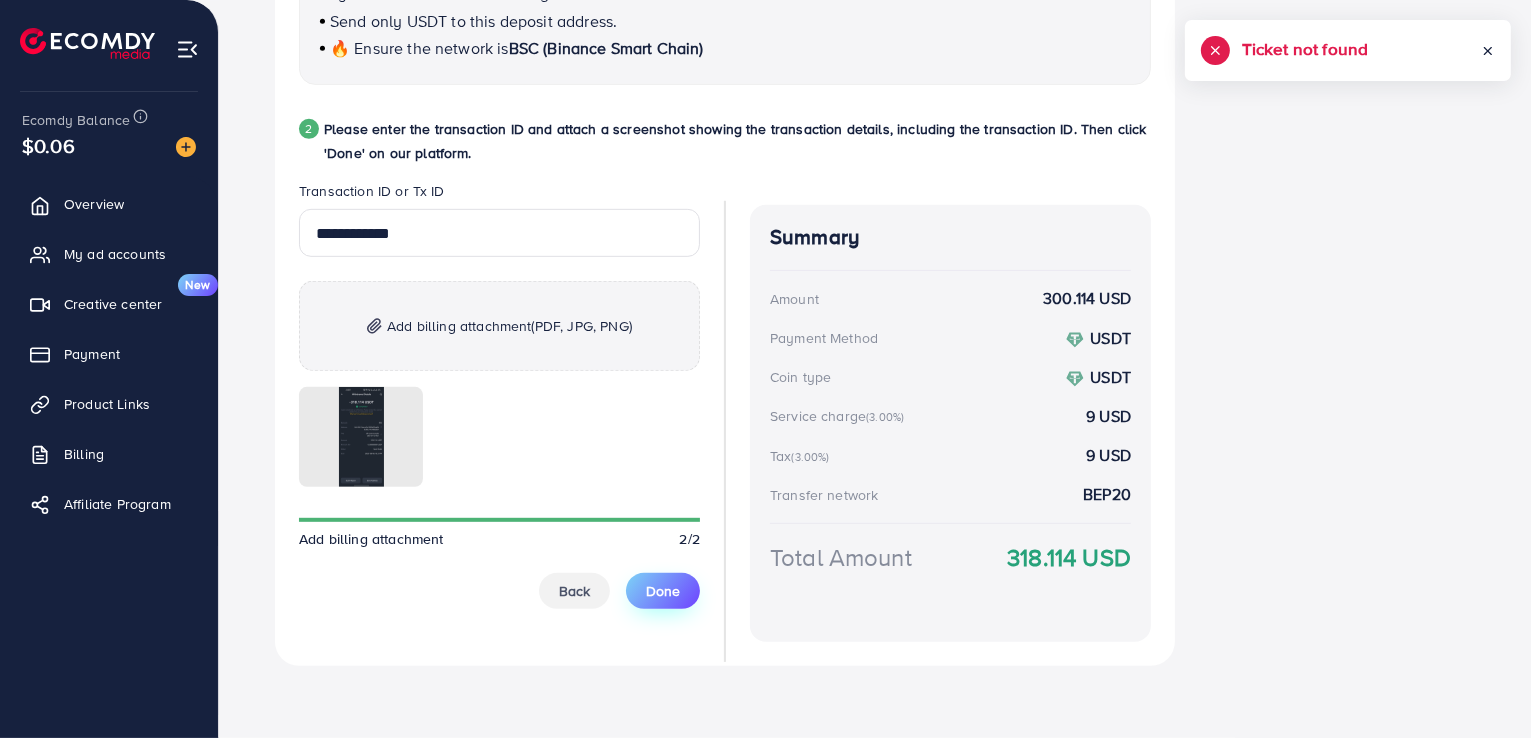 click on "Done" at bounding box center (663, 591) 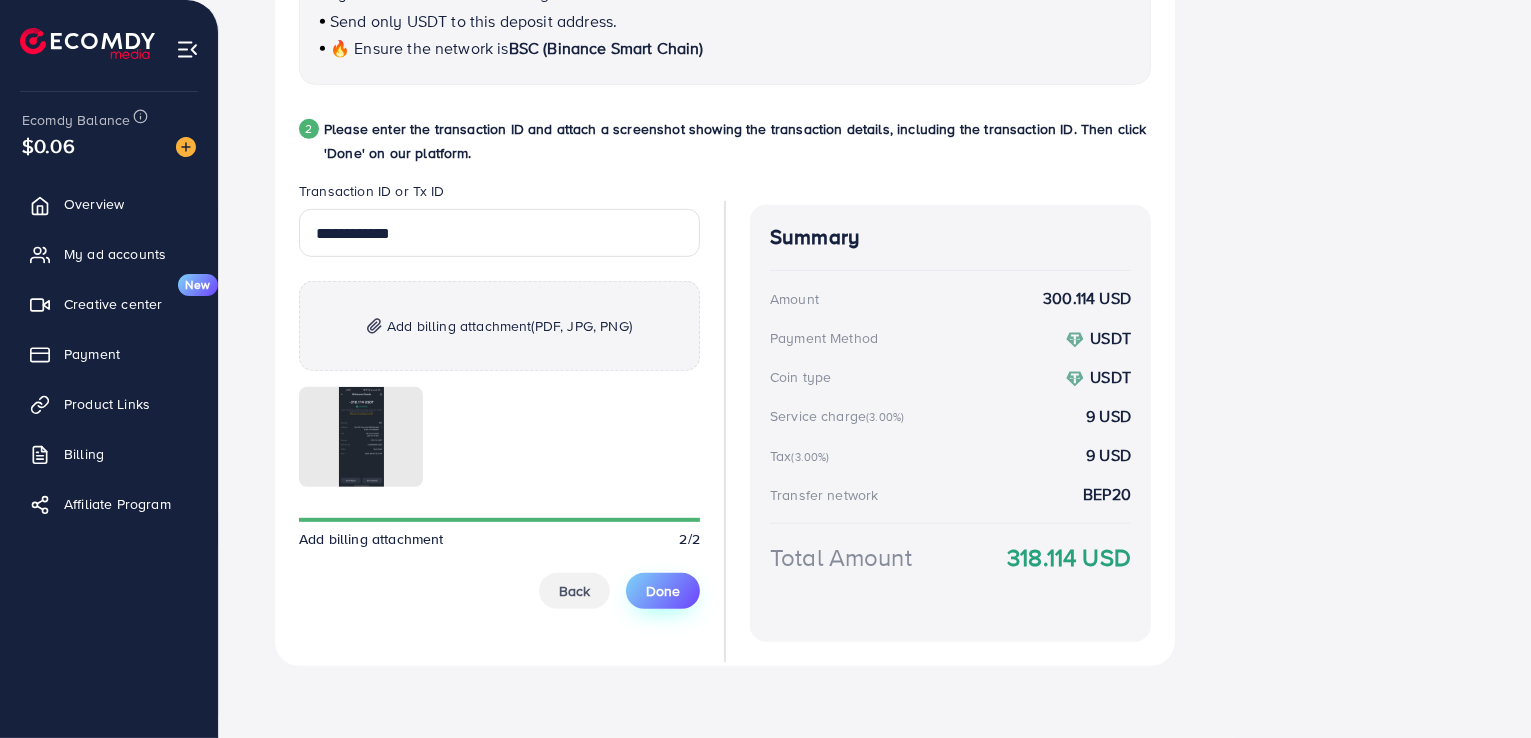 click on "Done" at bounding box center (663, 591) 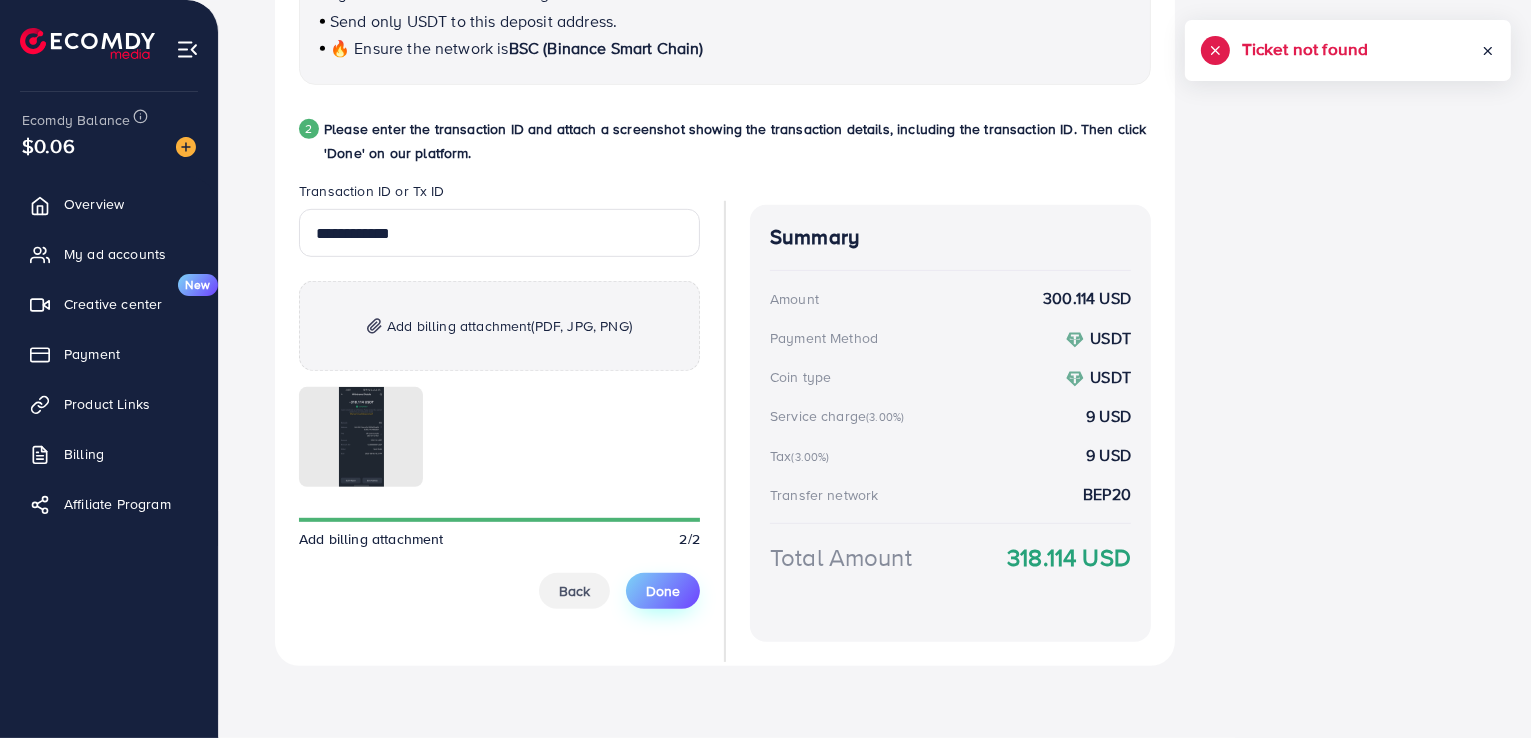 click on "Done" at bounding box center [663, 591] 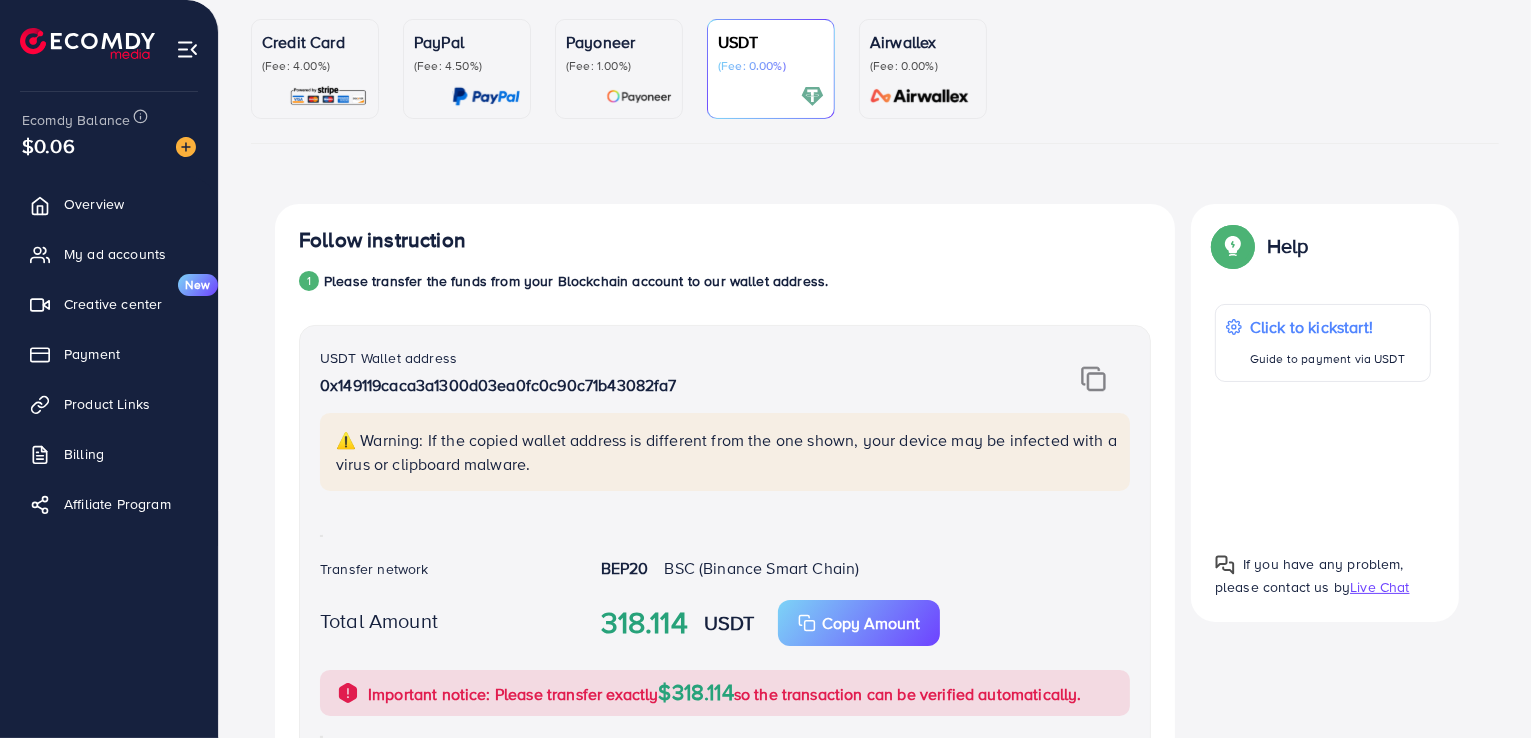 scroll, scrollTop: 236, scrollLeft: 0, axis: vertical 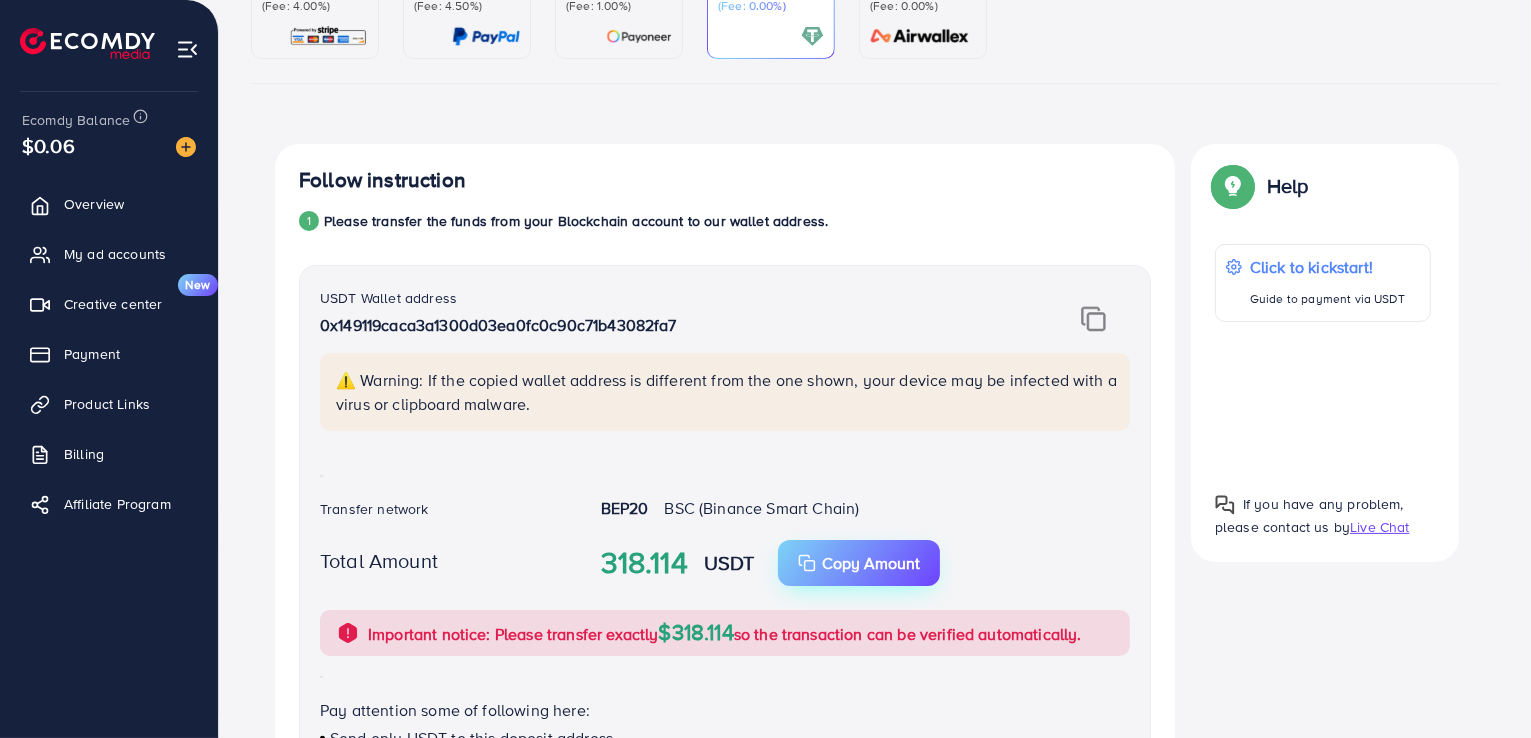 click on "Copy Amount" at bounding box center [859, 563] 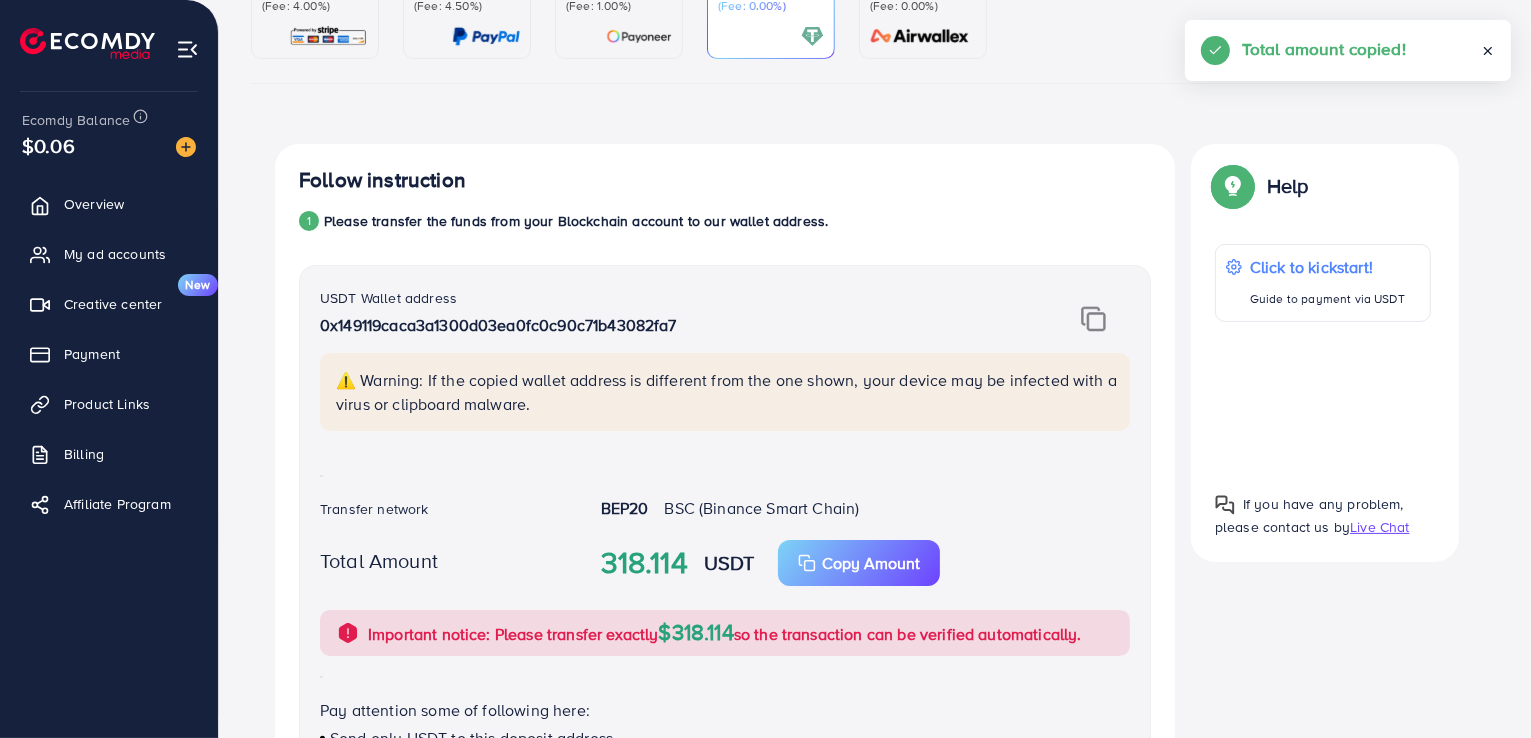 click on "BEP20   BSC (Binance Smart Chain)" at bounding box center [865, 510] 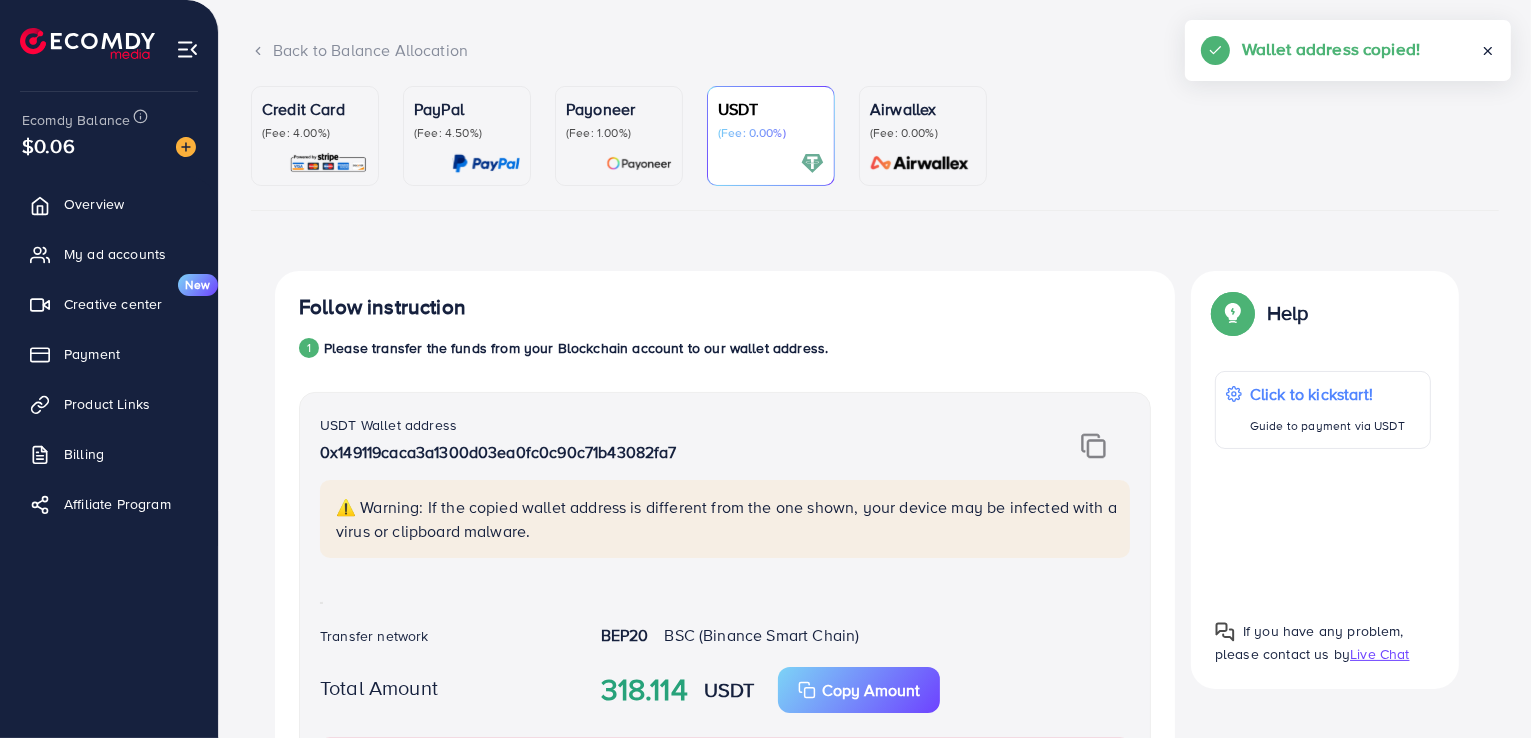 scroll, scrollTop: 36, scrollLeft: 0, axis: vertical 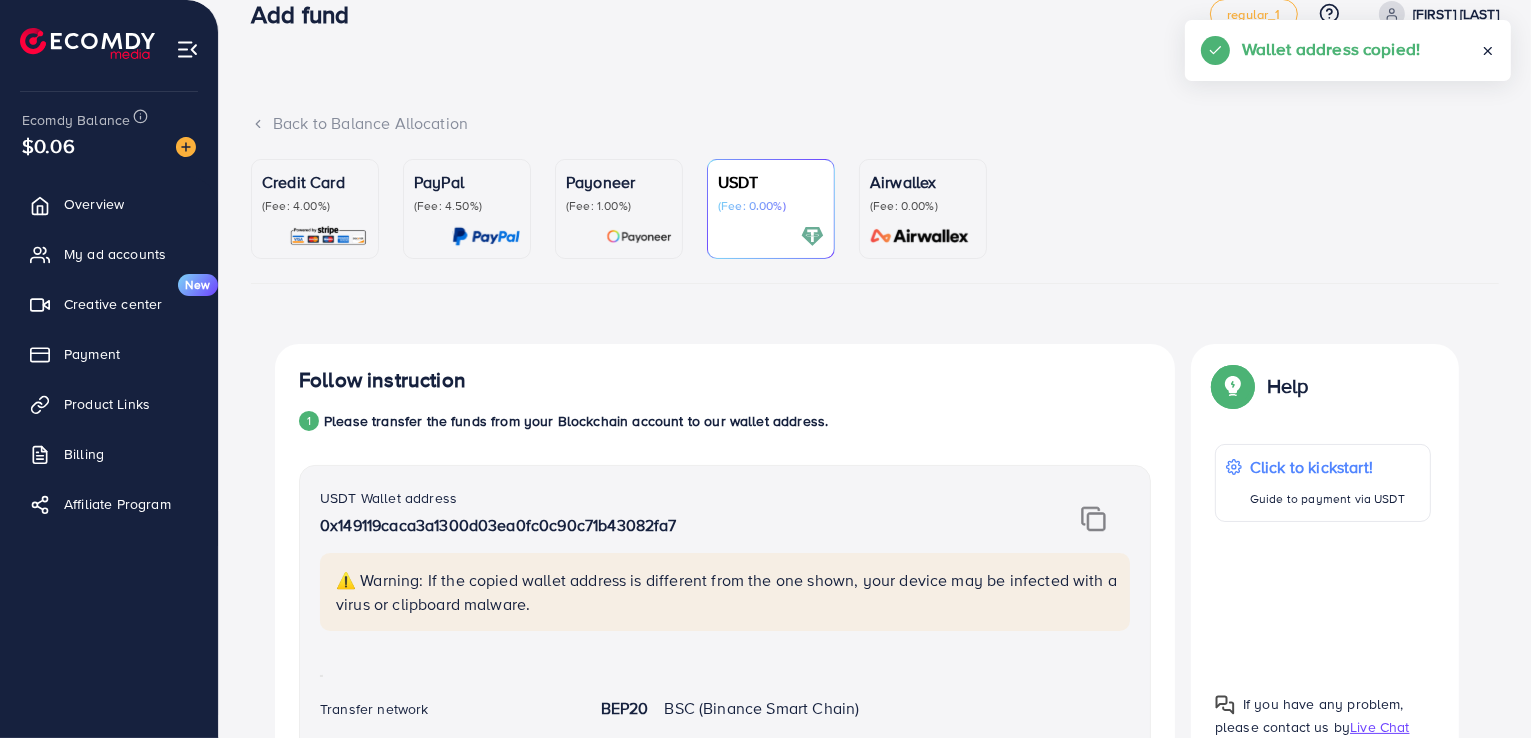 click on "1   Please transfer the funds from your Blockchain account to our wallet address." at bounding box center (725, 421) 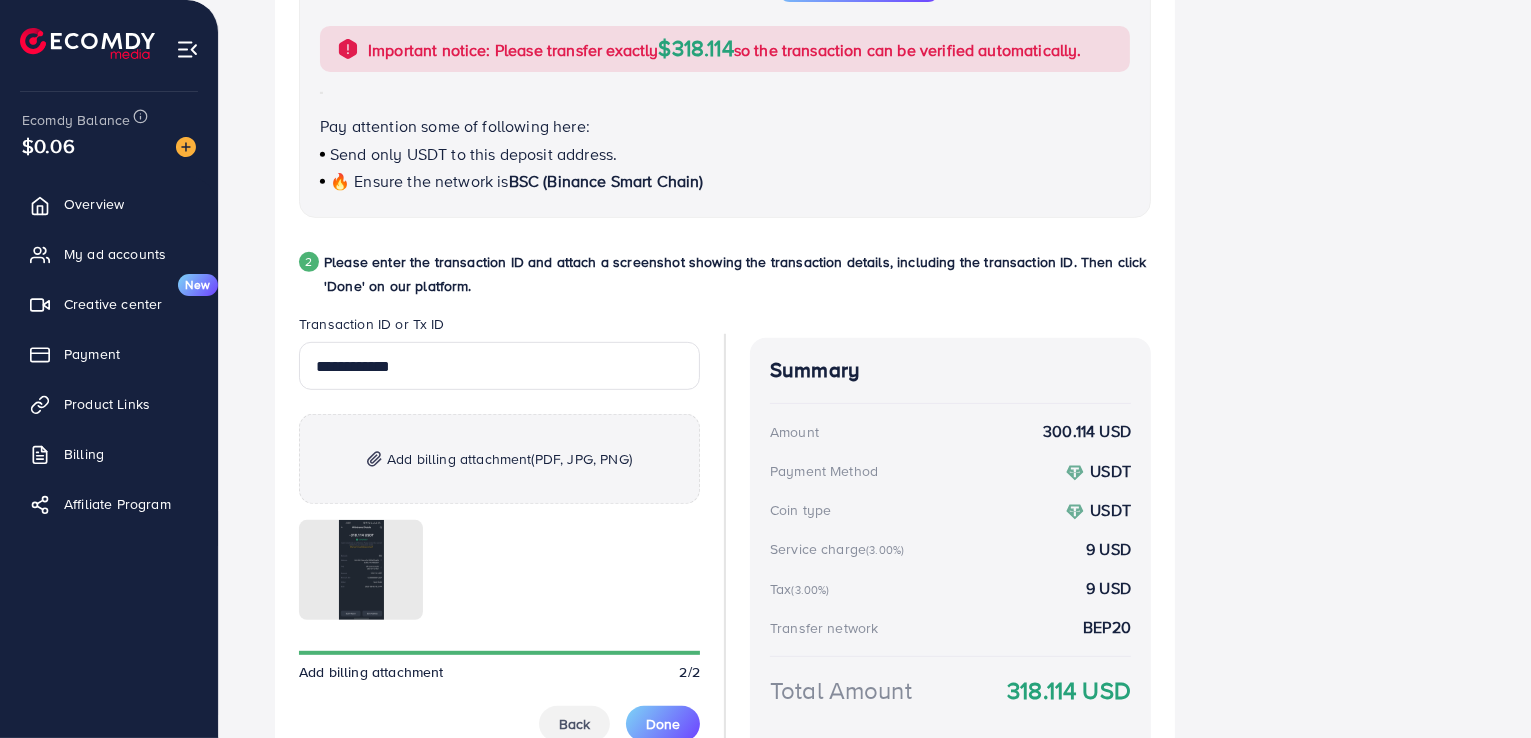 scroll, scrollTop: 836, scrollLeft: 0, axis: vertical 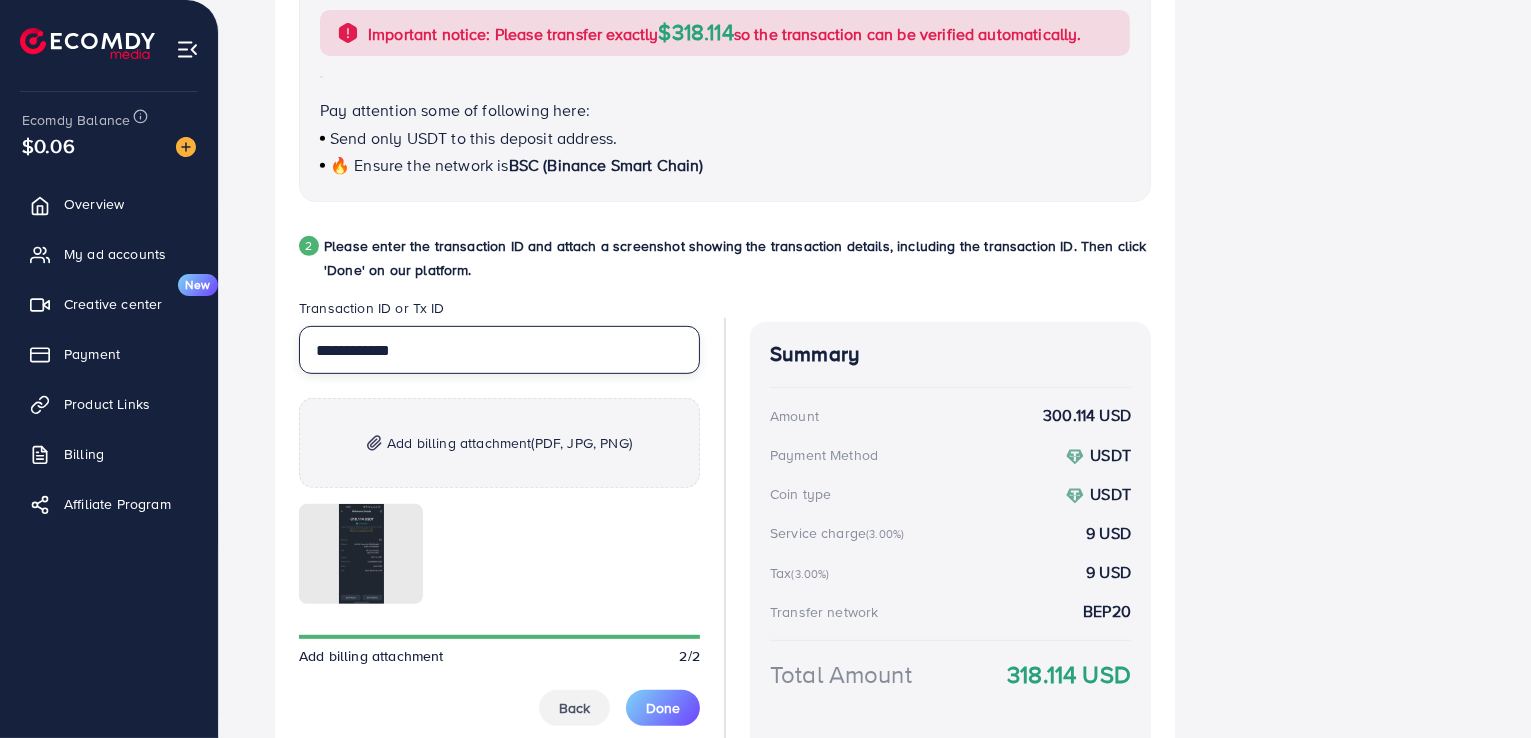 click on "**********" at bounding box center [499, 350] 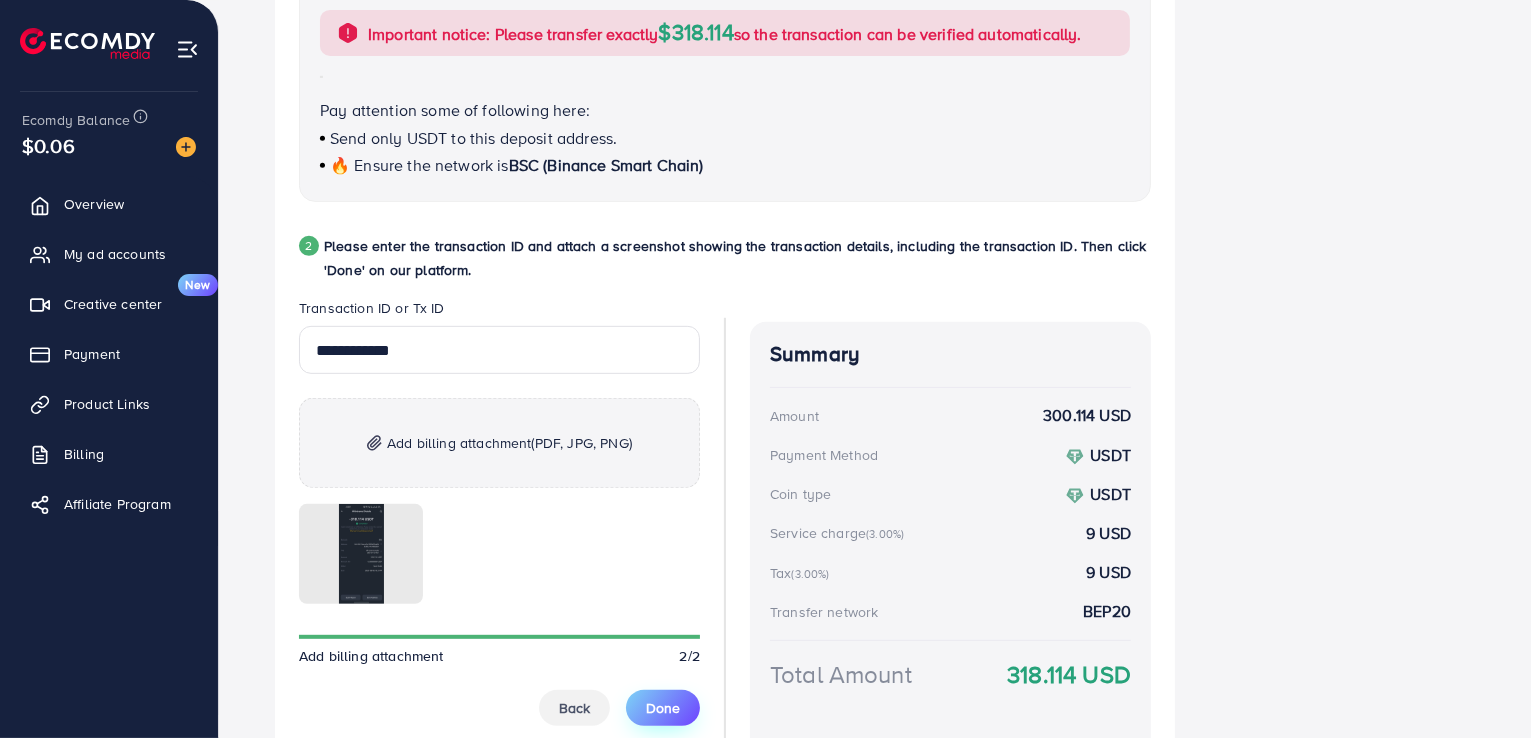 click on "Done" at bounding box center [663, 708] 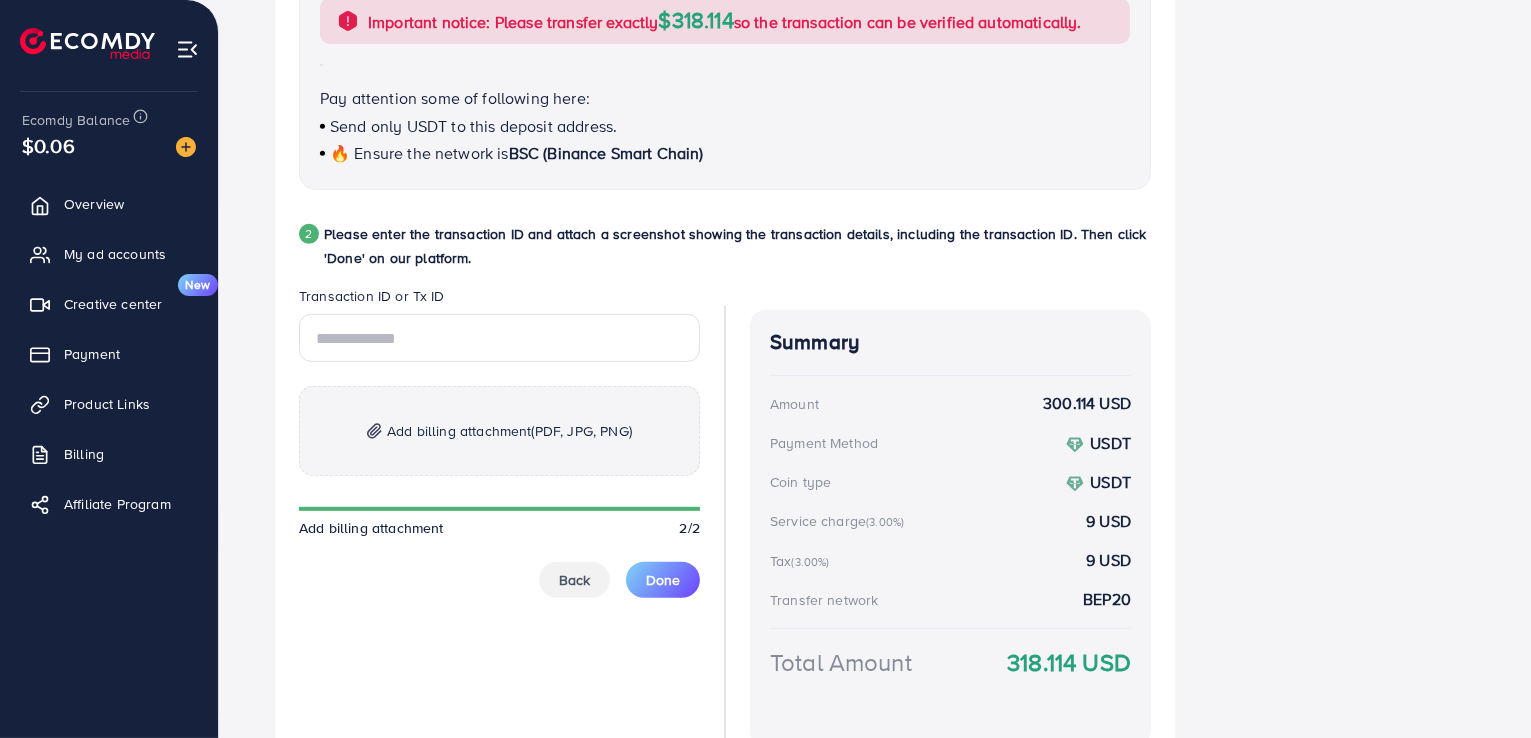 scroll, scrollTop: 849, scrollLeft: 0, axis: vertical 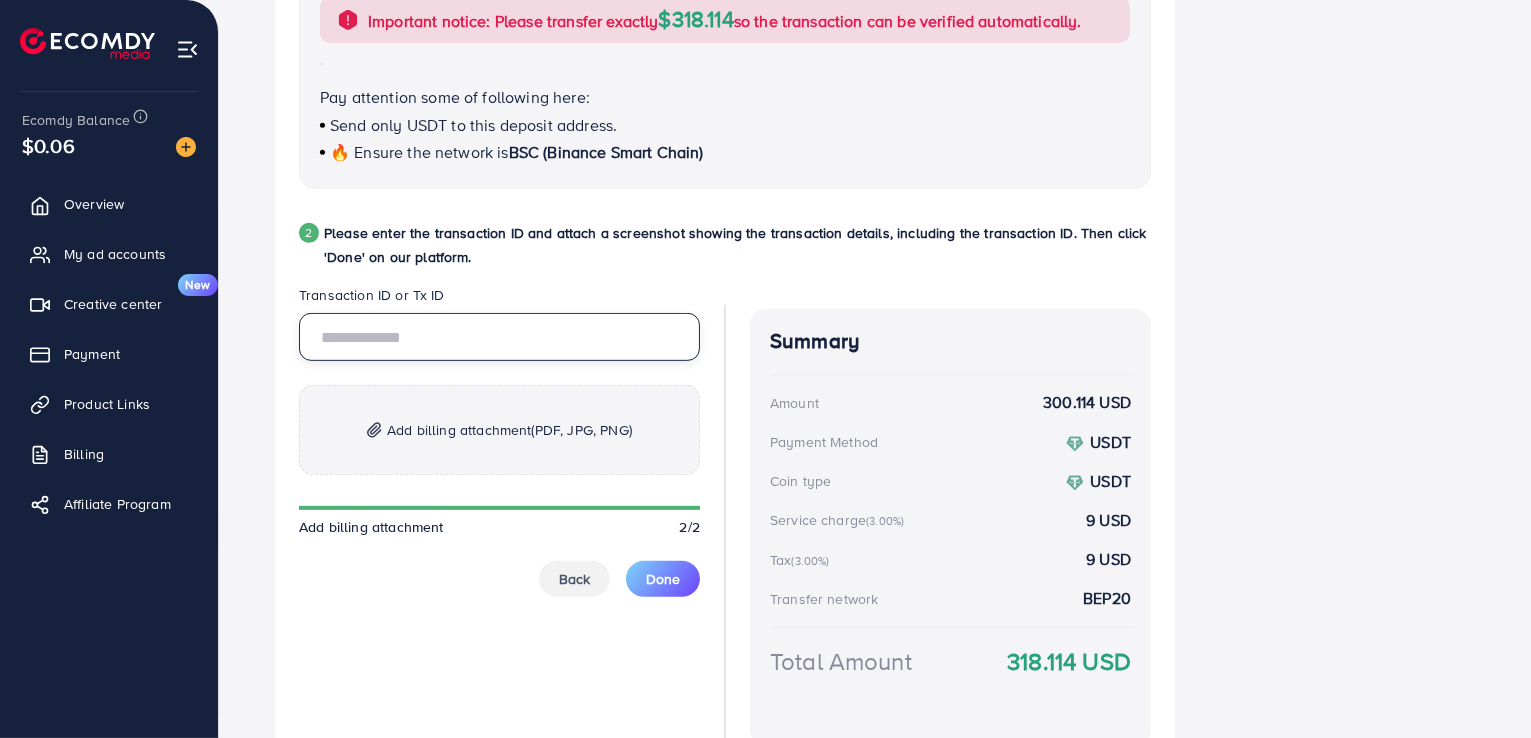 click at bounding box center (499, 337) 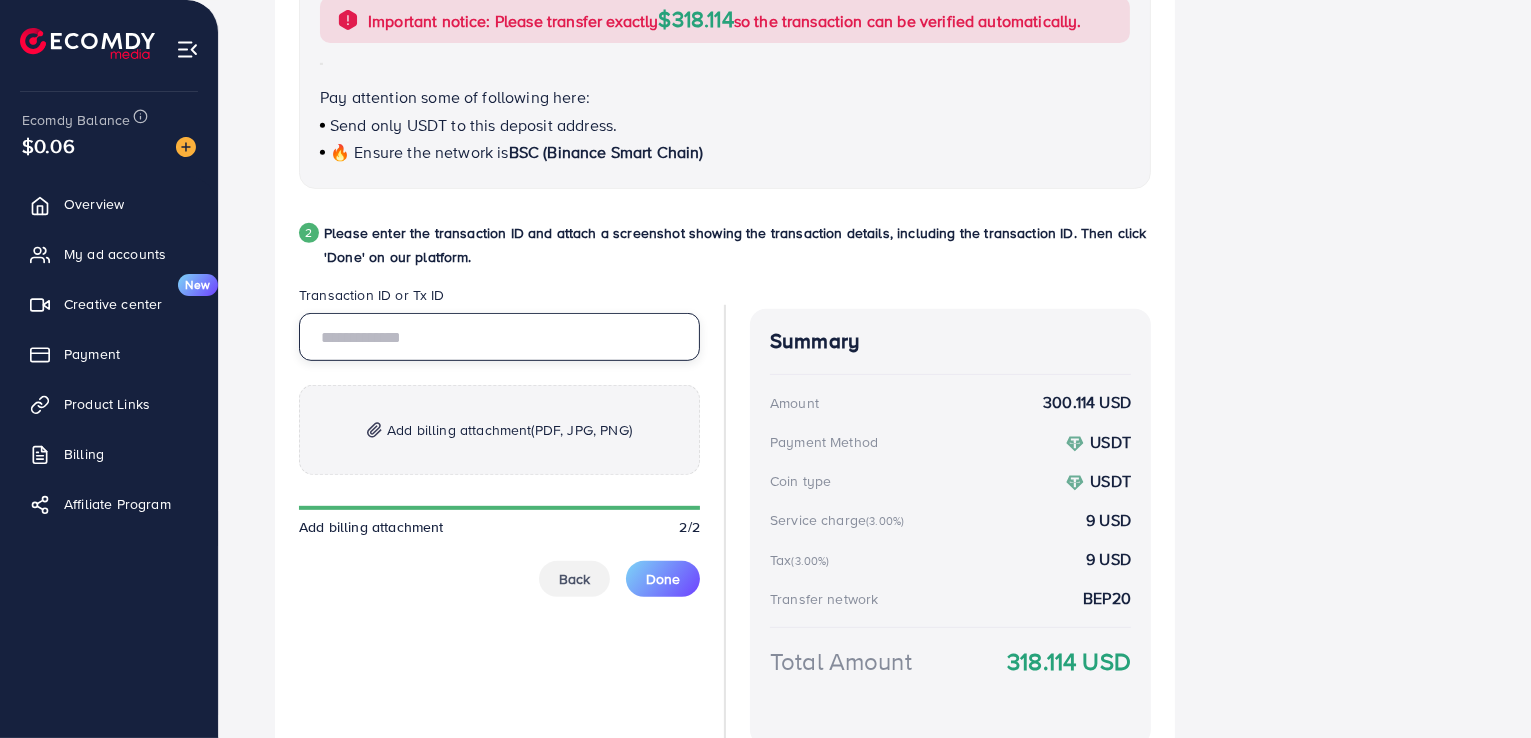 paste on "**********" 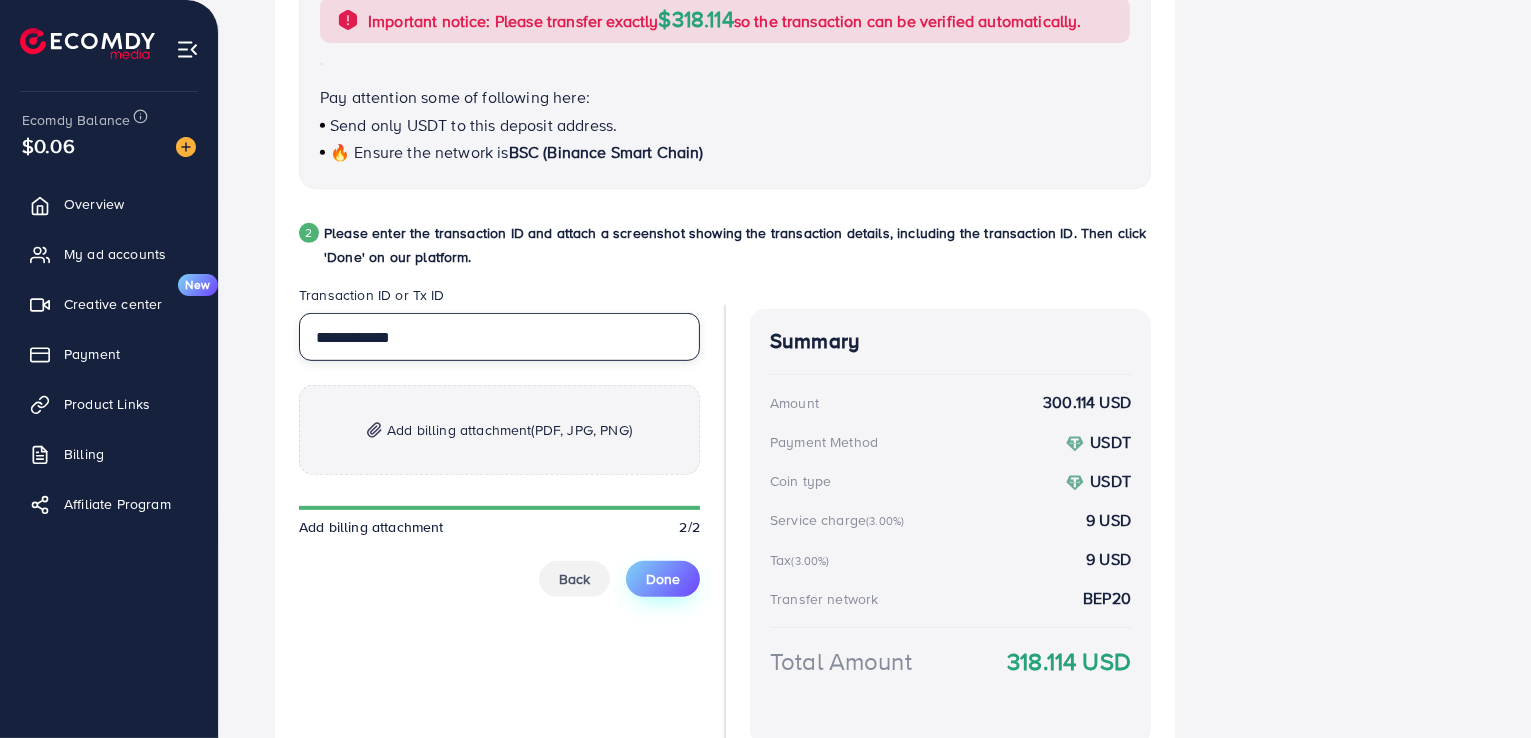 type on "**********" 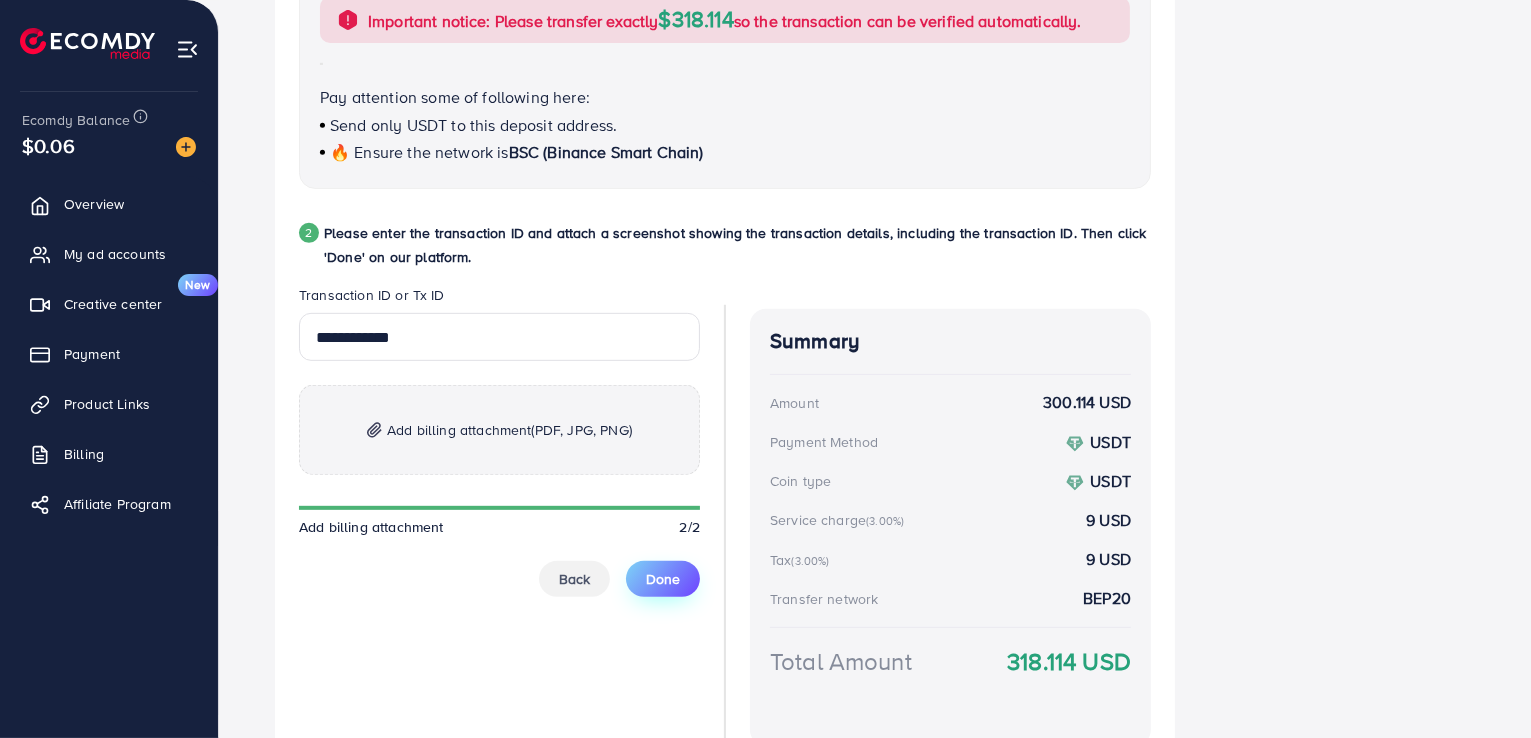 click on "Done" at bounding box center [663, 579] 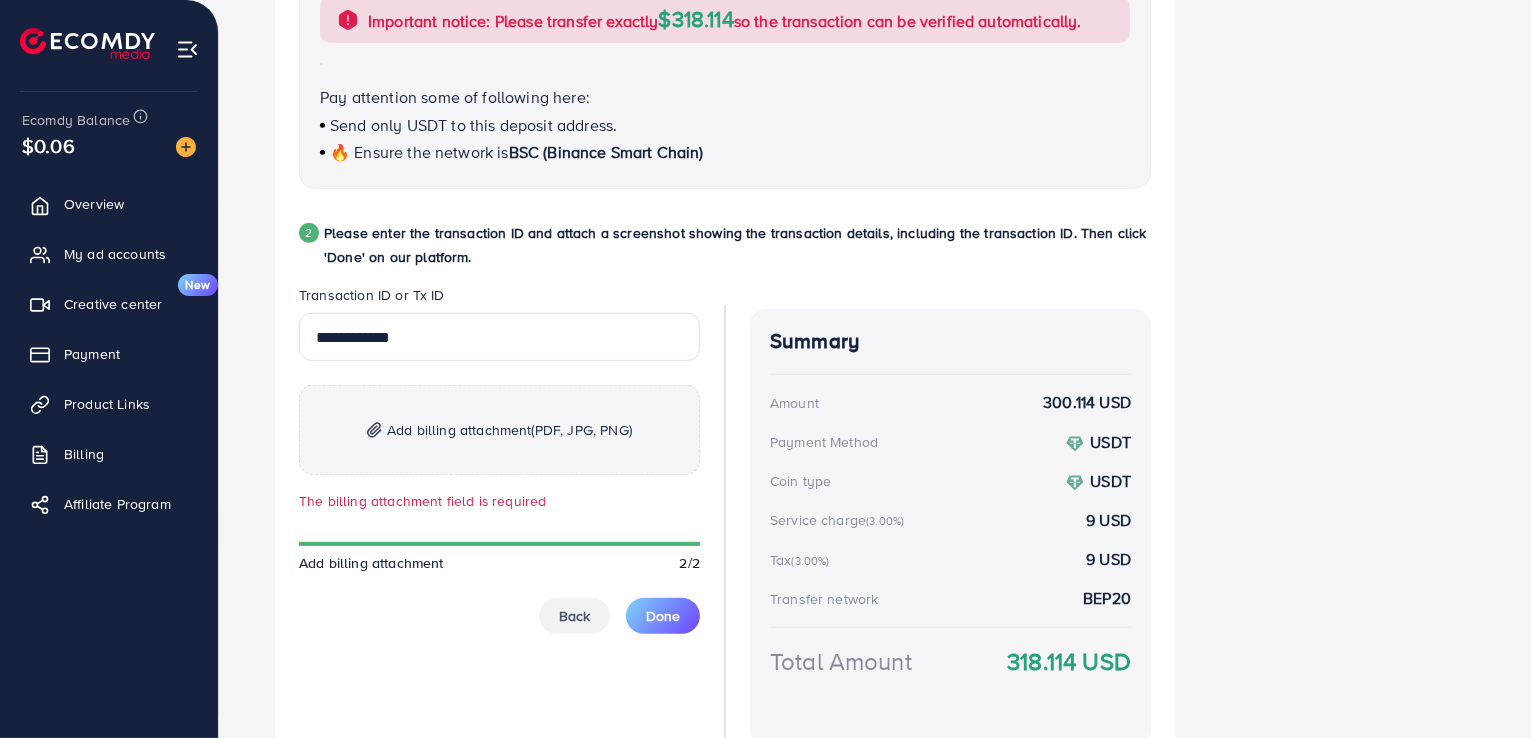 click on "Add billing attachment  (PDF, JPG, PNG)" at bounding box center [499, 430] 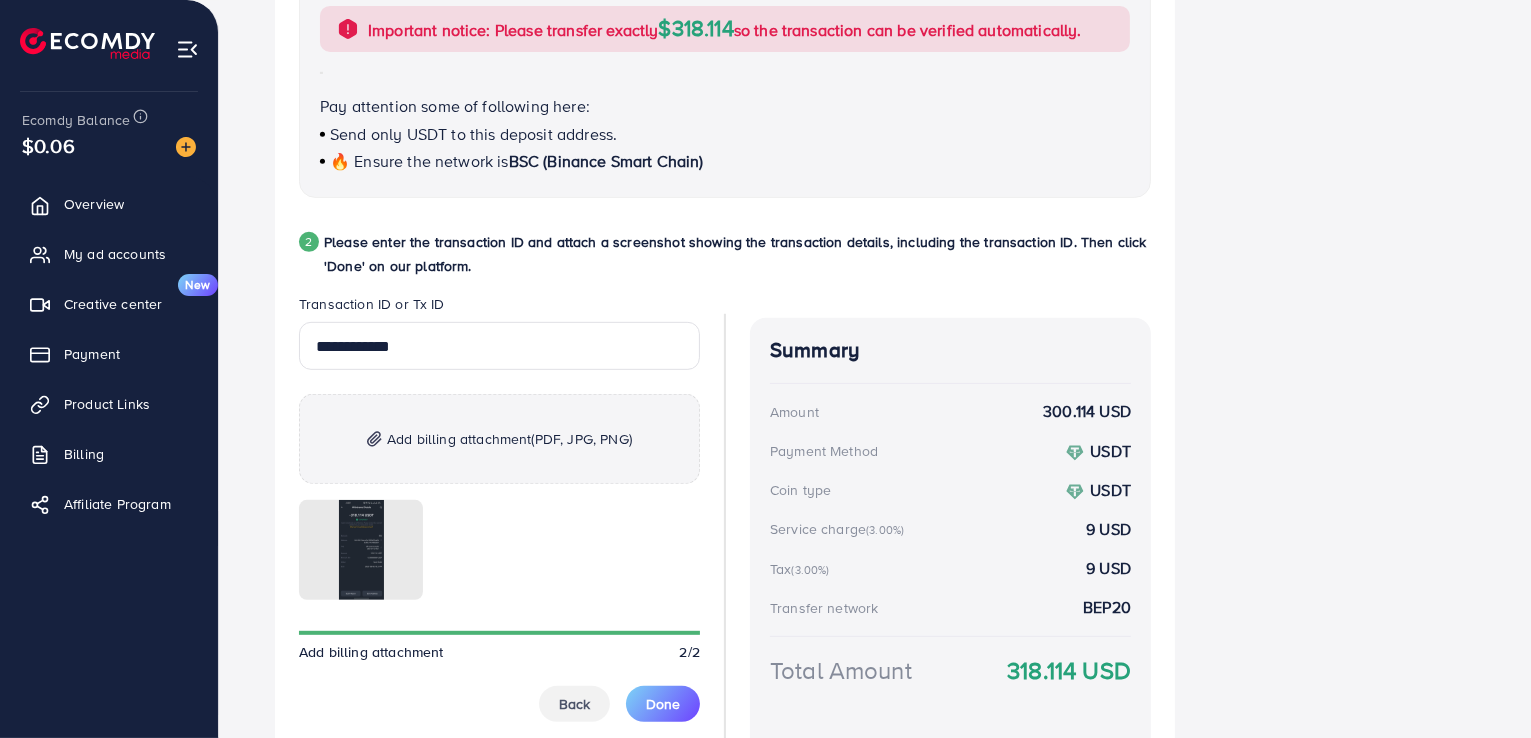 scroll, scrollTop: 953, scrollLeft: 0, axis: vertical 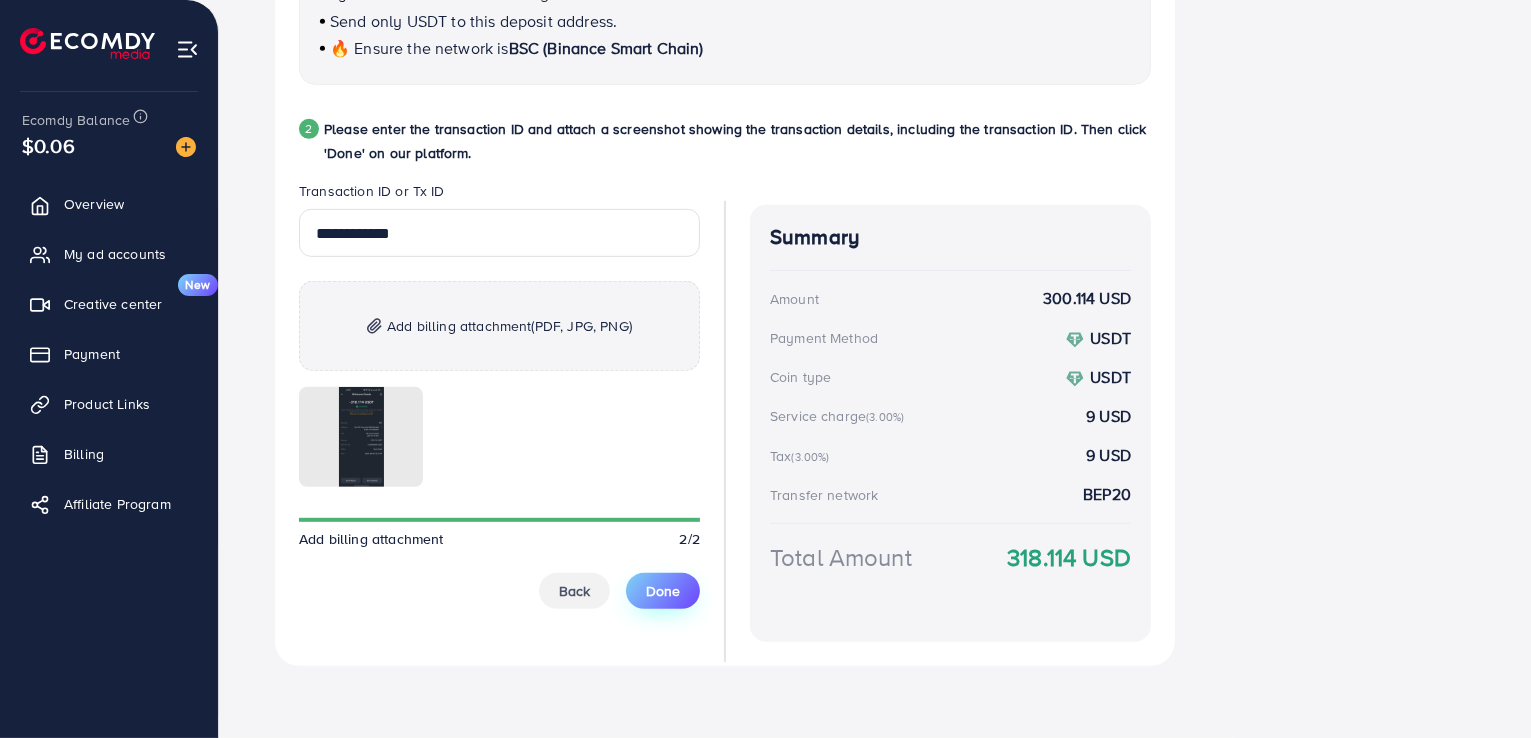 click on "Done" at bounding box center [663, 591] 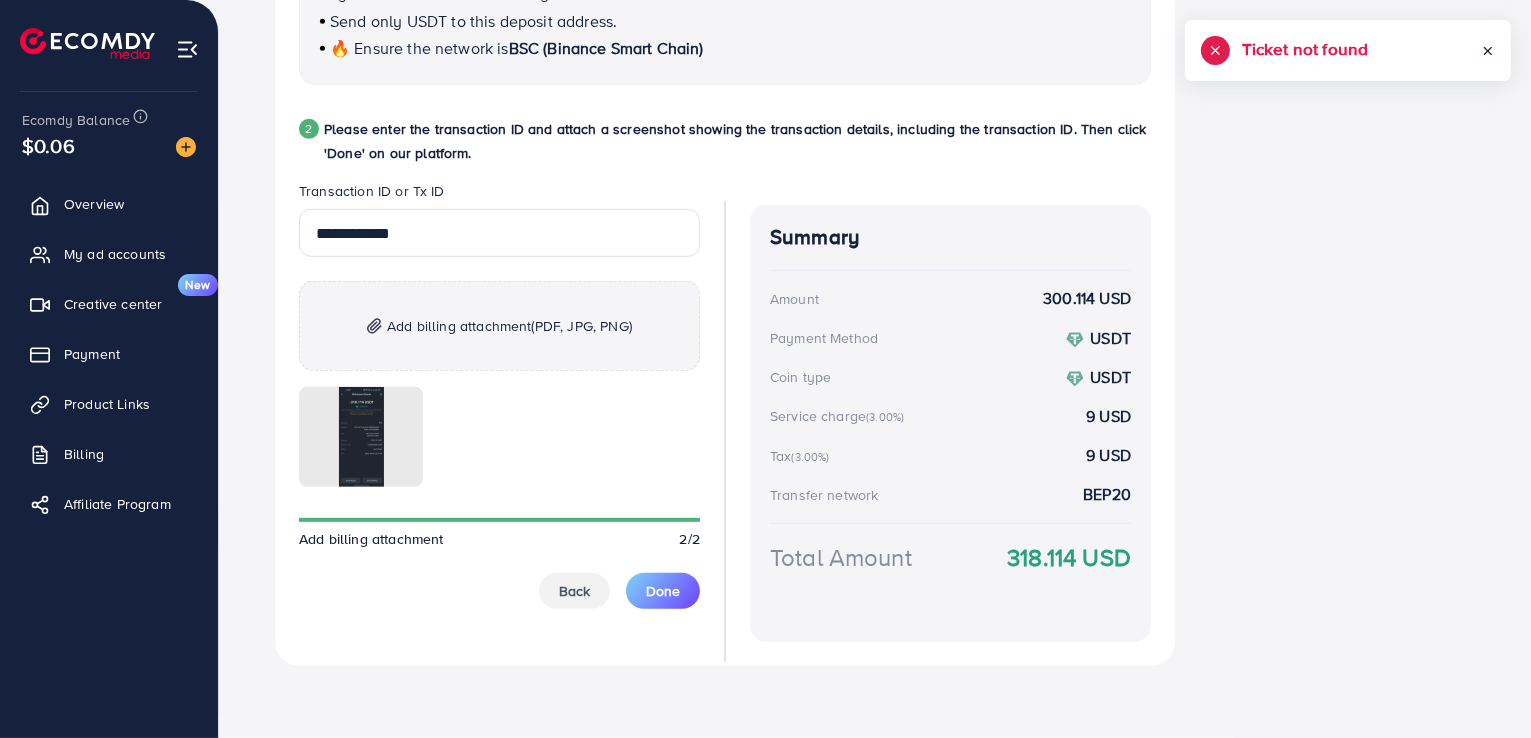 click on "Total Amount   318.114 USD" at bounding box center (950, 581) 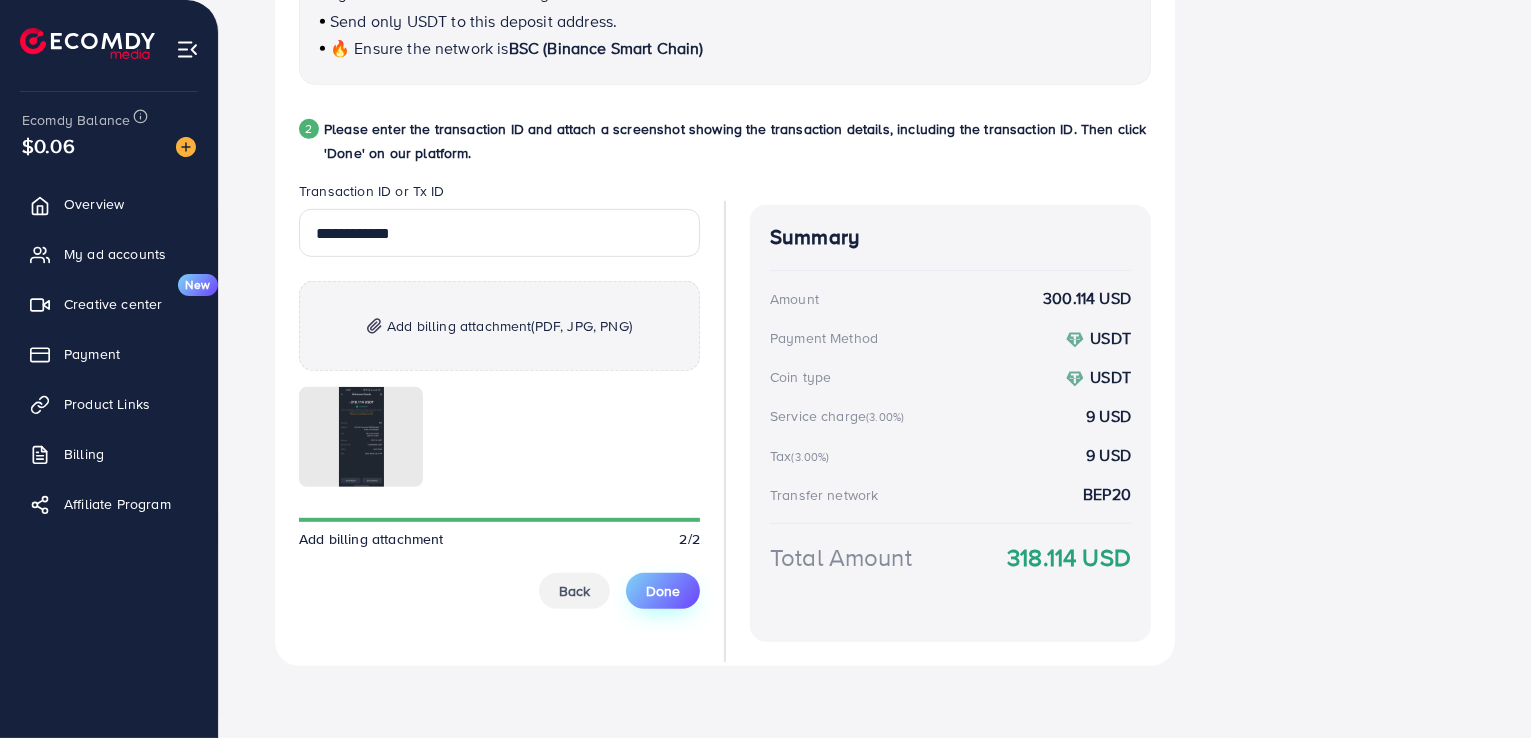 click on "Done" at bounding box center [663, 591] 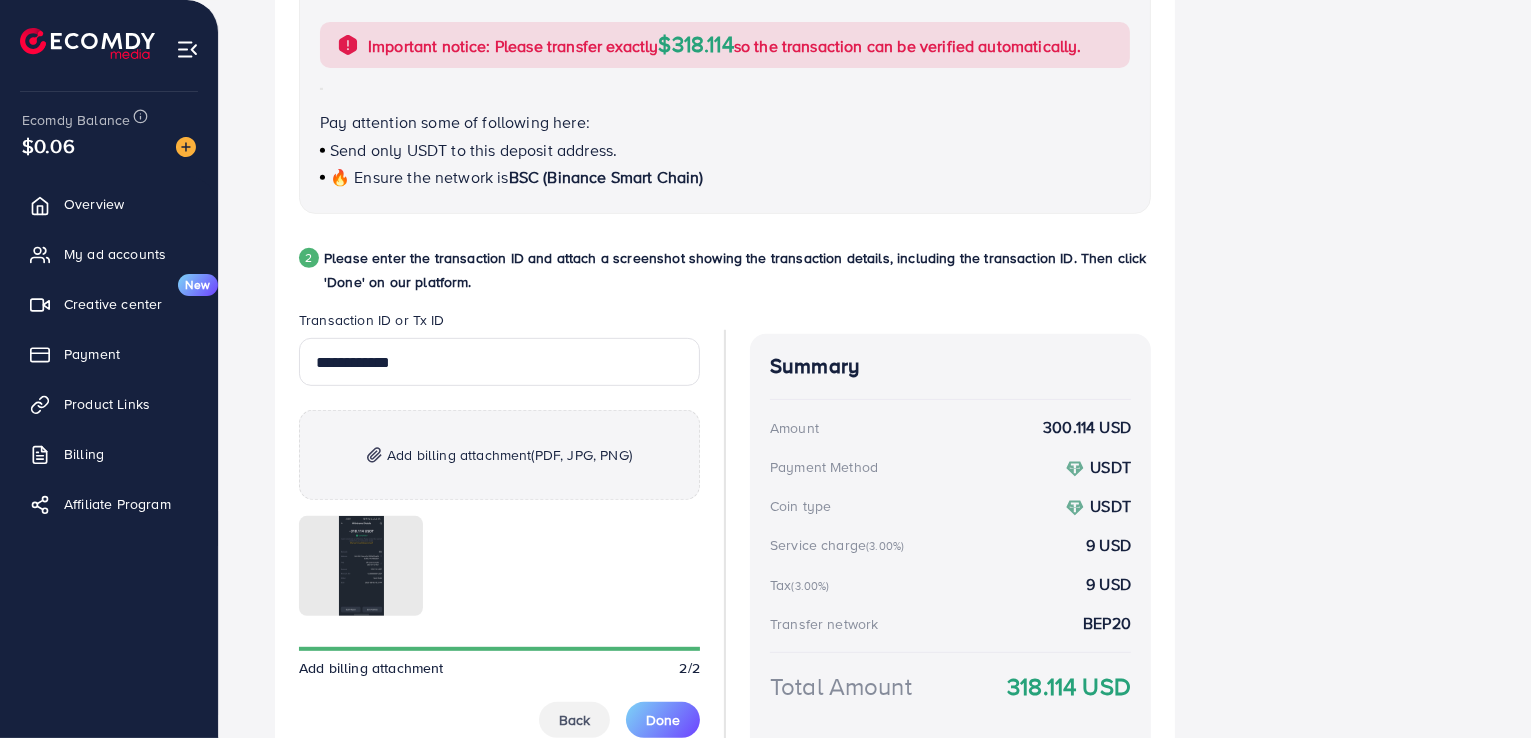 scroll, scrollTop: 836, scrollLeft: 0, axis: vertical 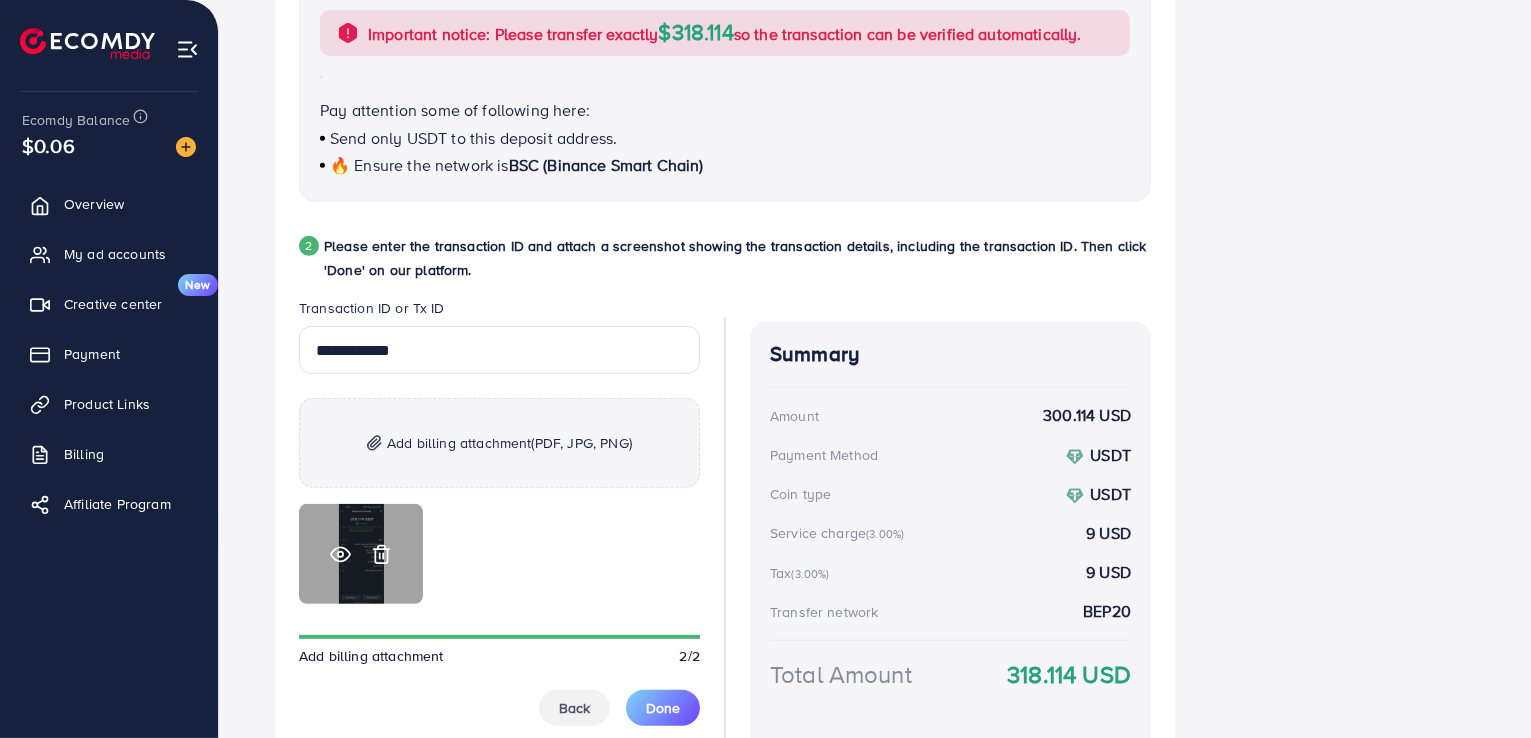 click 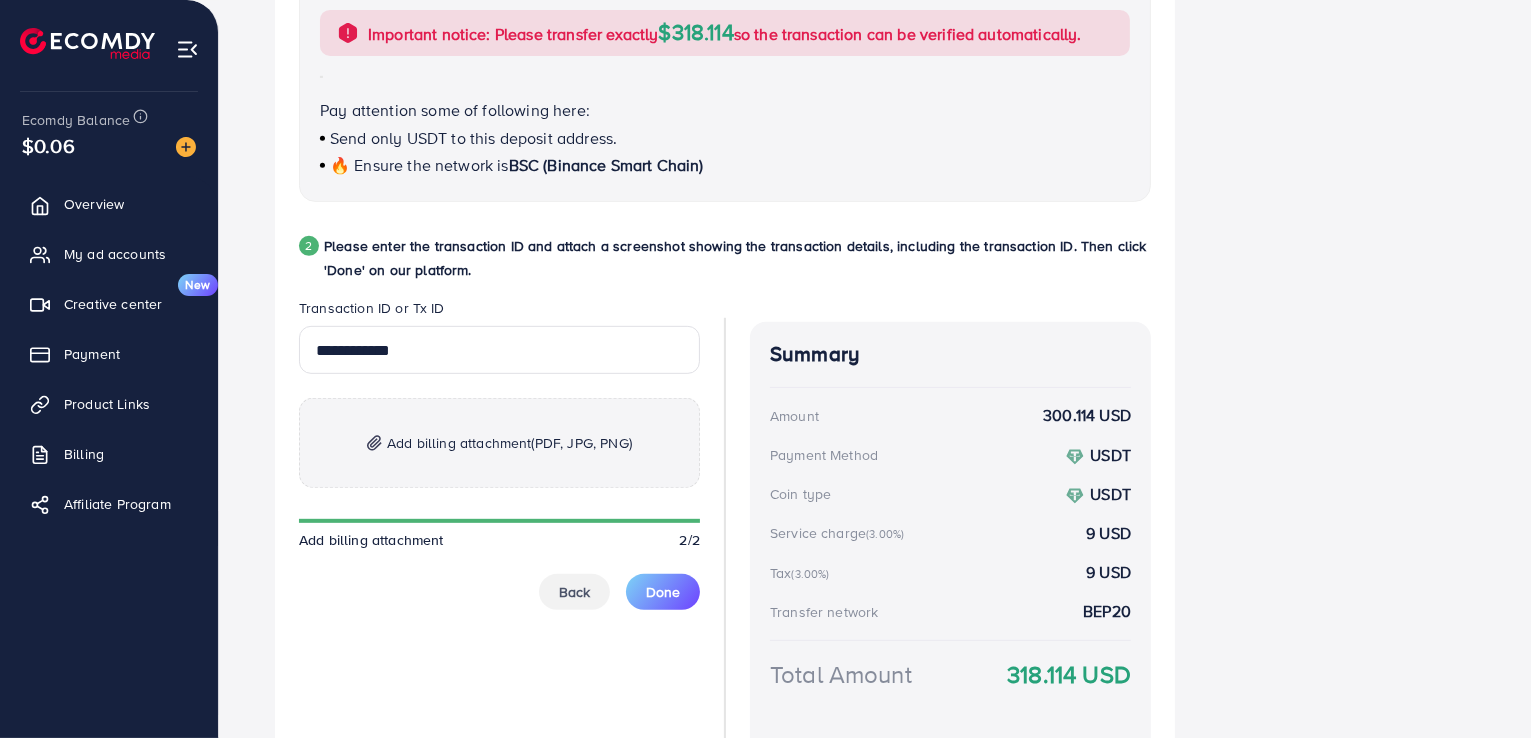 click on "**********" at bounding box center [499, 468] 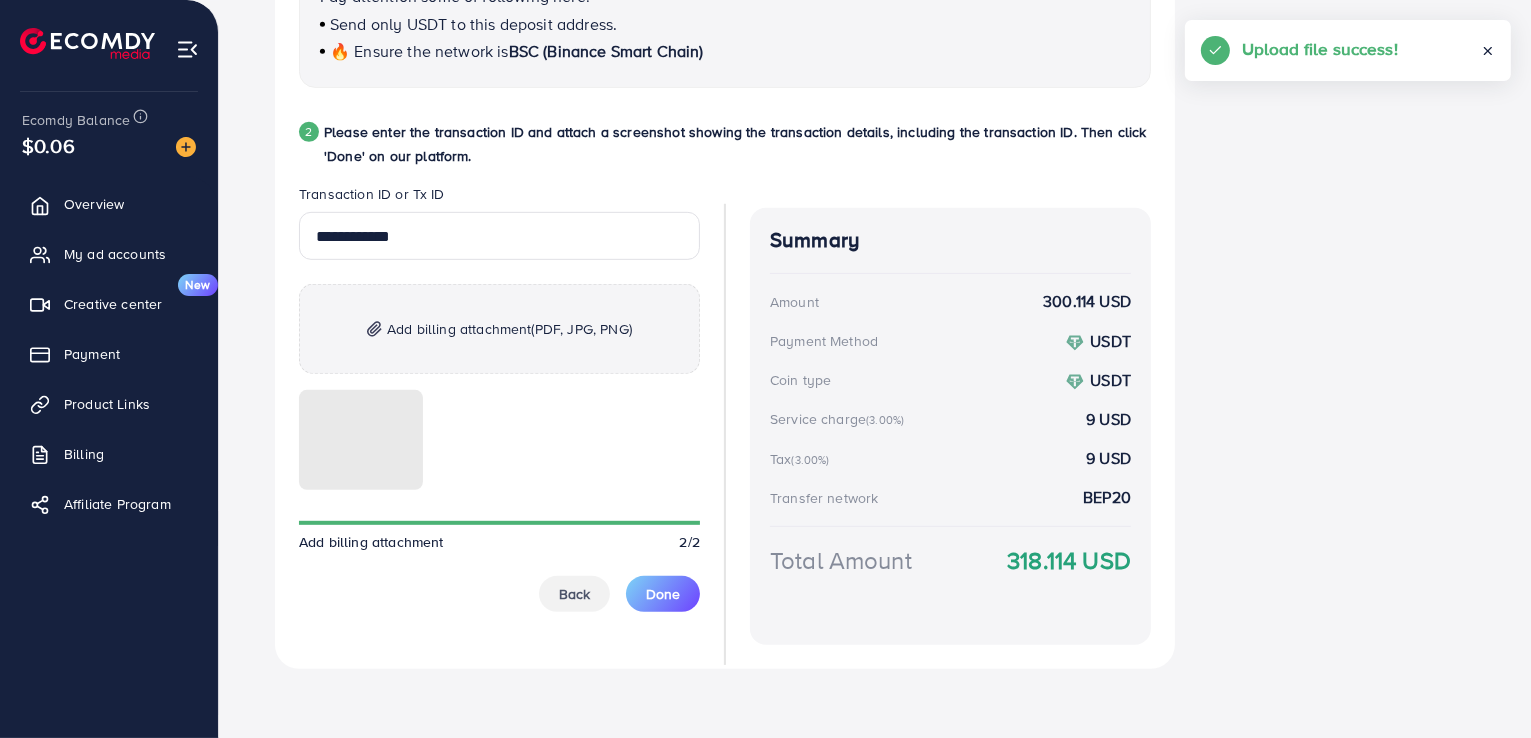 scroll, scrollTop: 953, scrollLeft: 0, axis: vertical 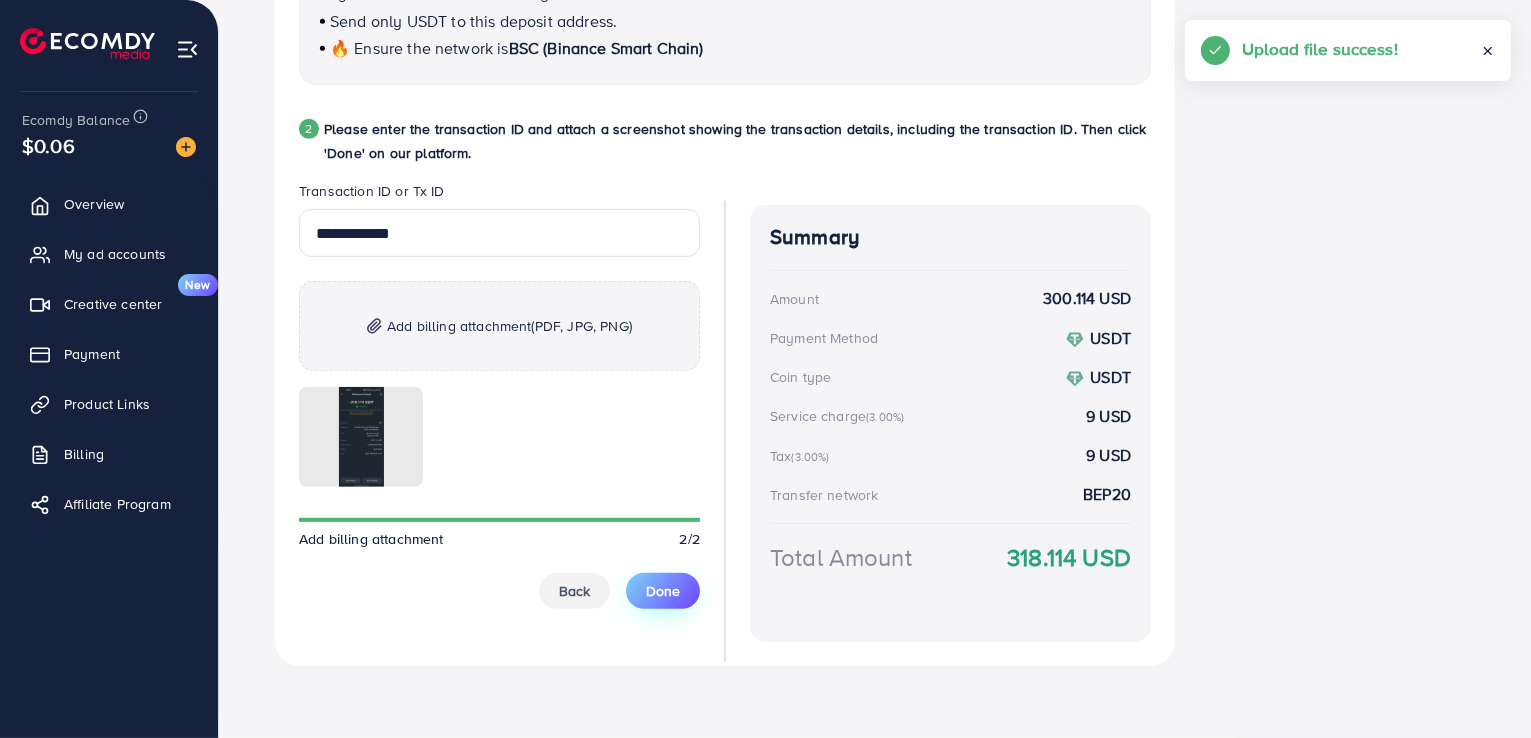click on "Done" at bounding box center [663, 591] 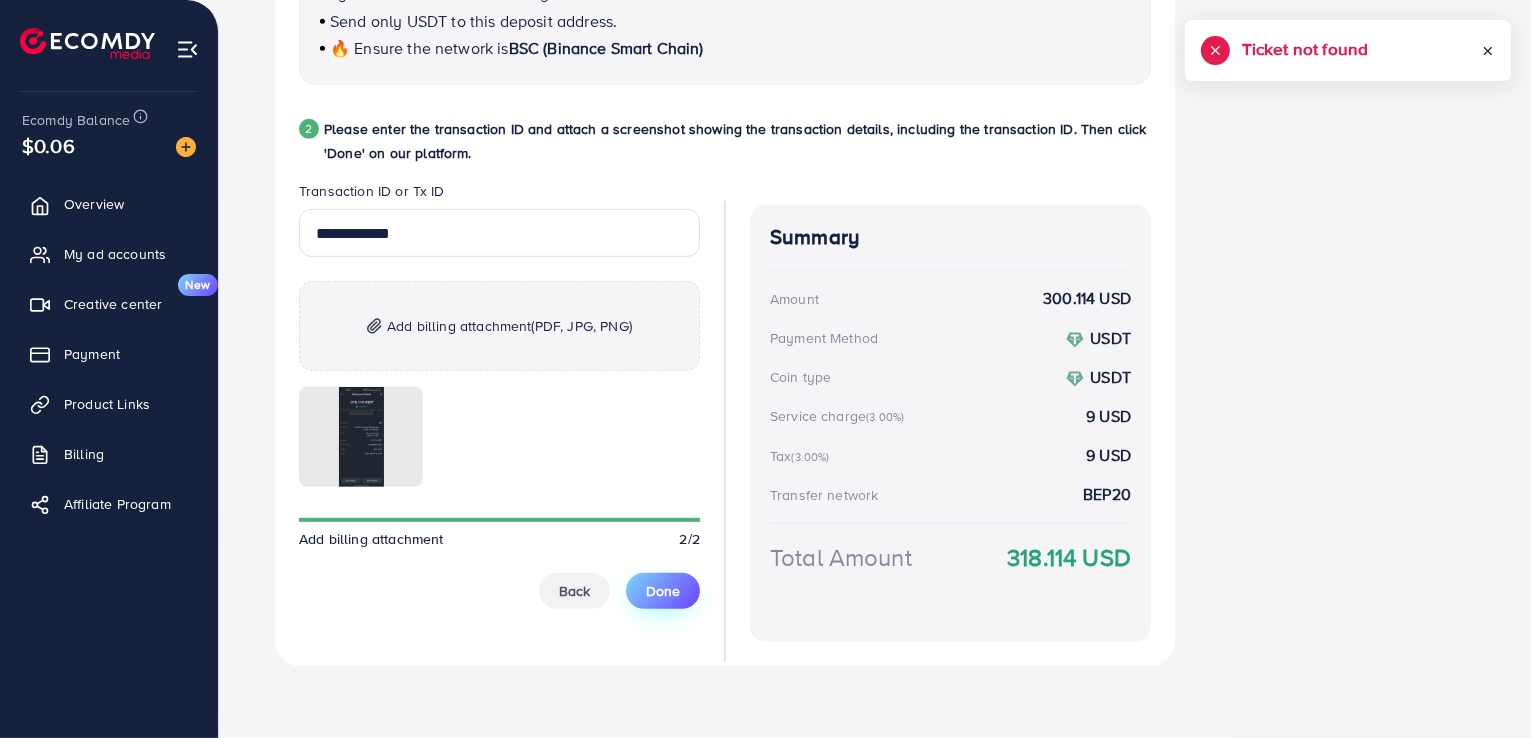 click on "Done" at bounding box center [663, 591] 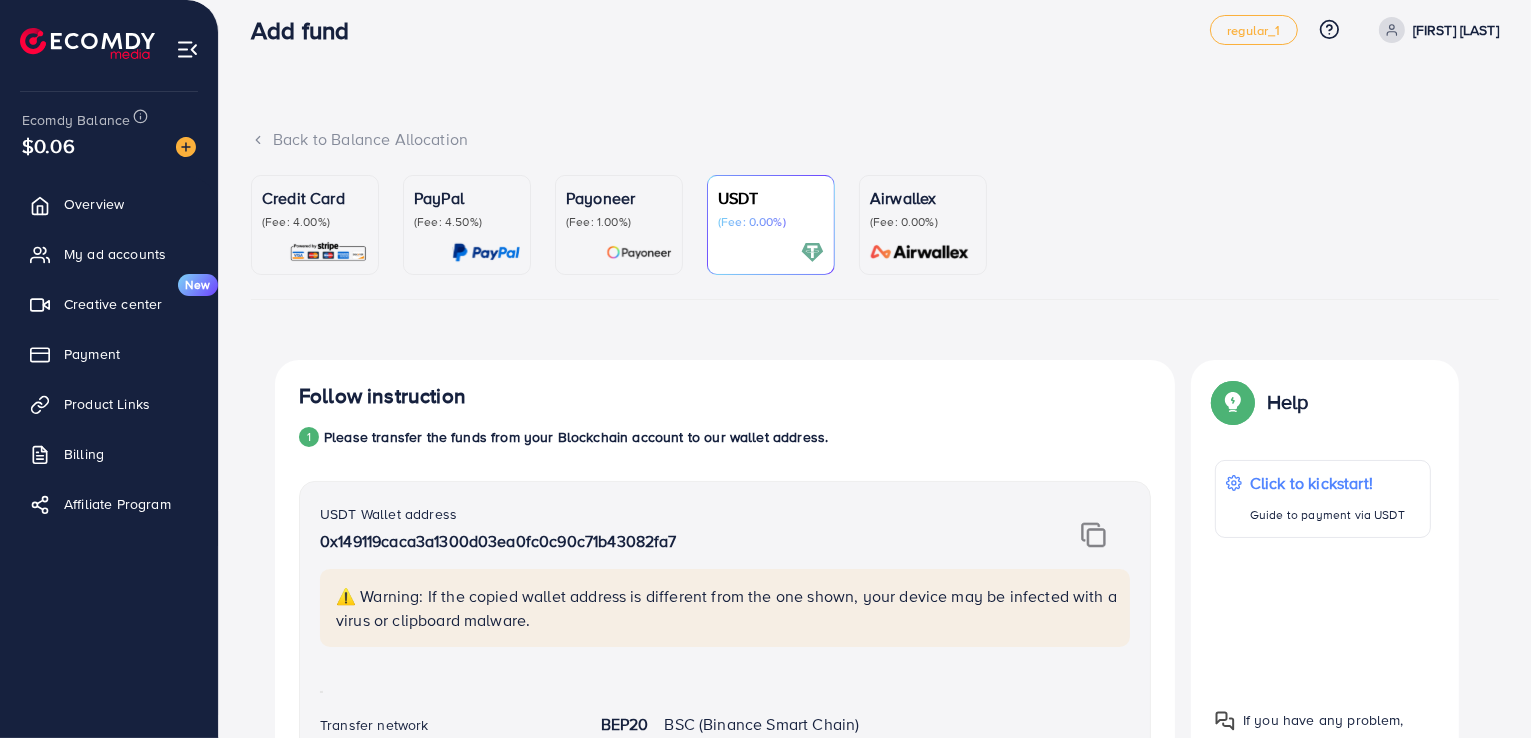 scroll, scrollTop: 0, scrollLeft: 0, axis: both 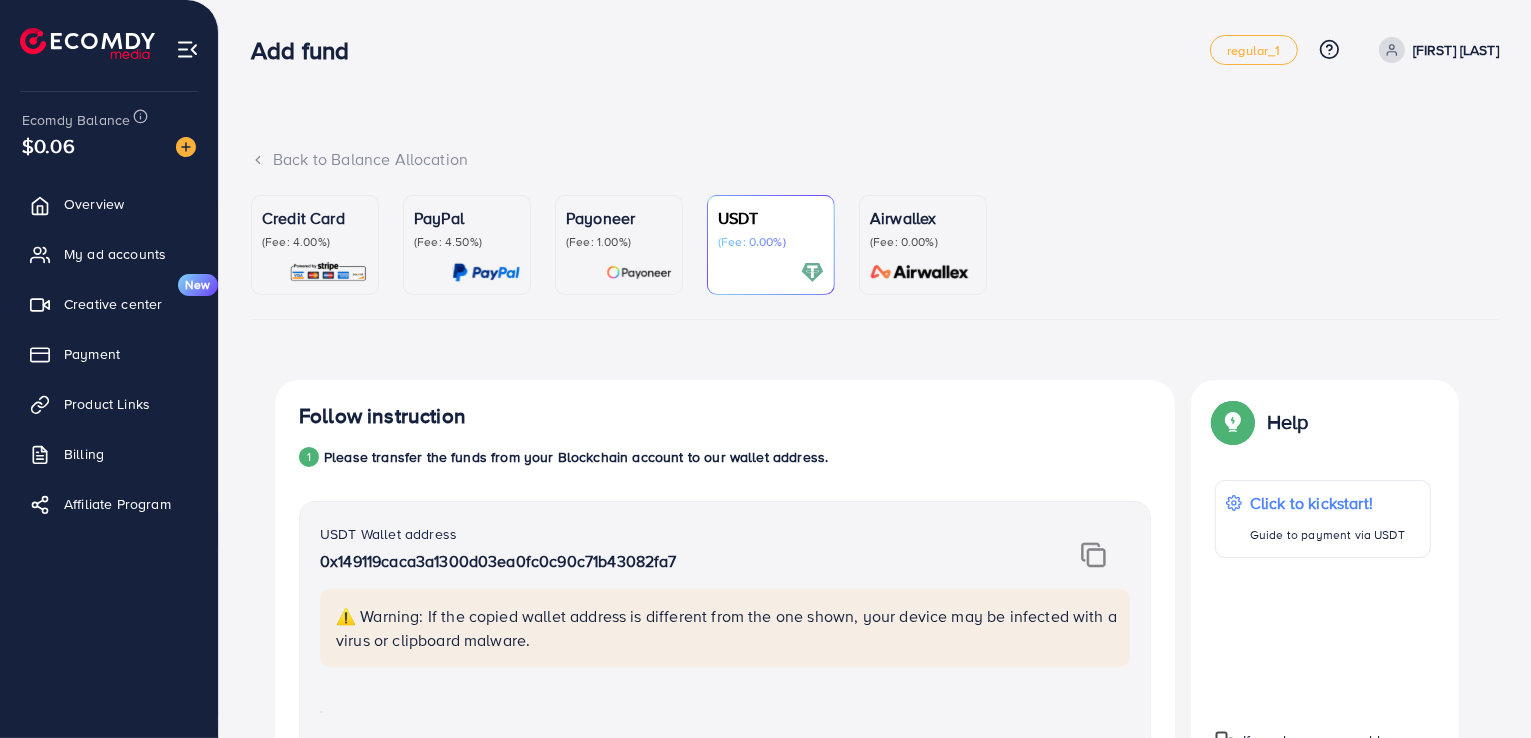 click at bounding box center [771, 272] 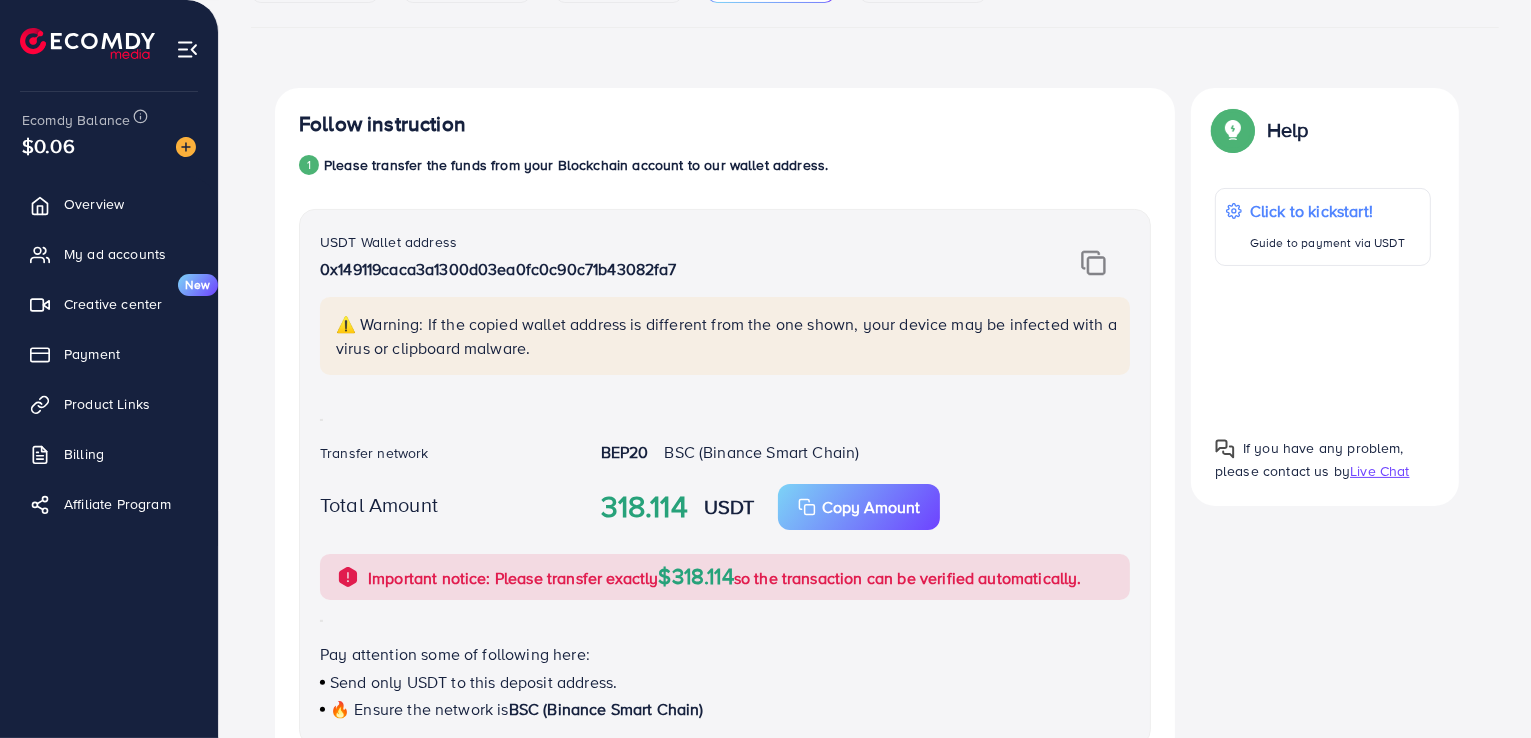 scroll, scrollTop: 136, scrollLeft: 0, axis: vertical 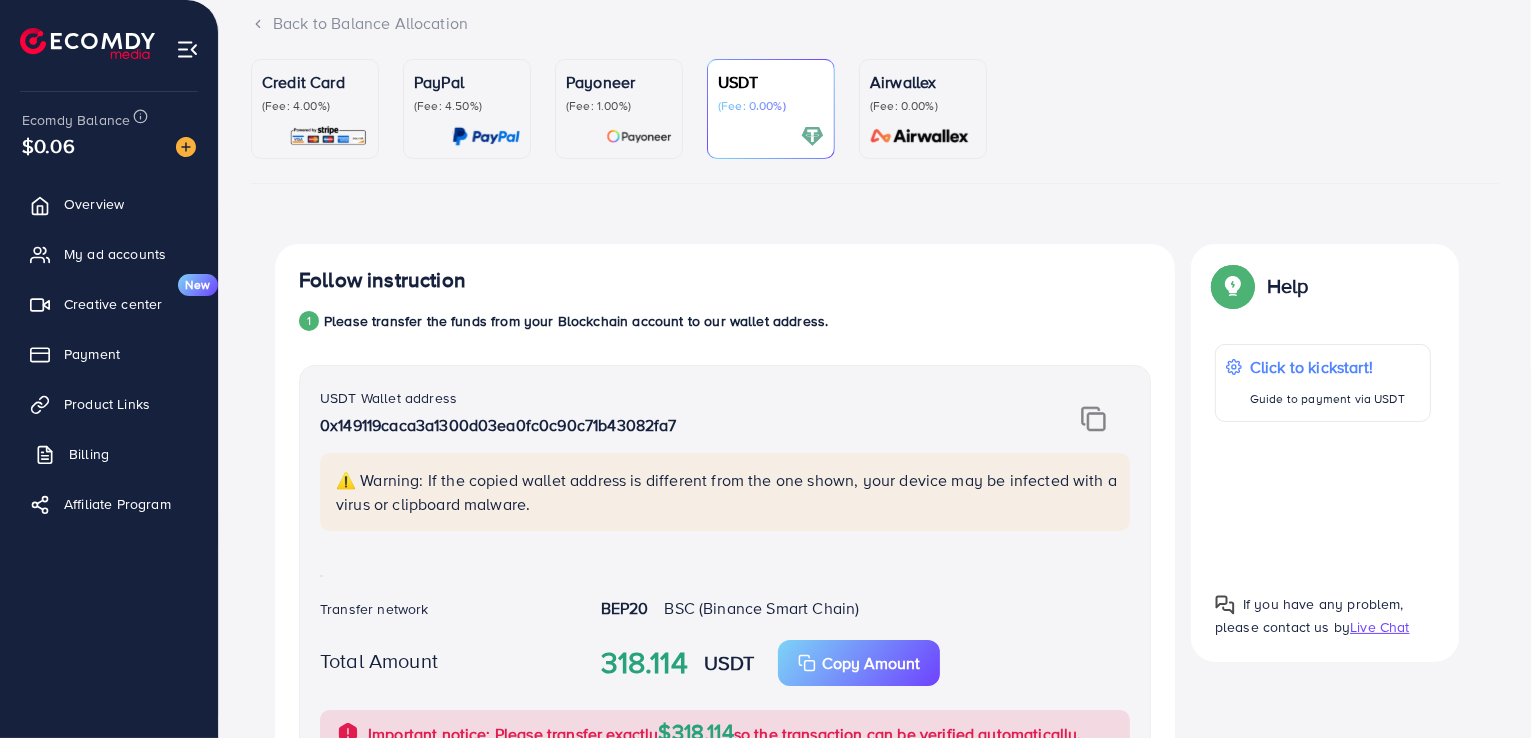 click on "Billing" at bounding box center (89, 454) 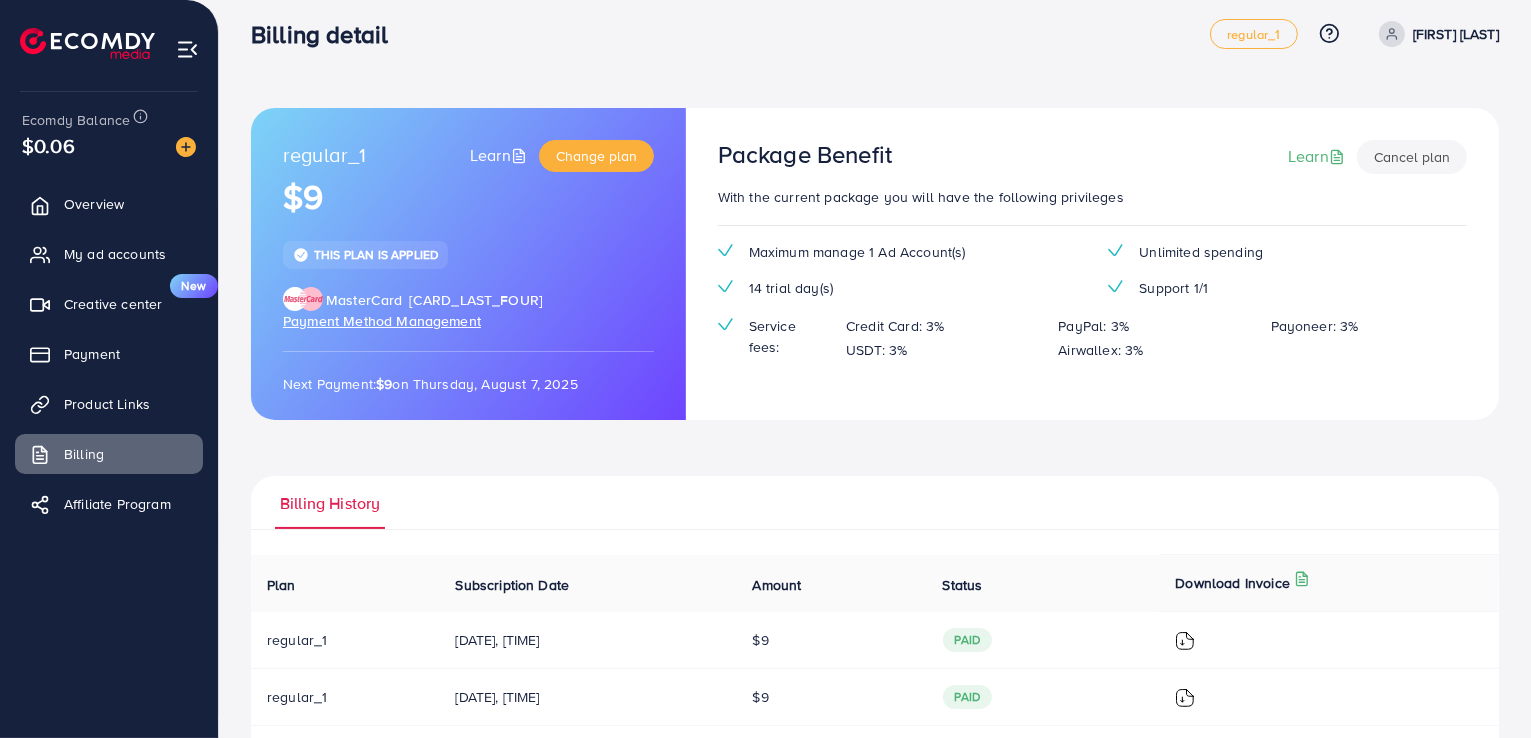 scroll, scrollTop: 0, scrollLeft: 0, axis: both 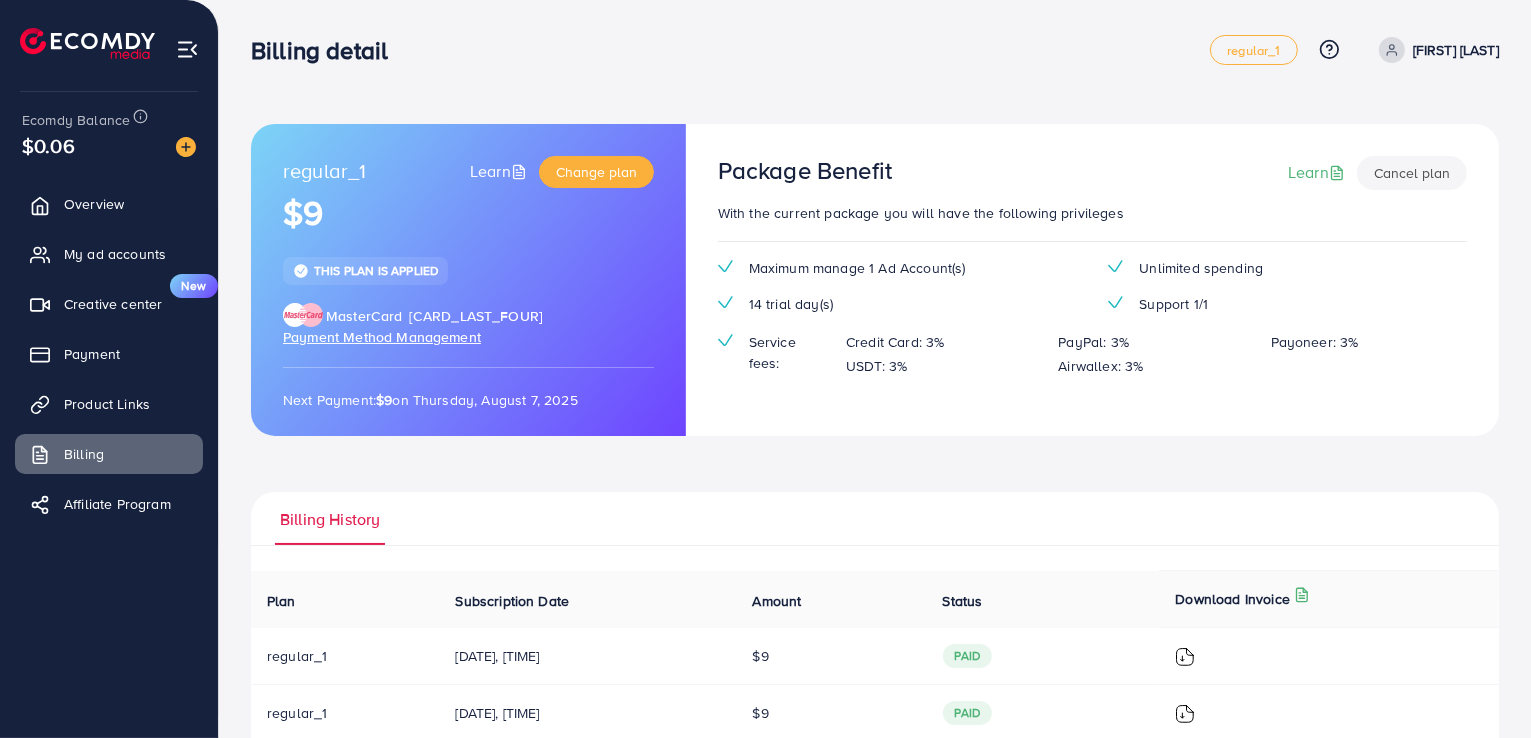 click on "regular_1   Learn   Change plan   $9  This plan is applied  MasterCard 0324  Payment Method Management   Next Payment:  $9  on Thursday, August 7, 2025   Package Benefit   Learn   Cancel plan   With the current package you will have the following privileges  Maximum manage 1 Ad Account(s) Unlimited spending 14 trial day(s)  Support 1/1 Service fees:  Credit Card: 3%   PayPal: 3%   Payoneer: 3%   USDT: 3%   Airwallex: 3%  Billing History               Plan Subscription Date Amount Status Download Invoice            regular_1  07/07/2025, 16:51:41  $9   paid       regular_1  07/06/2025, 16:51:11  $9   paid       regular_1  07/05/2025, 16:50:49  $9   paid       regular_1  31/03/2025, 13:41:35  $9   Rejected              Ecomdy Media  Business Number  202113175W   68 CIRCULAR ROAD #02-01   Singapore   049422   +84944399996   support@ecomdymedia.com   Invoice   N/A   Date   Invalid Date   Due   On Receipt   balance due   USD $0   BILL TO      Zipcode:    (+)      Description   Rate   qty   amount   $0   1   $0" at bounding box center [875, 498] 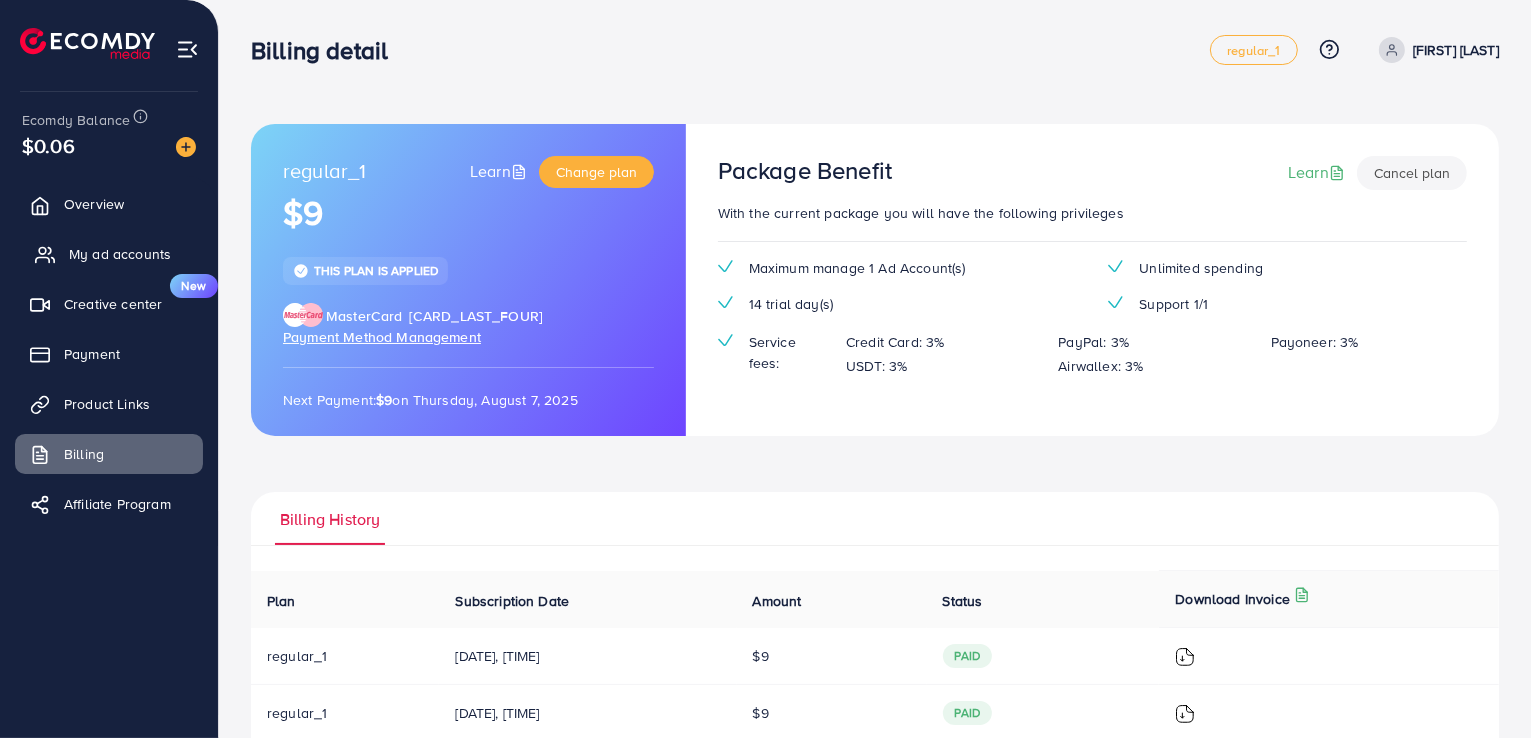 click on "My ad accounts" at bounding box center (120, 254) 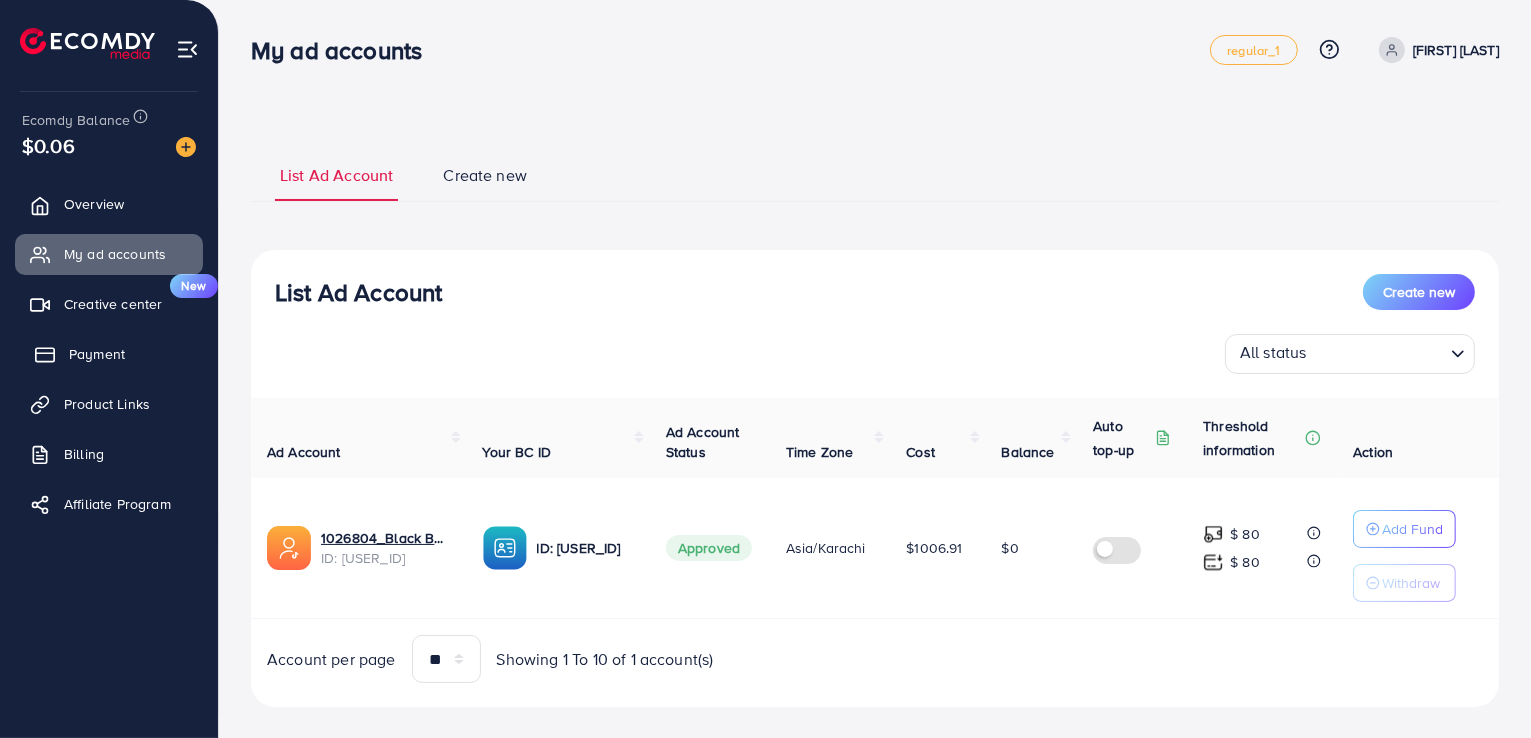 click on "Payment" at bounding box center [97, 354] 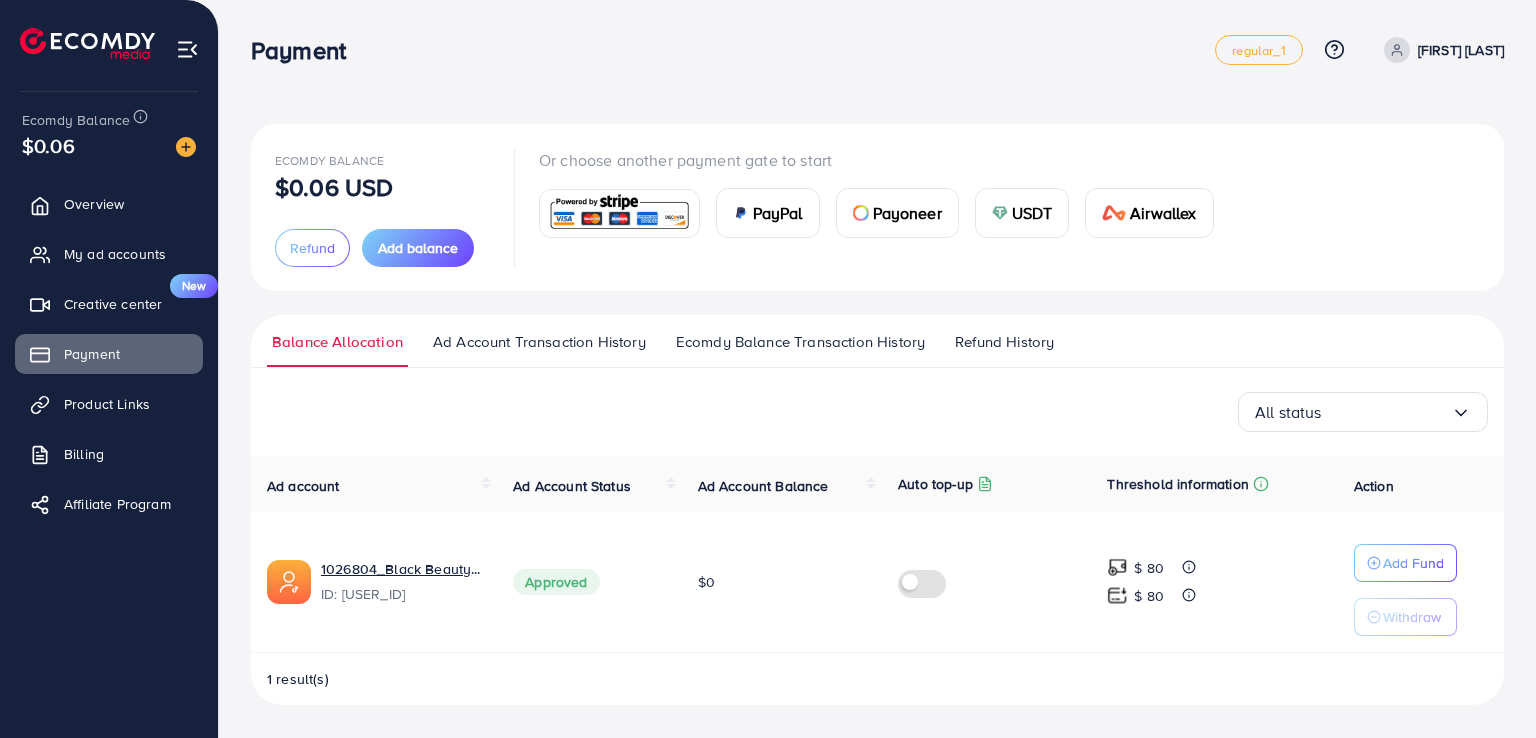 click on "USDT" at bounding box center [1032, 213] 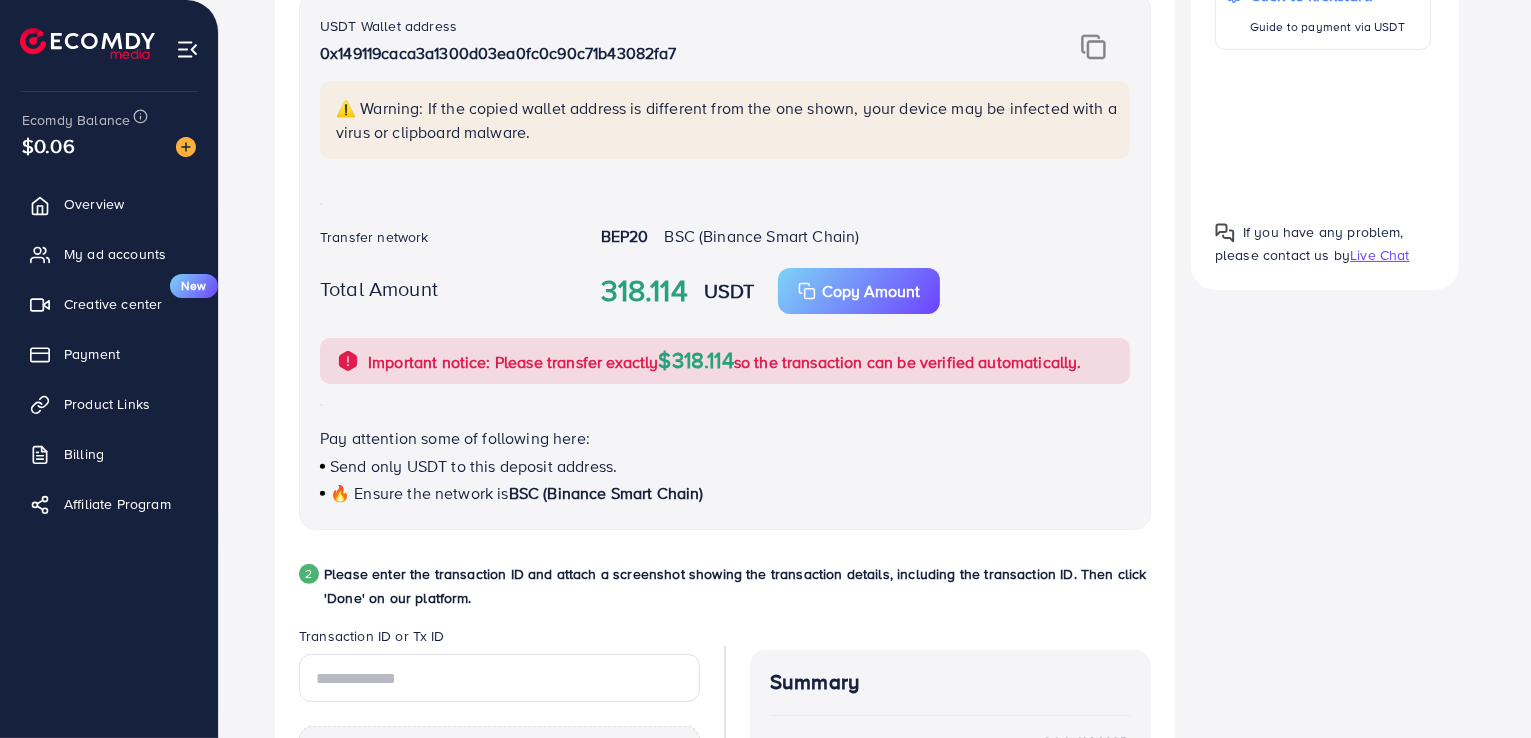 scroll, scrollTop: 483, scrollLeft: 0, axis: vertical 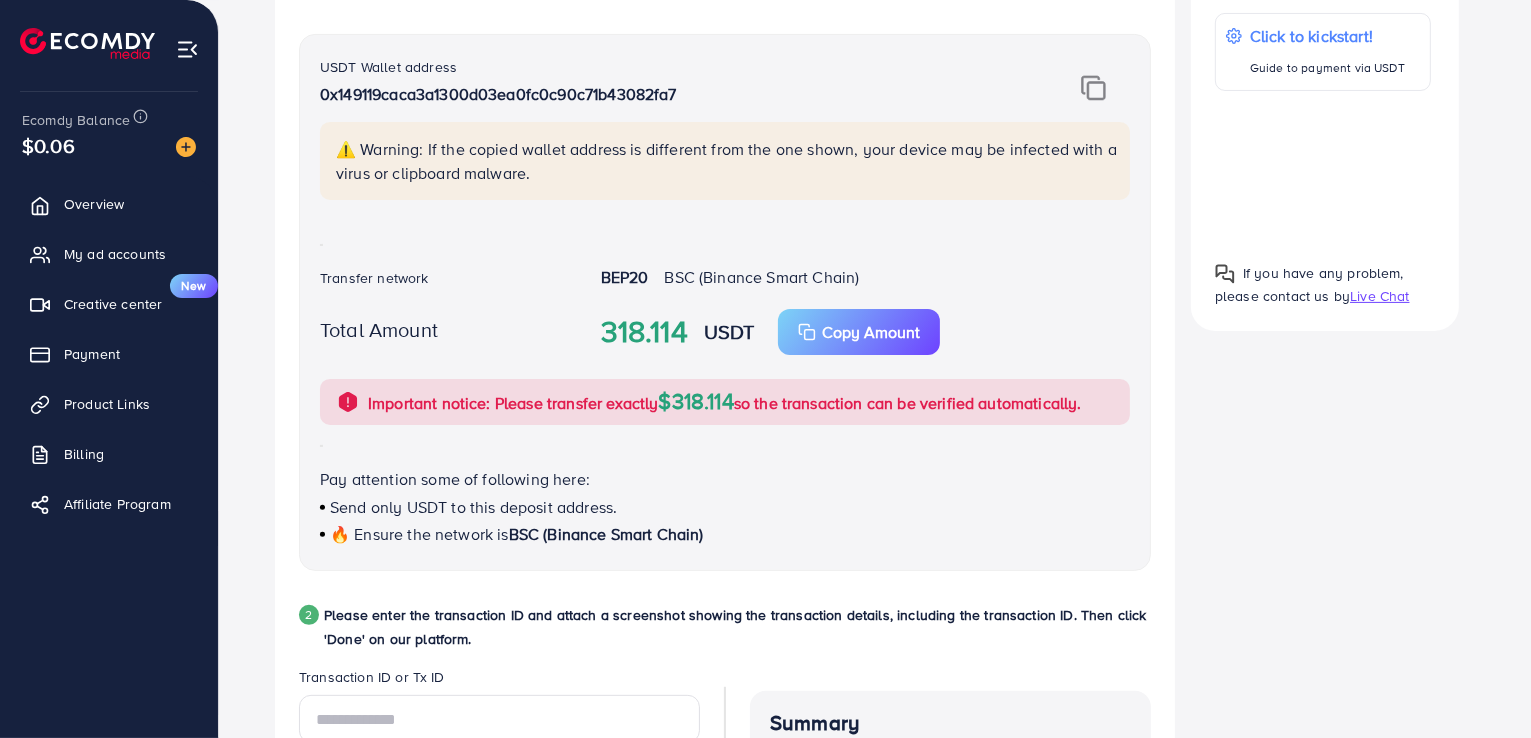 click at bounding box center [1323, 168] 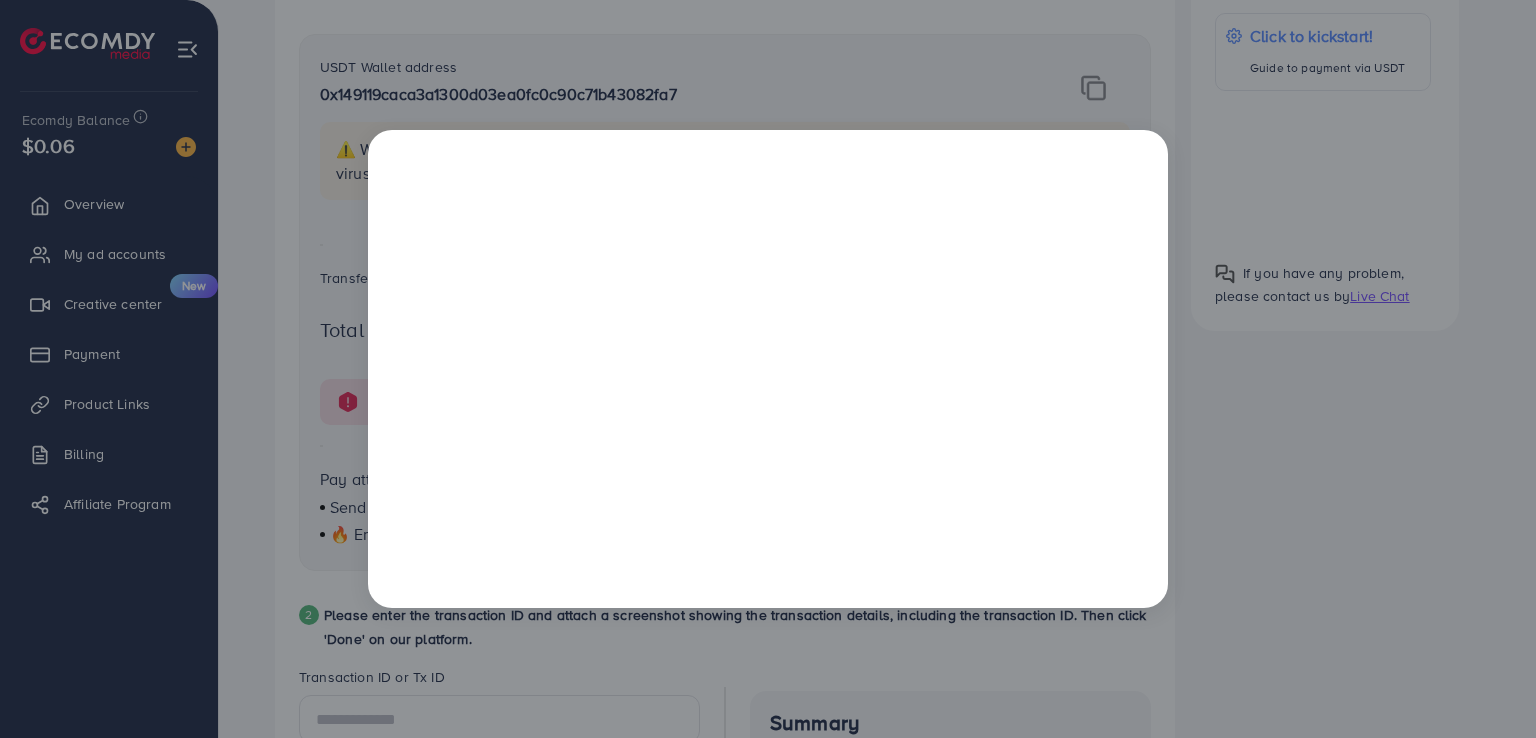 click at bounding box center (768, 369) 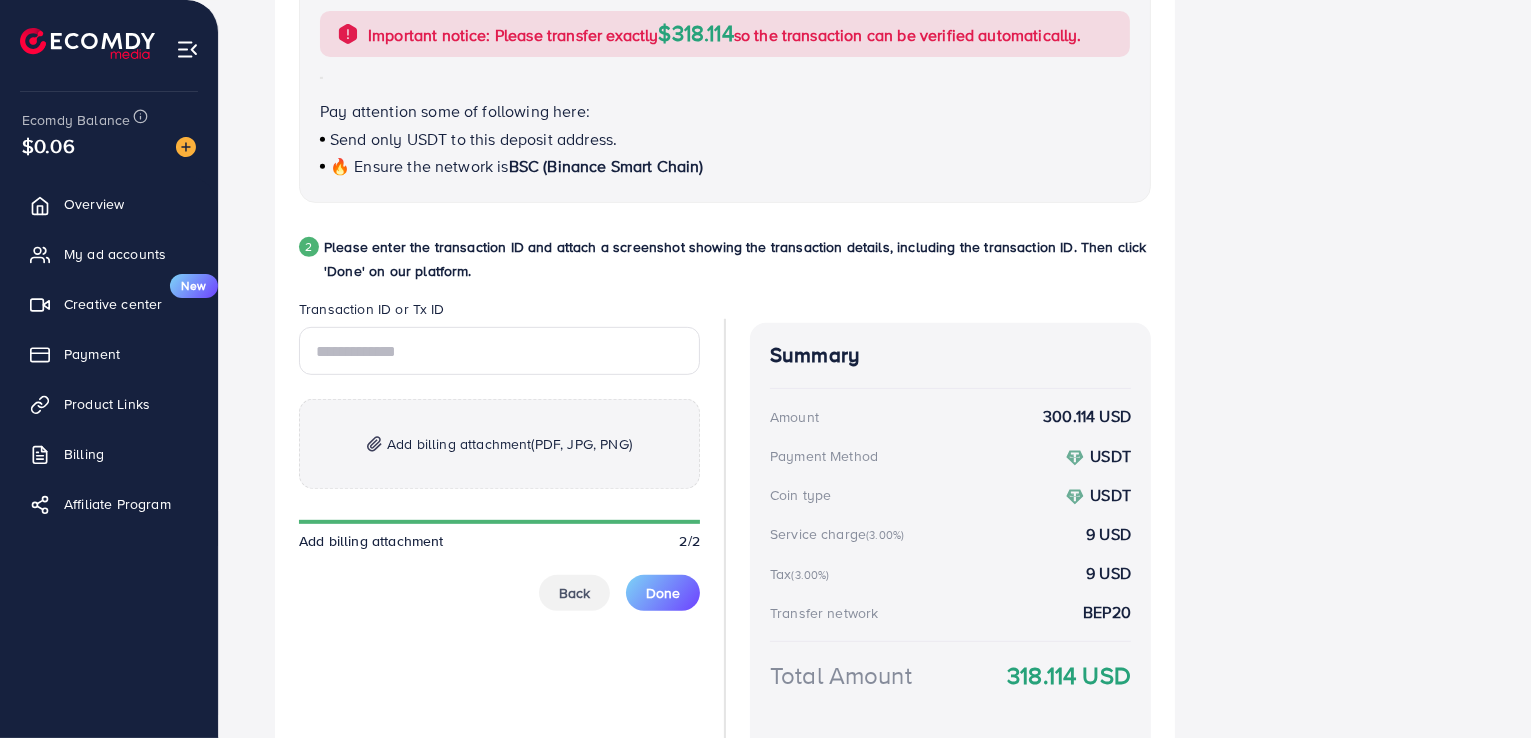 scroll, scrollTop: 883, scrollLeft: 0, axis: vertical 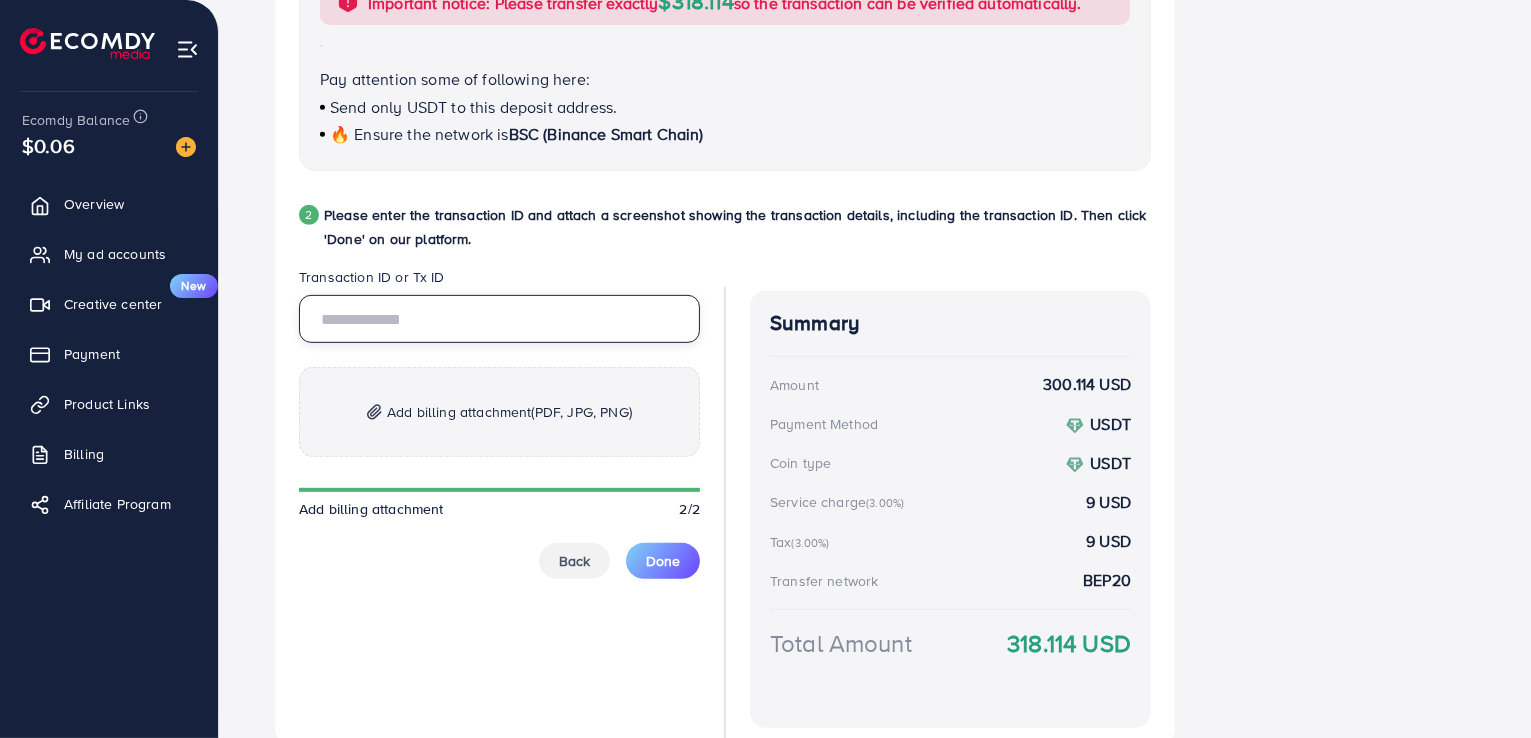 click at bounding box center [499, 319] 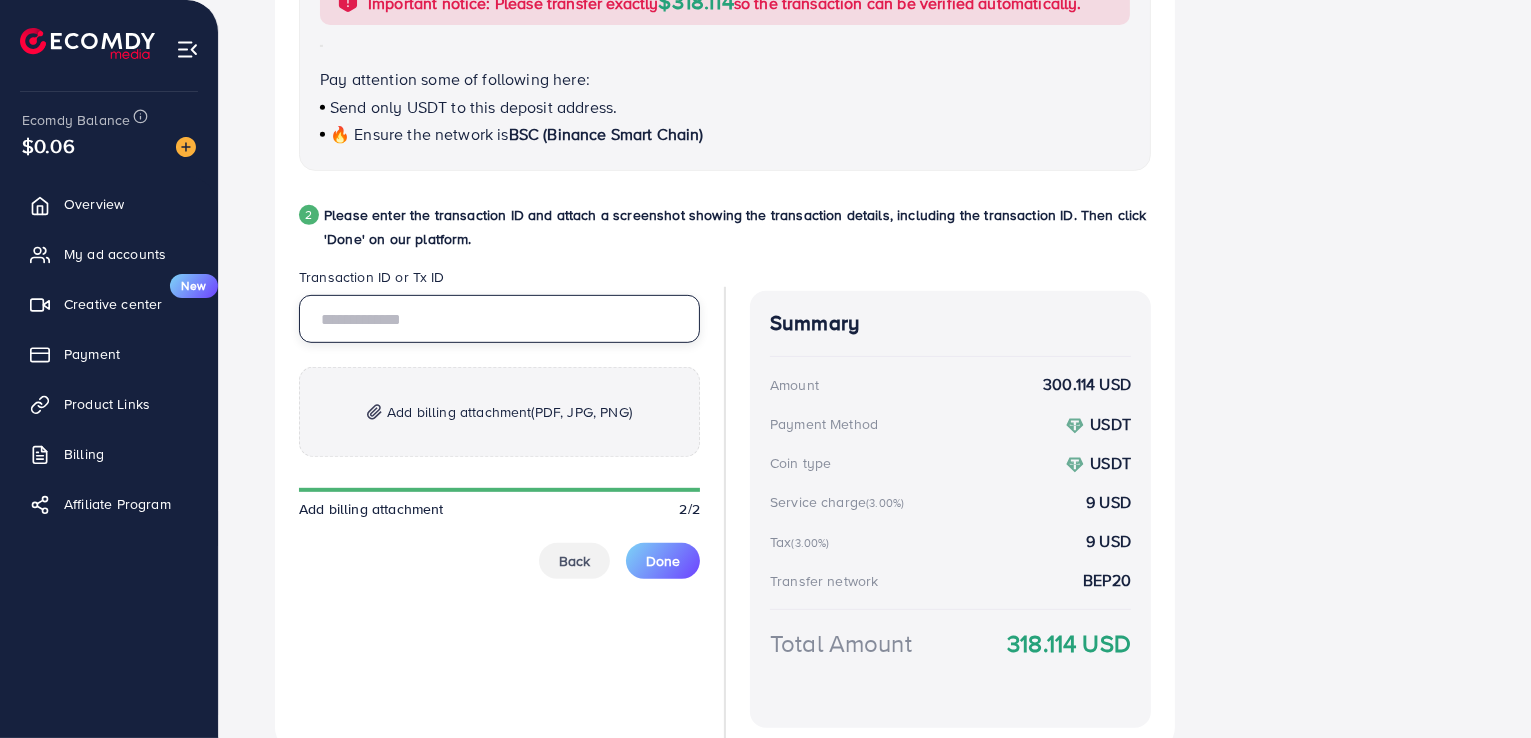 paste on "**********" 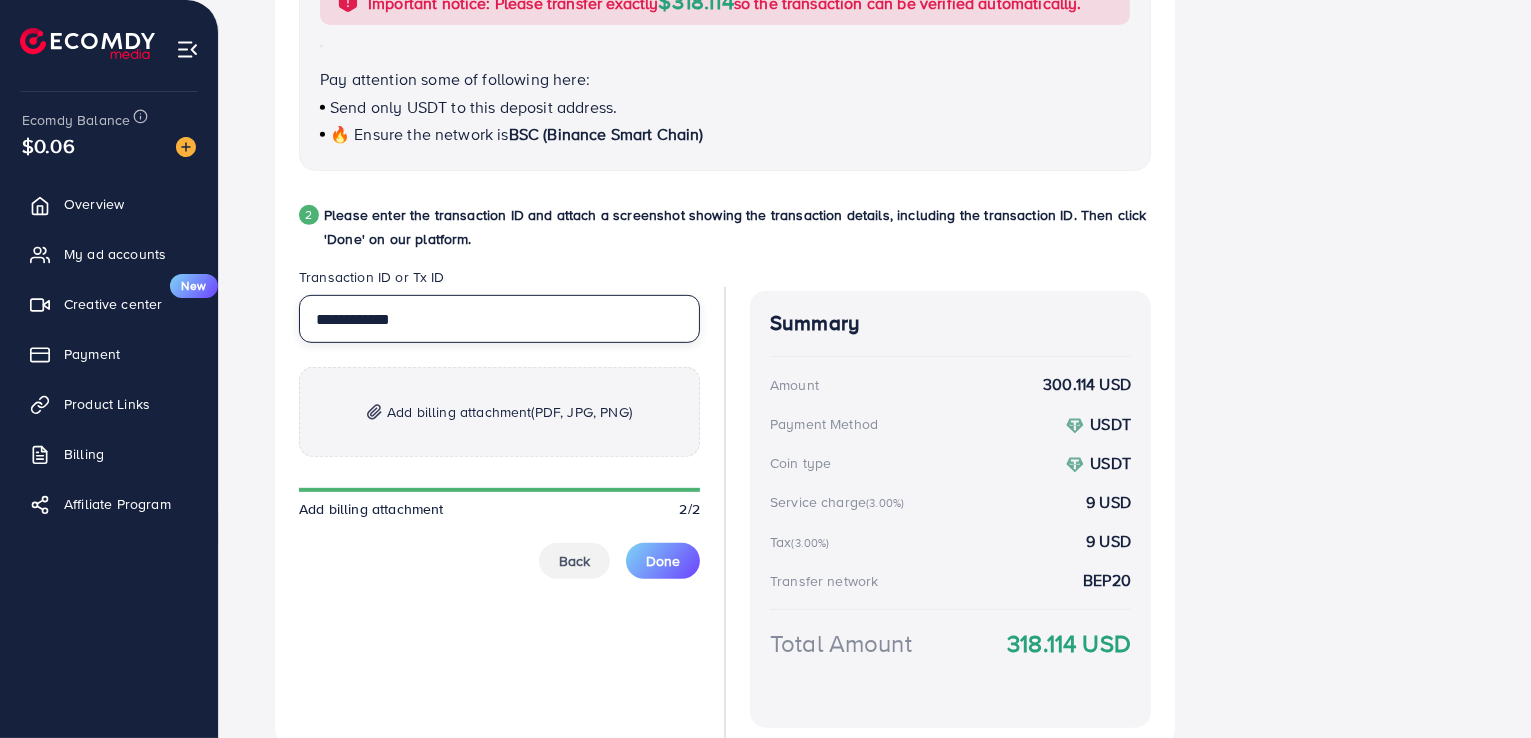 type on "**********" 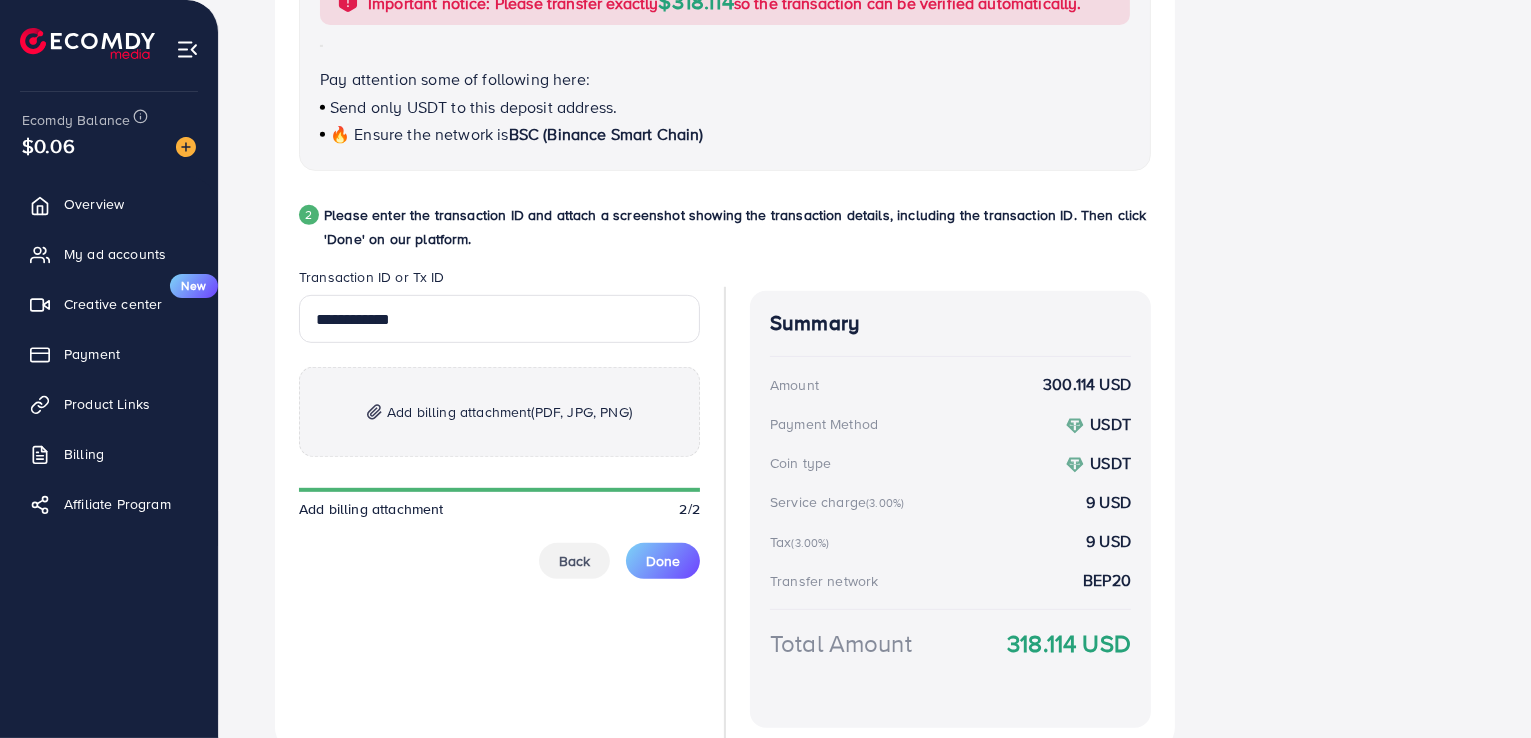 click on "Add billing attachment  (PDF, JPG, PNG)" at bounding box center [509, 412] 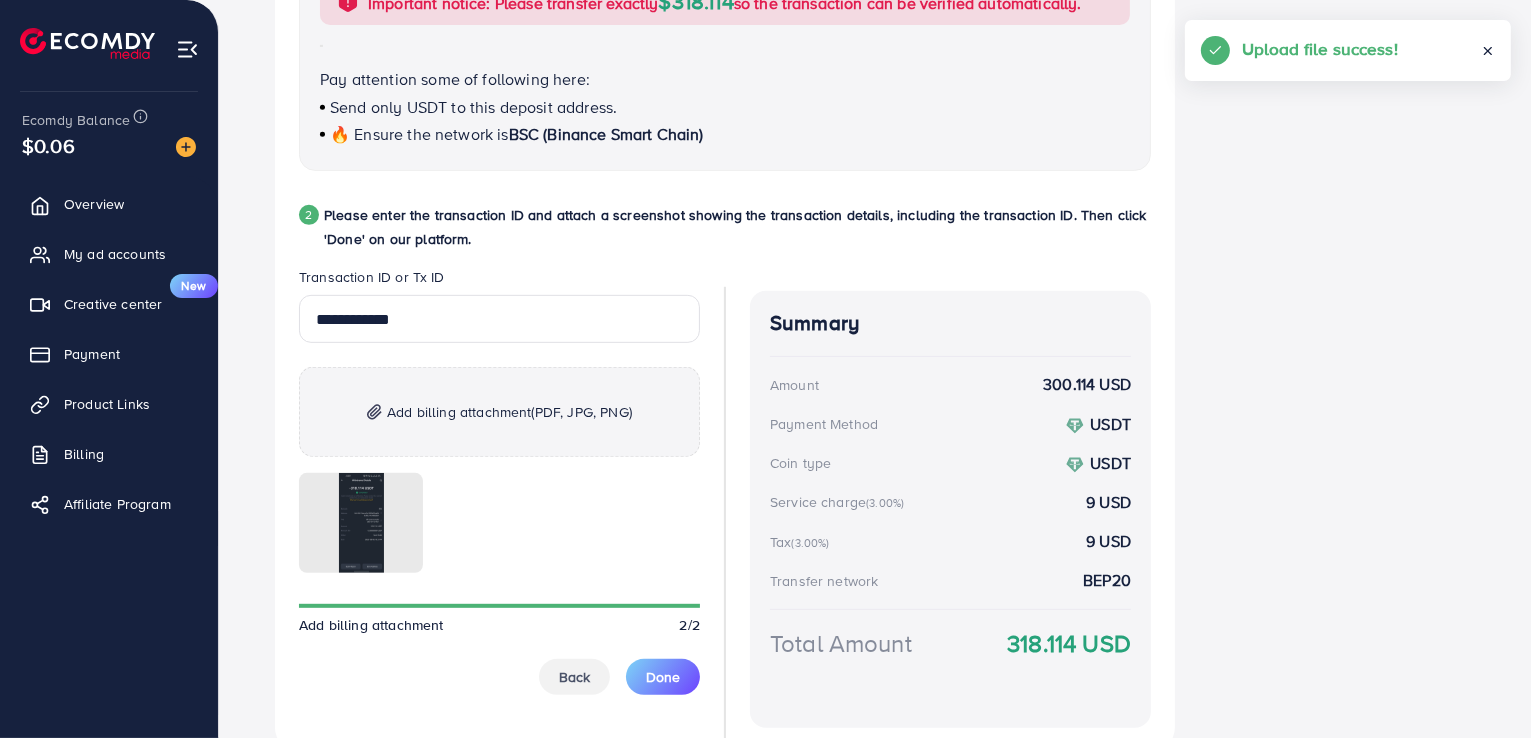 scroll, scrollTop: 966, scrollLeft: 0, axis: vertical 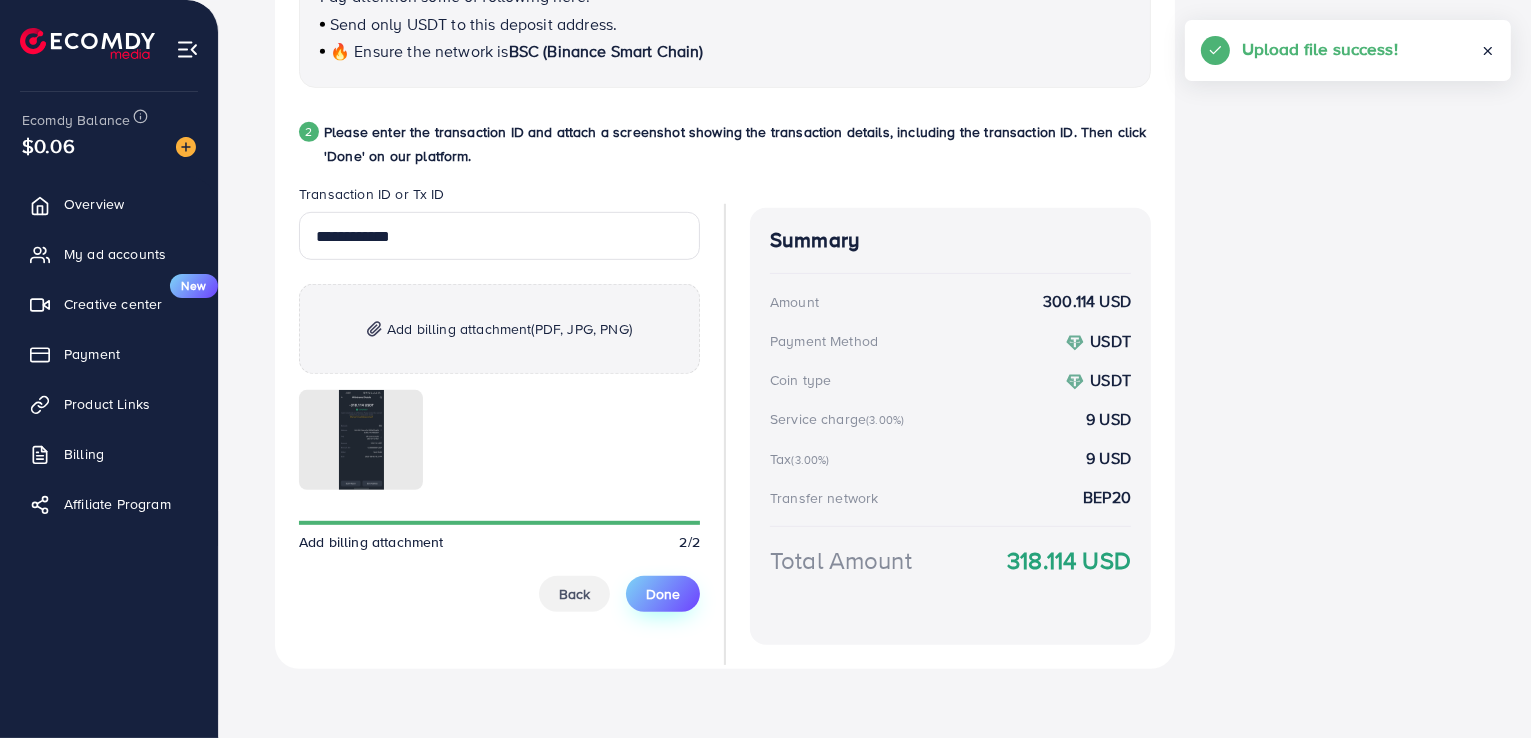 click on "Done" at bounding box center [663, 594] 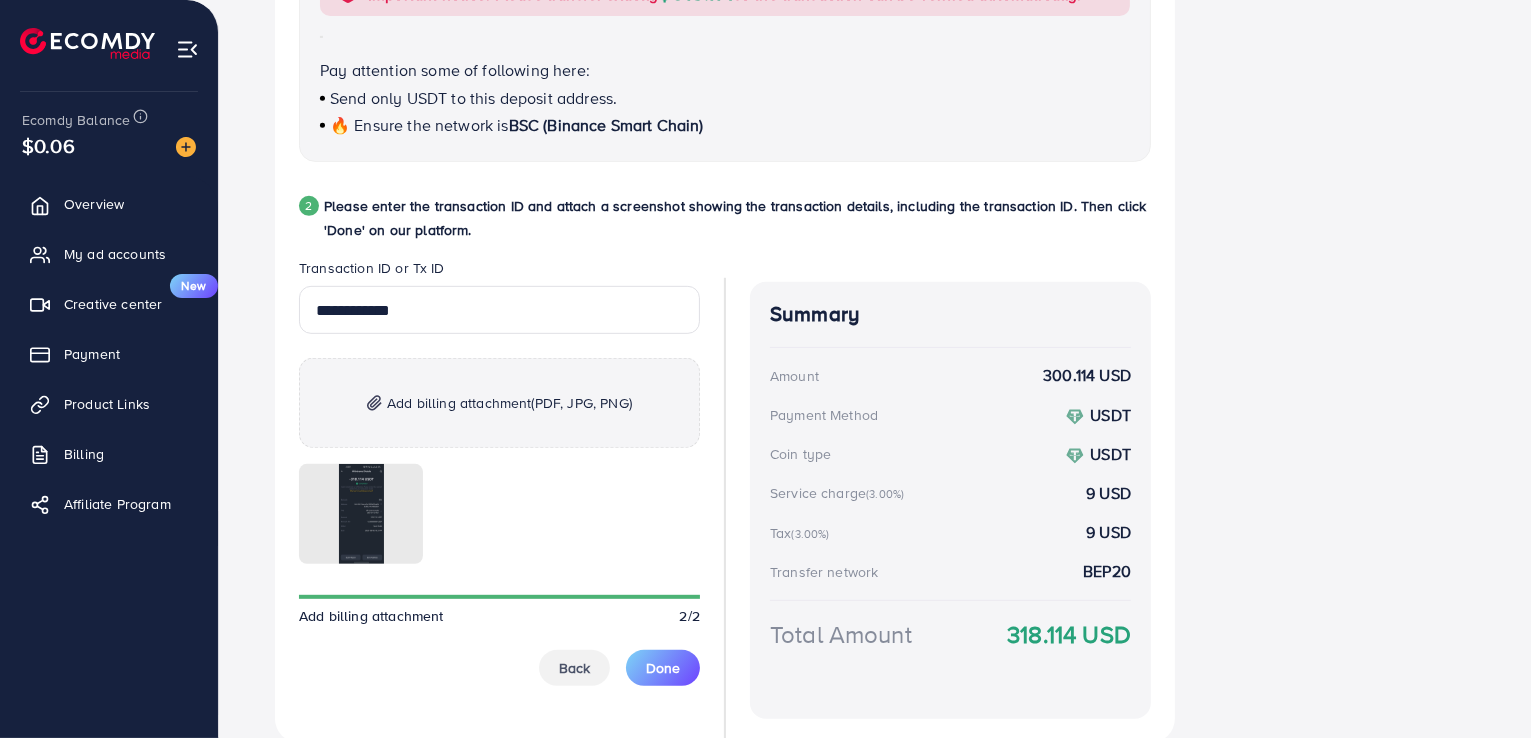 scroll, scrollTop: 969, scrollLeft: 0, axis: vertical 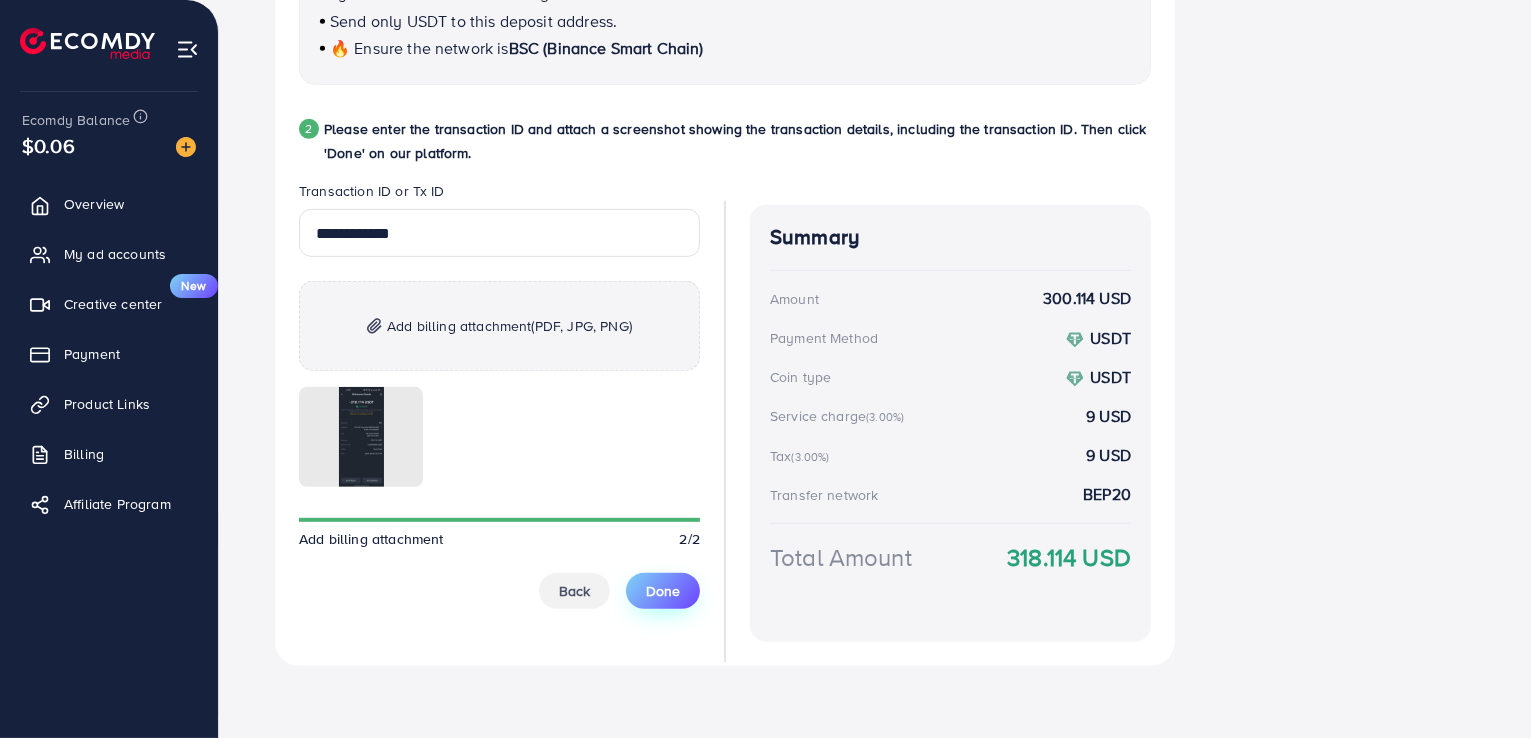 click on "Done" at bounding box center [663, 591] 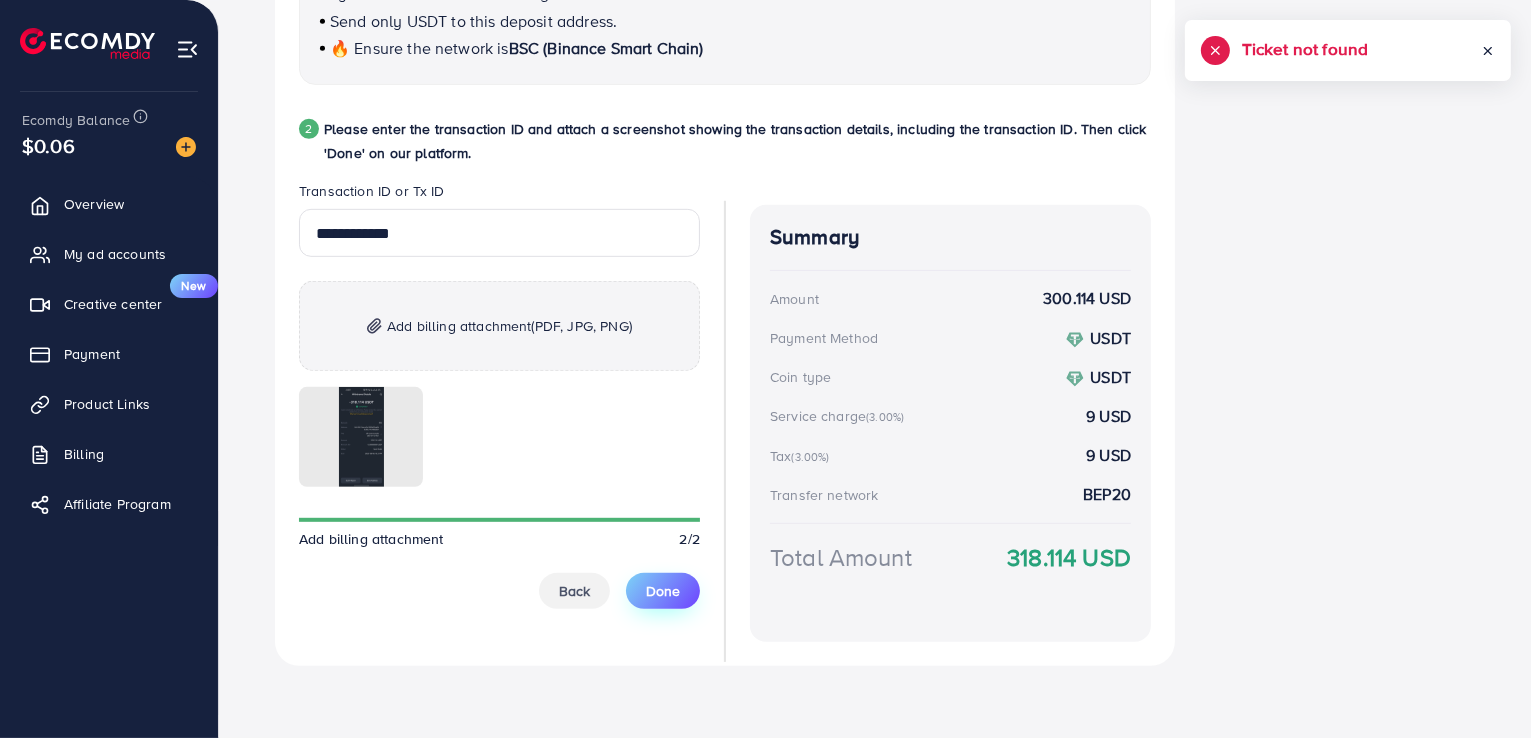 click on "Done" at bounding box center (663, 591) 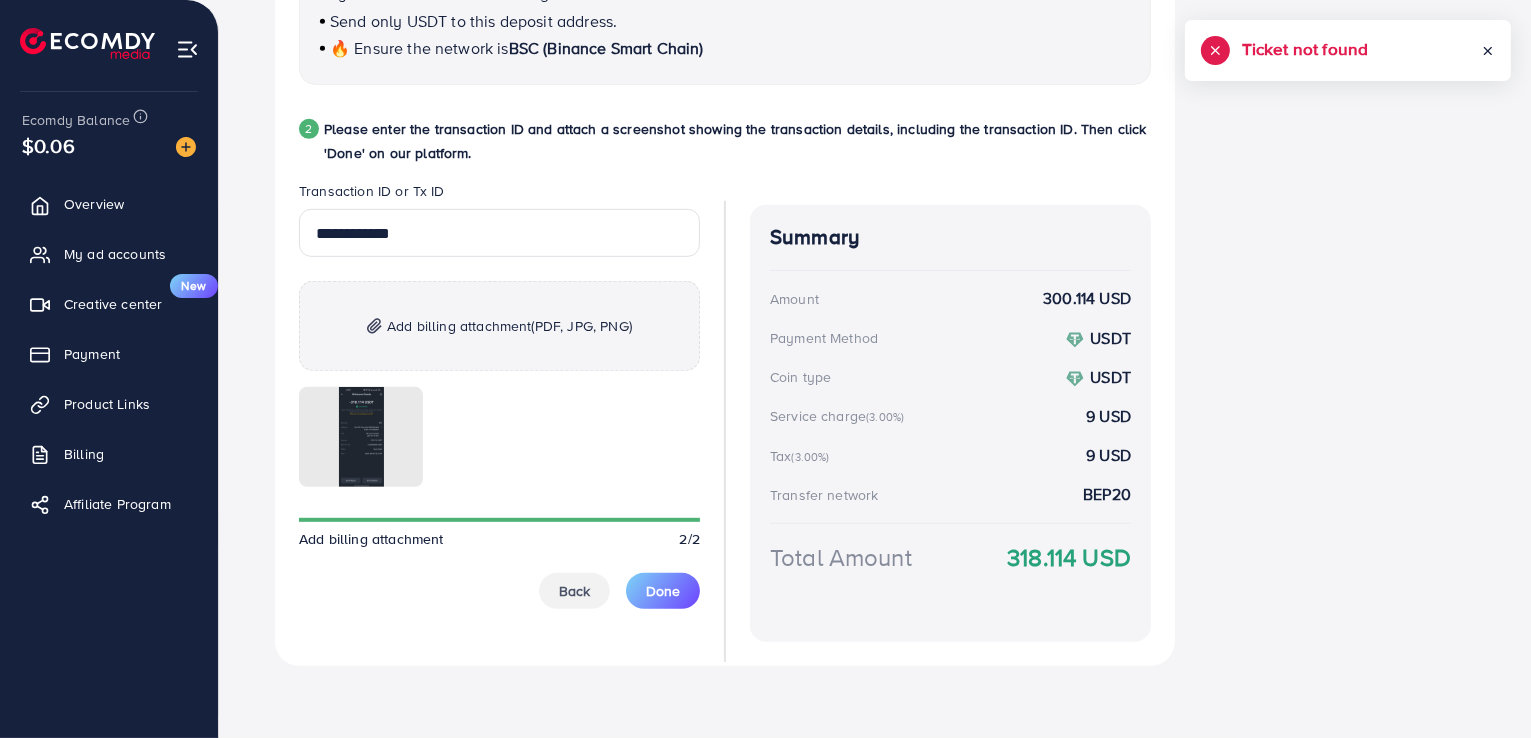 click on "**********" at bounding box center [725, 46] 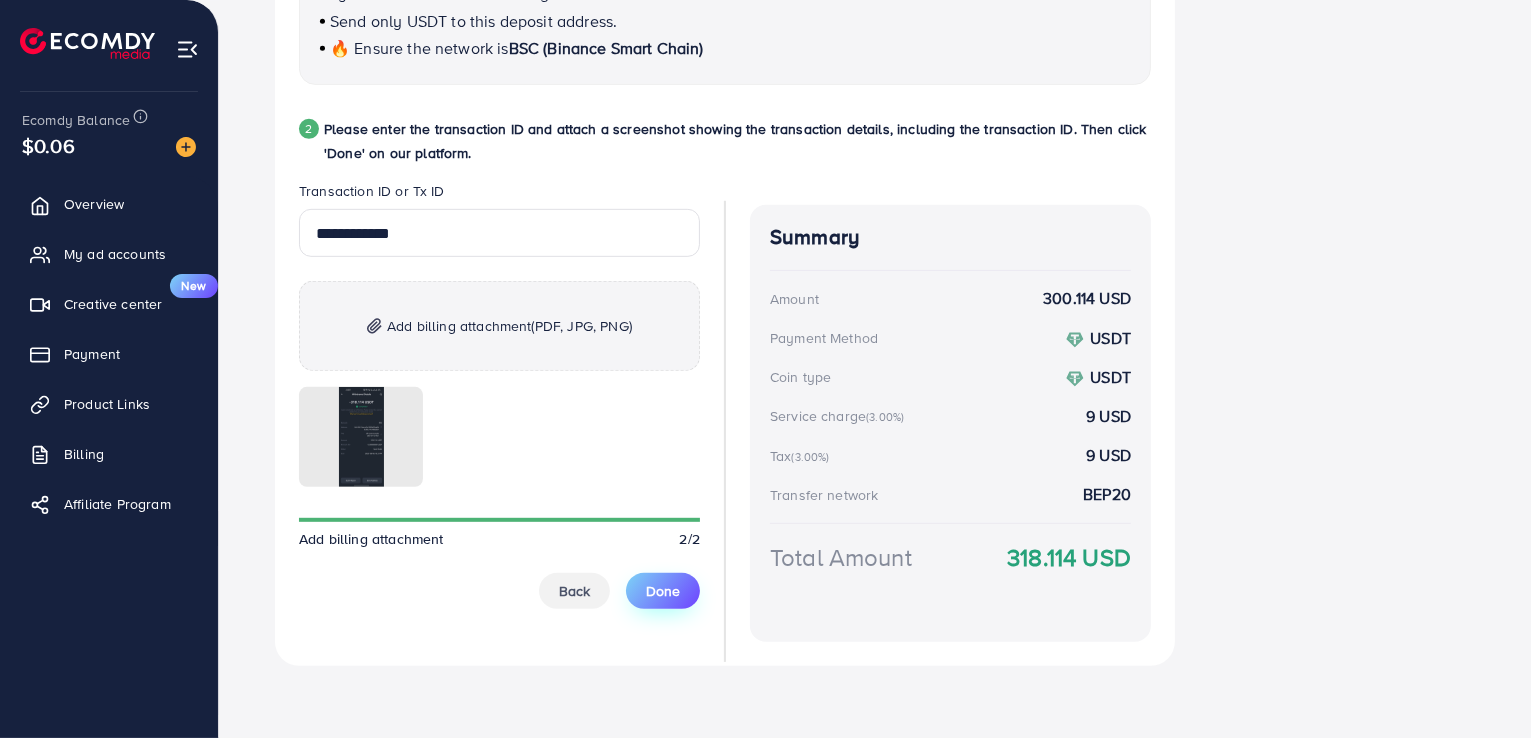 click on "Done" at bounding box center [663, 591] 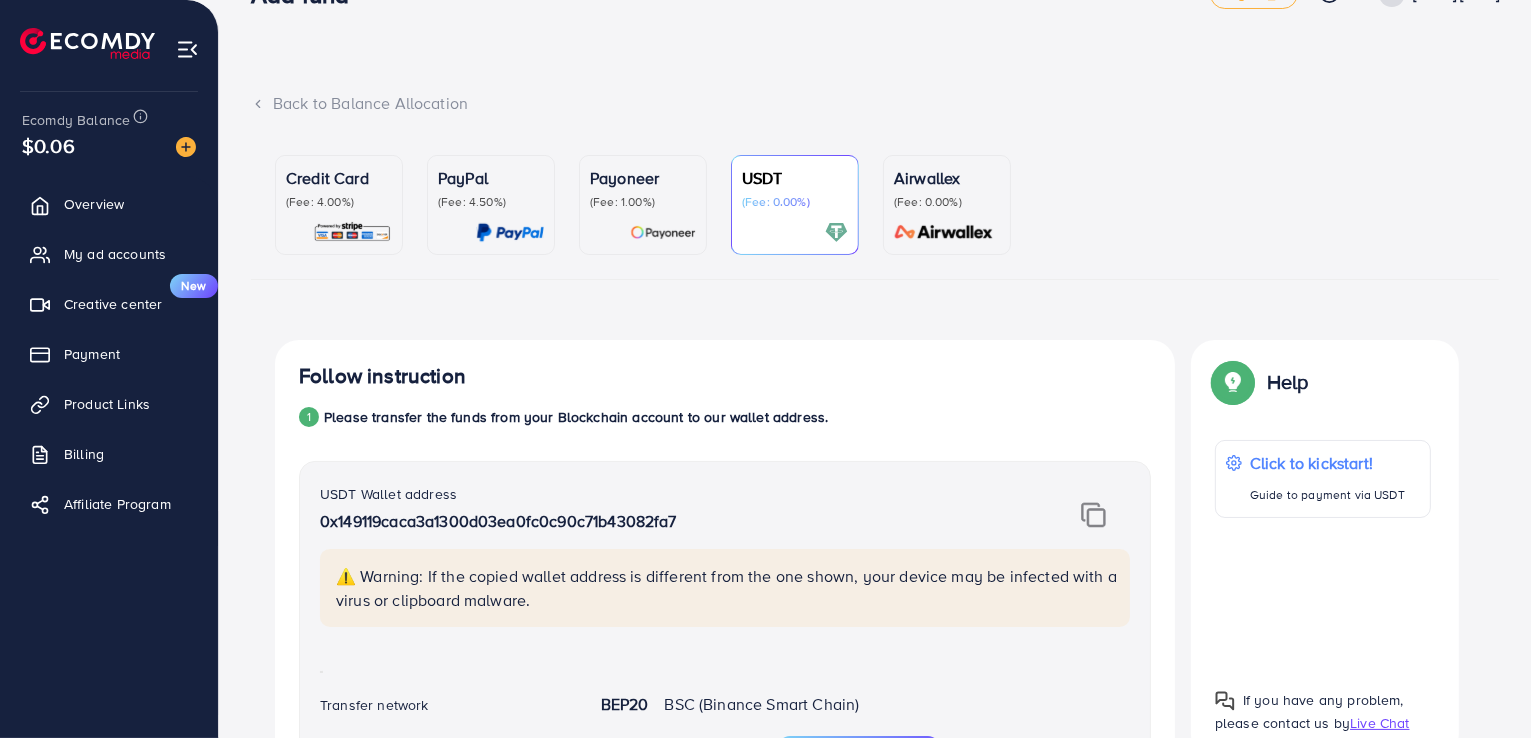 scroll, scrollTop: 0, scrollLeft: 0, axis: both 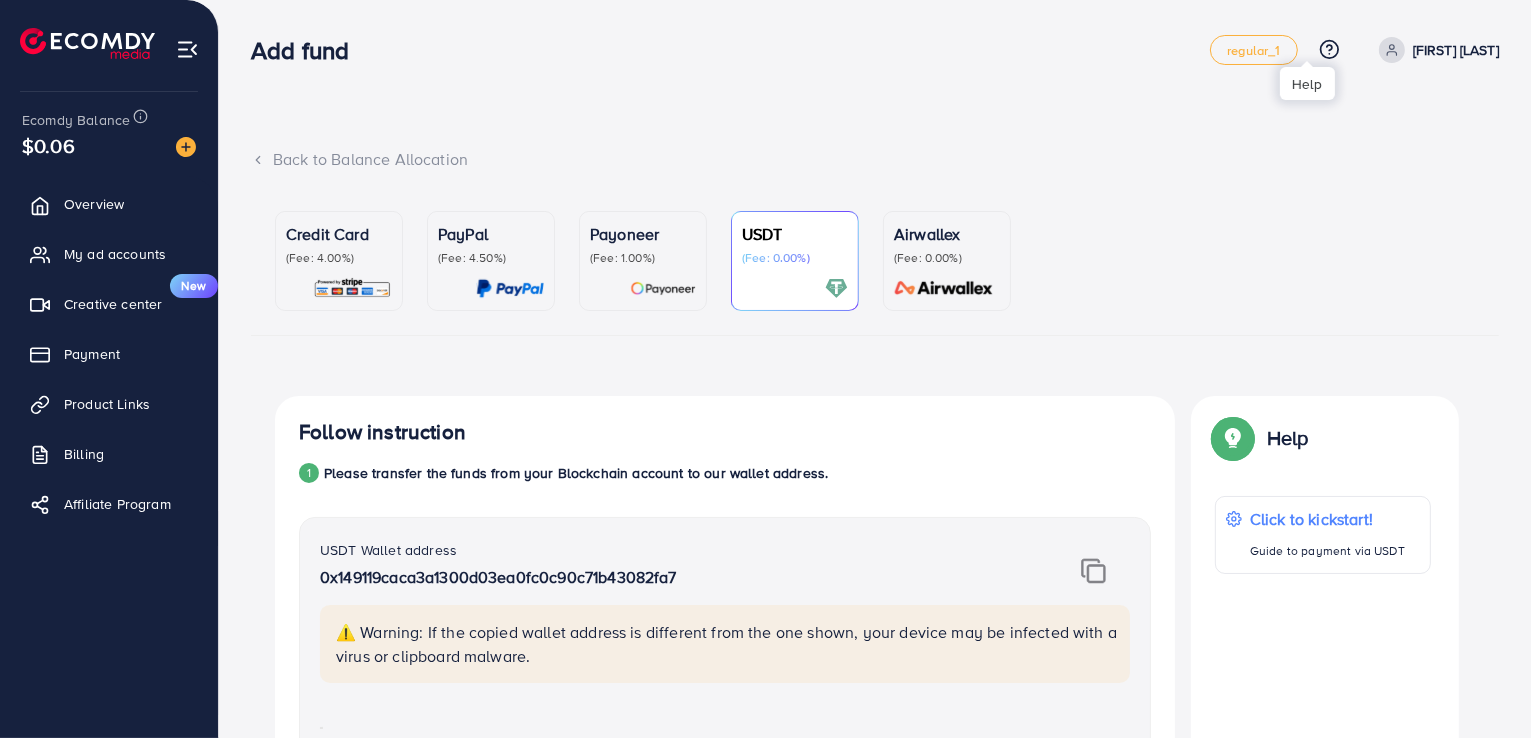 click 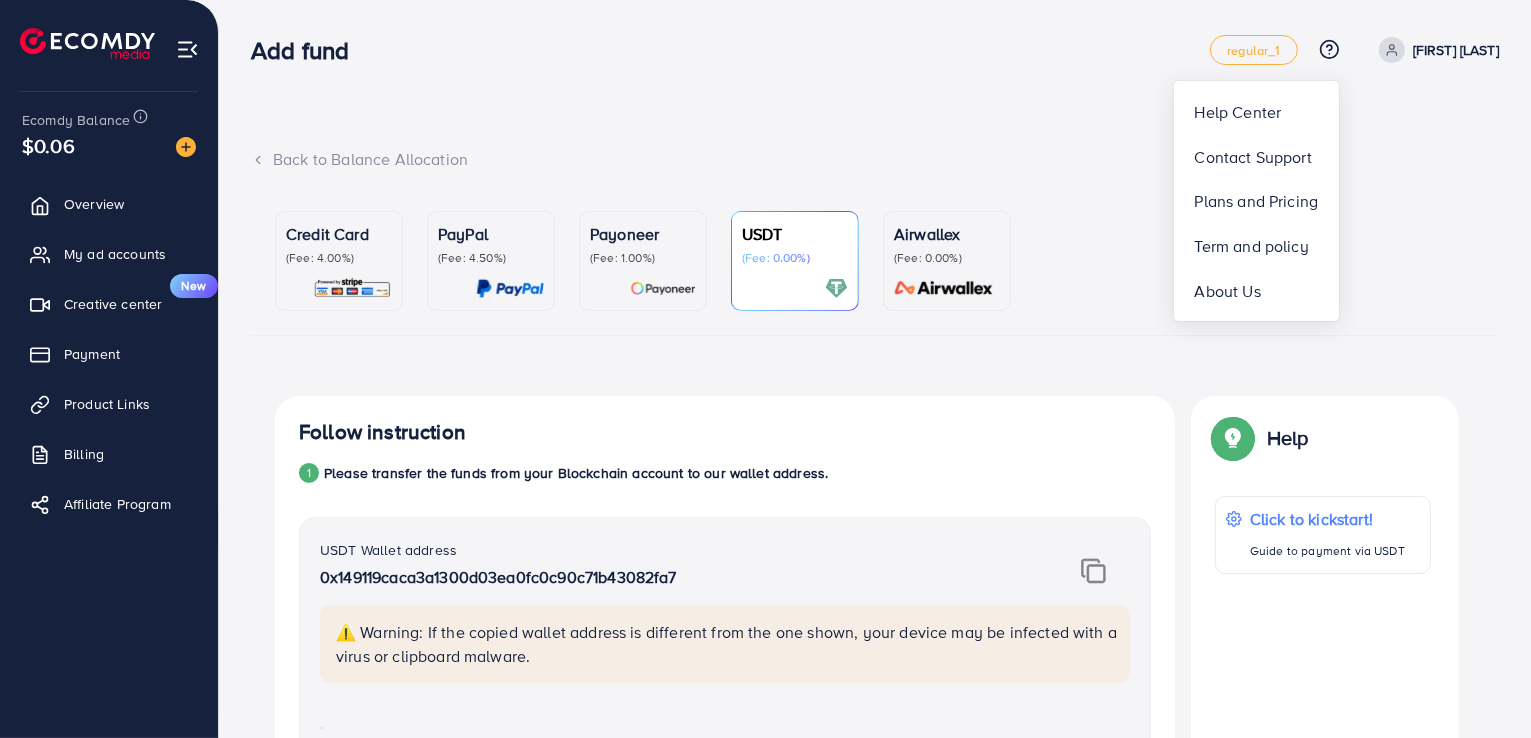 click on "Add fund   regular_1  Help Center Contact Support Plans and Pricing Term and policy About Us  Muhammad Essa  Profile Log out" at bounding box center [875, 50] 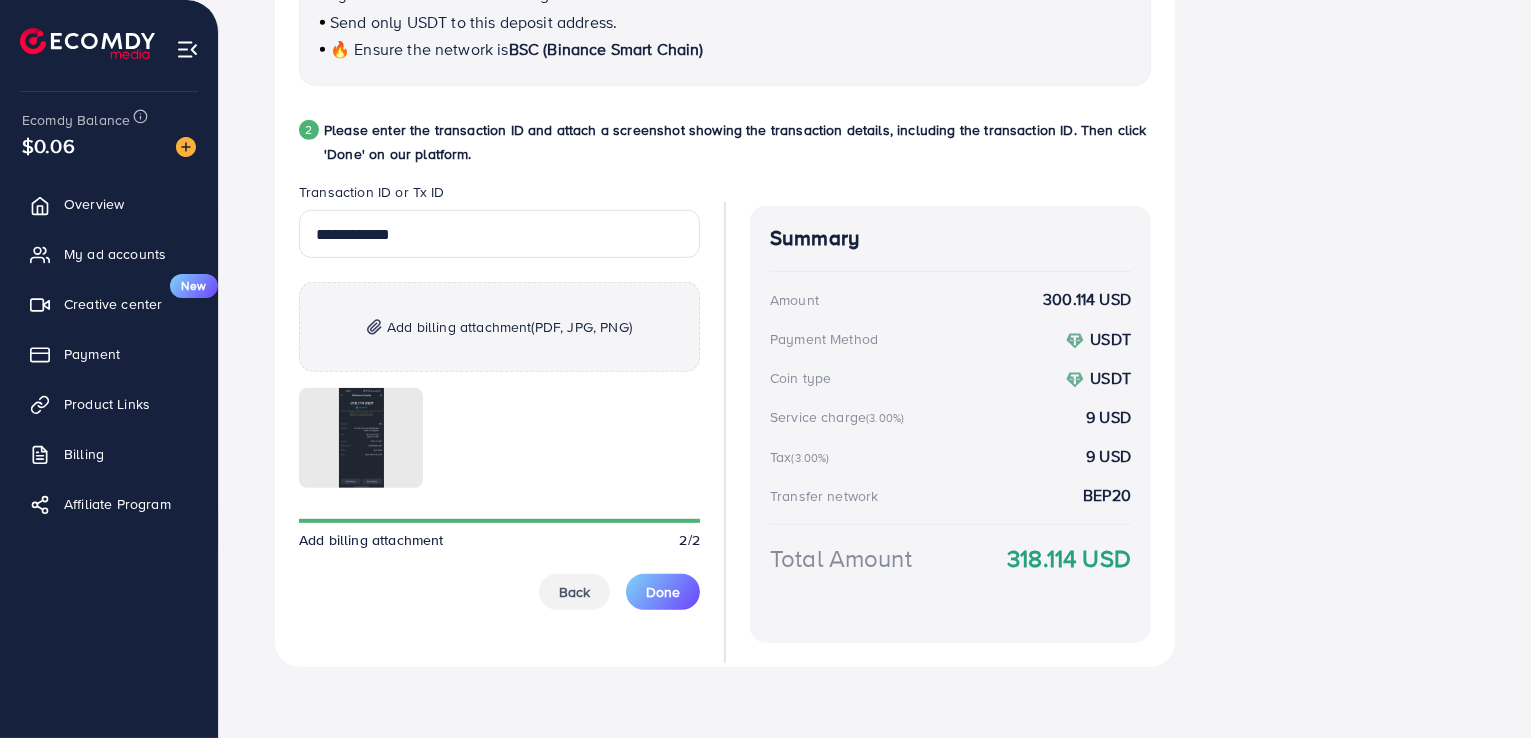 scroll, scrollTop: 969, scrollLeft: 0, axis: vertical 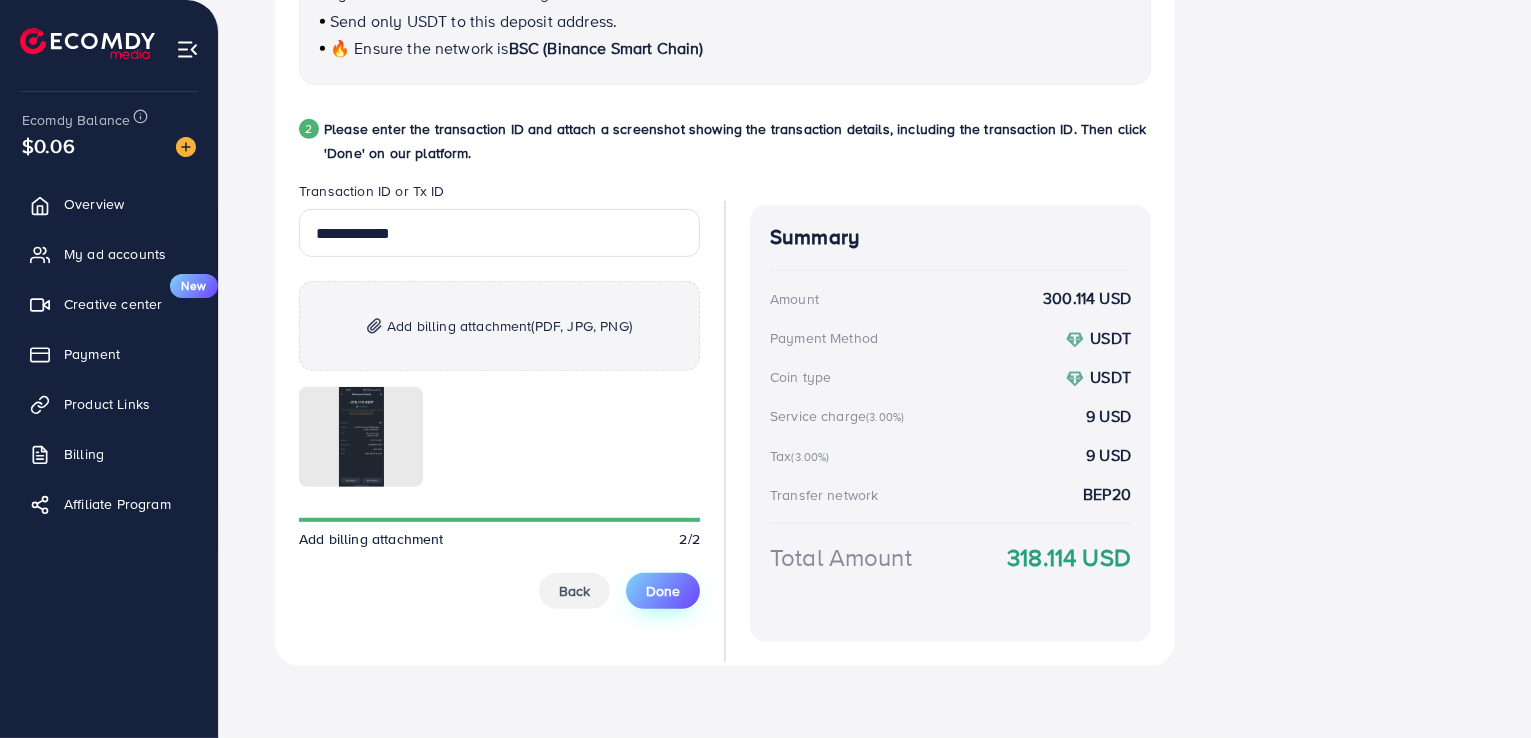 click on "Done" at bounding box center (663, 591) 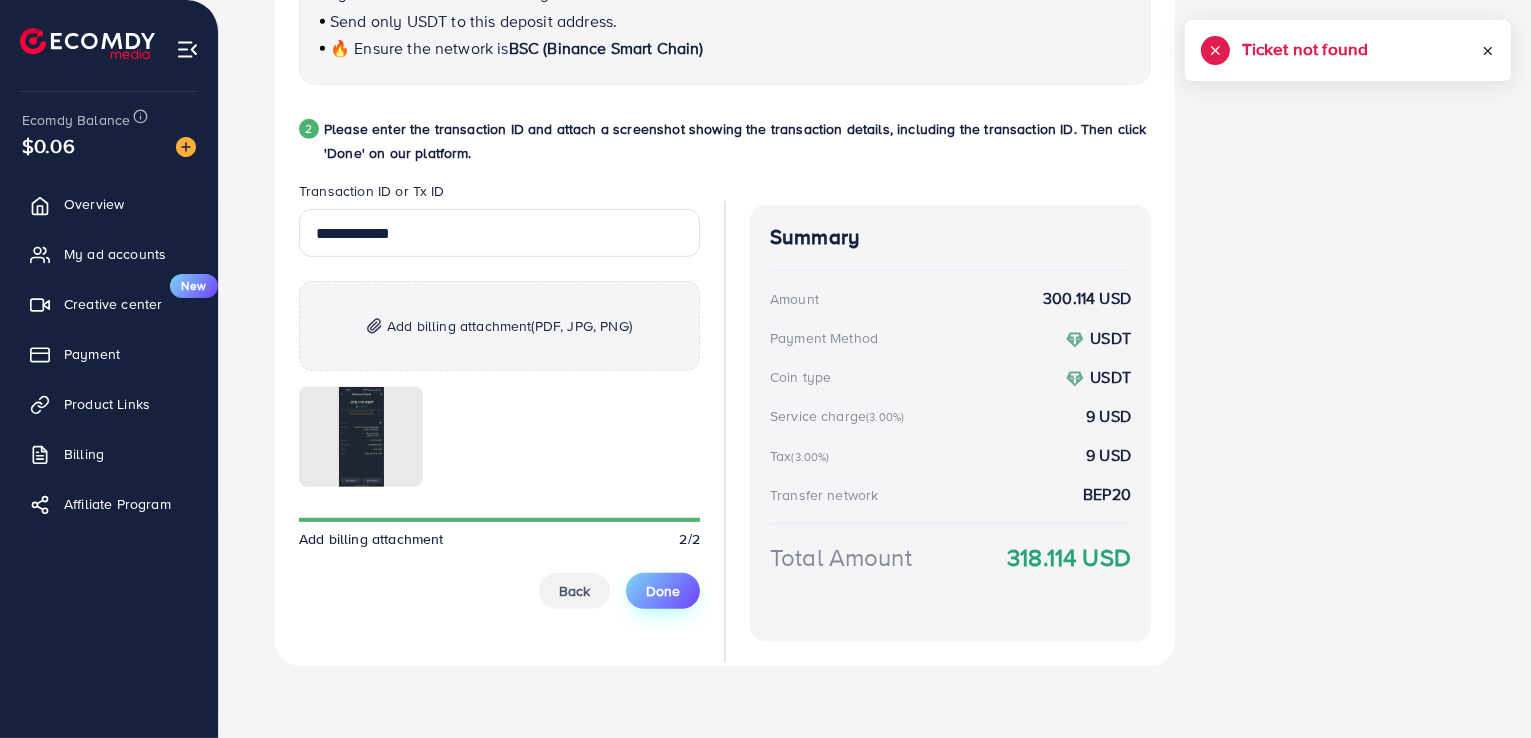 click on "Done" at bounding box center (663, 591) 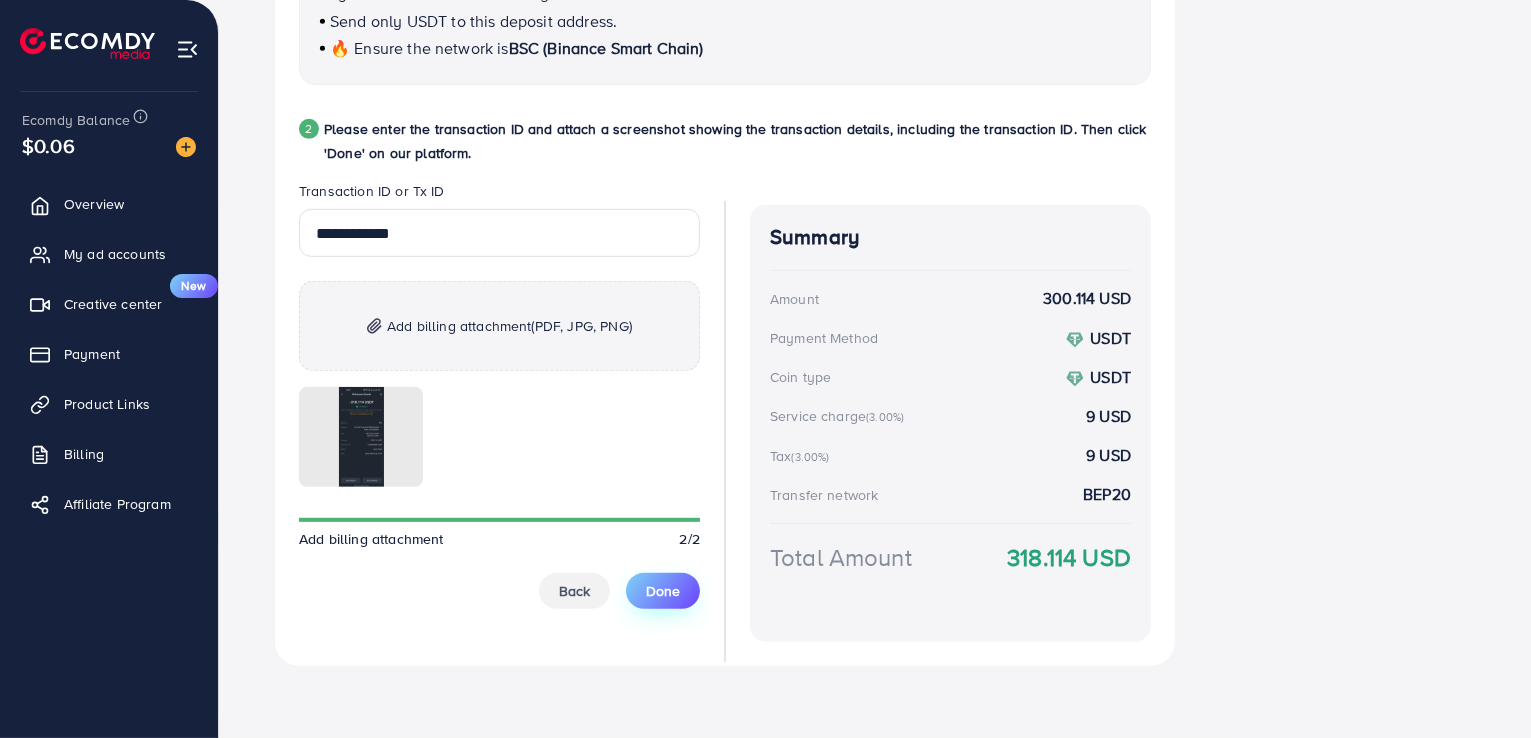 click on "Done" at bounding box center (663, 591) 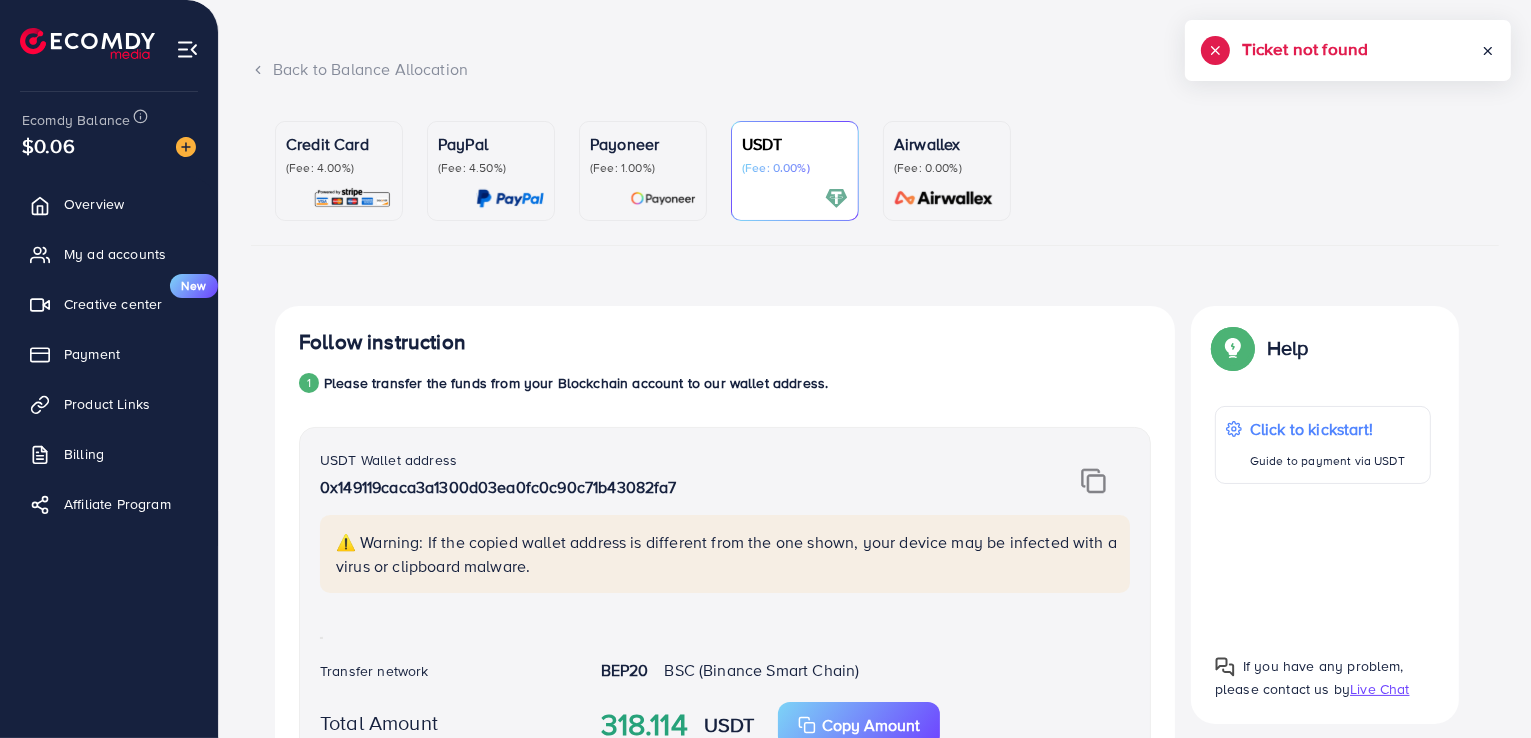 scroll, scrollTop: 0, scrollLeft: 0, axis: both 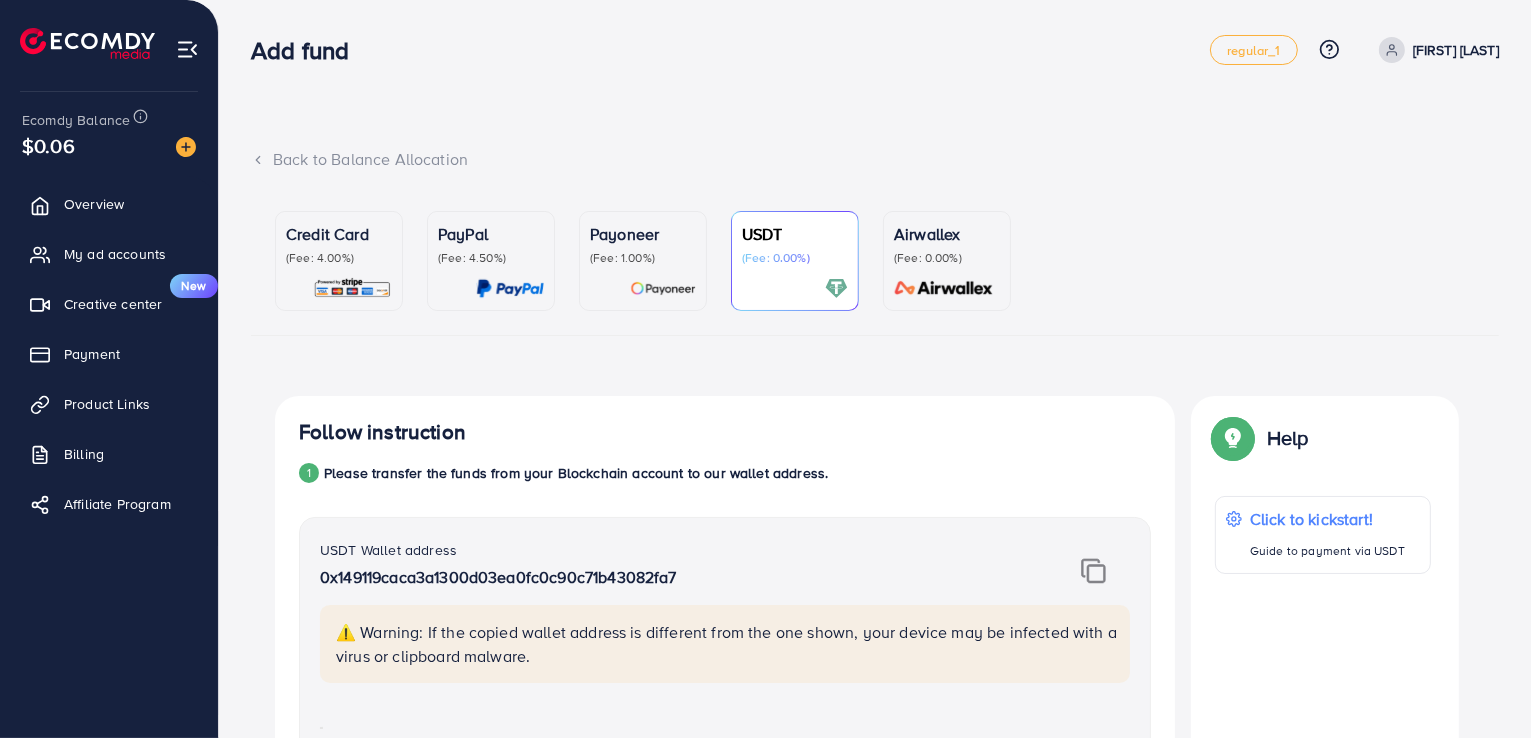 click 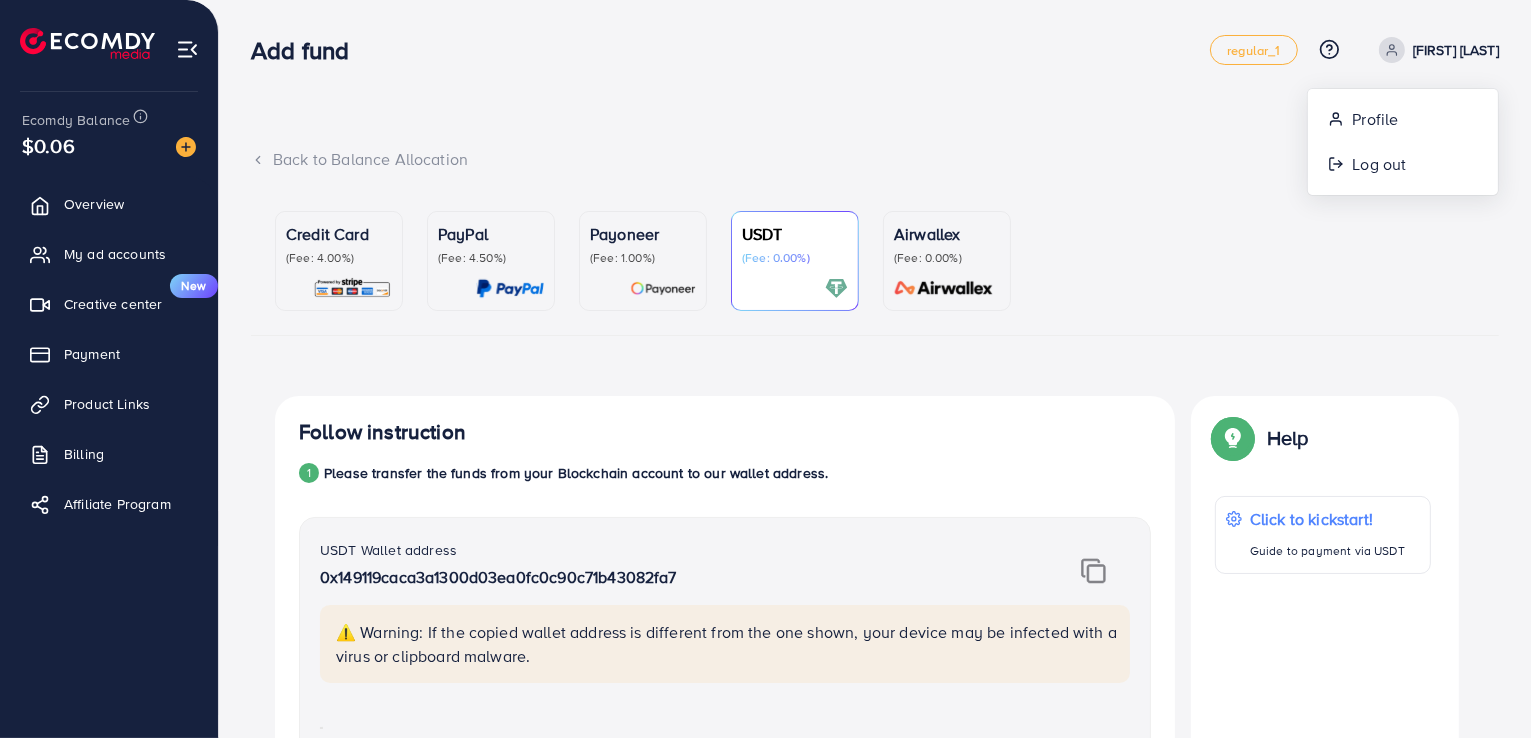 click on "Back to Balance Allocation" at bounding box center [875, 171] 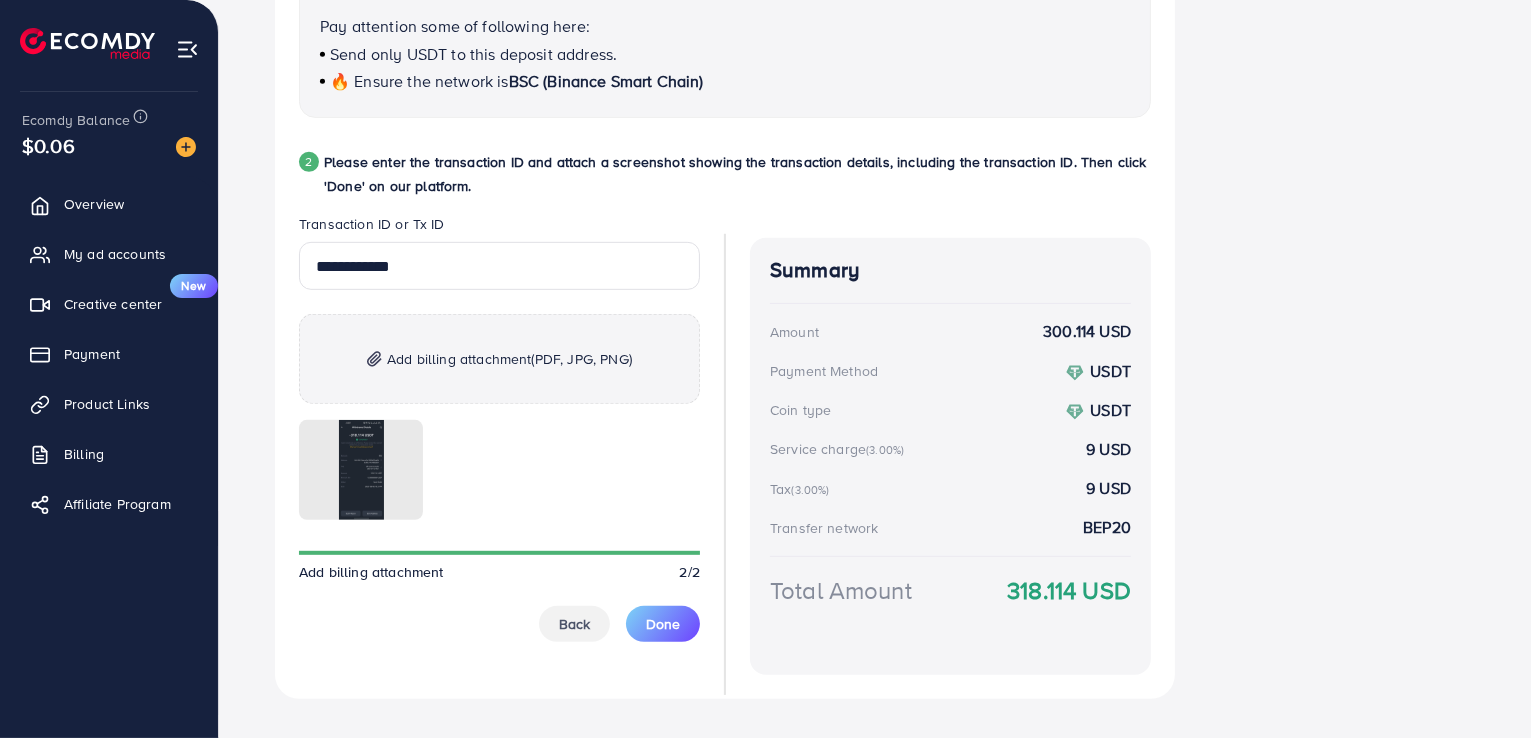 scroll, scrollTop: 969, scrollLeft: 0, axis: vertical 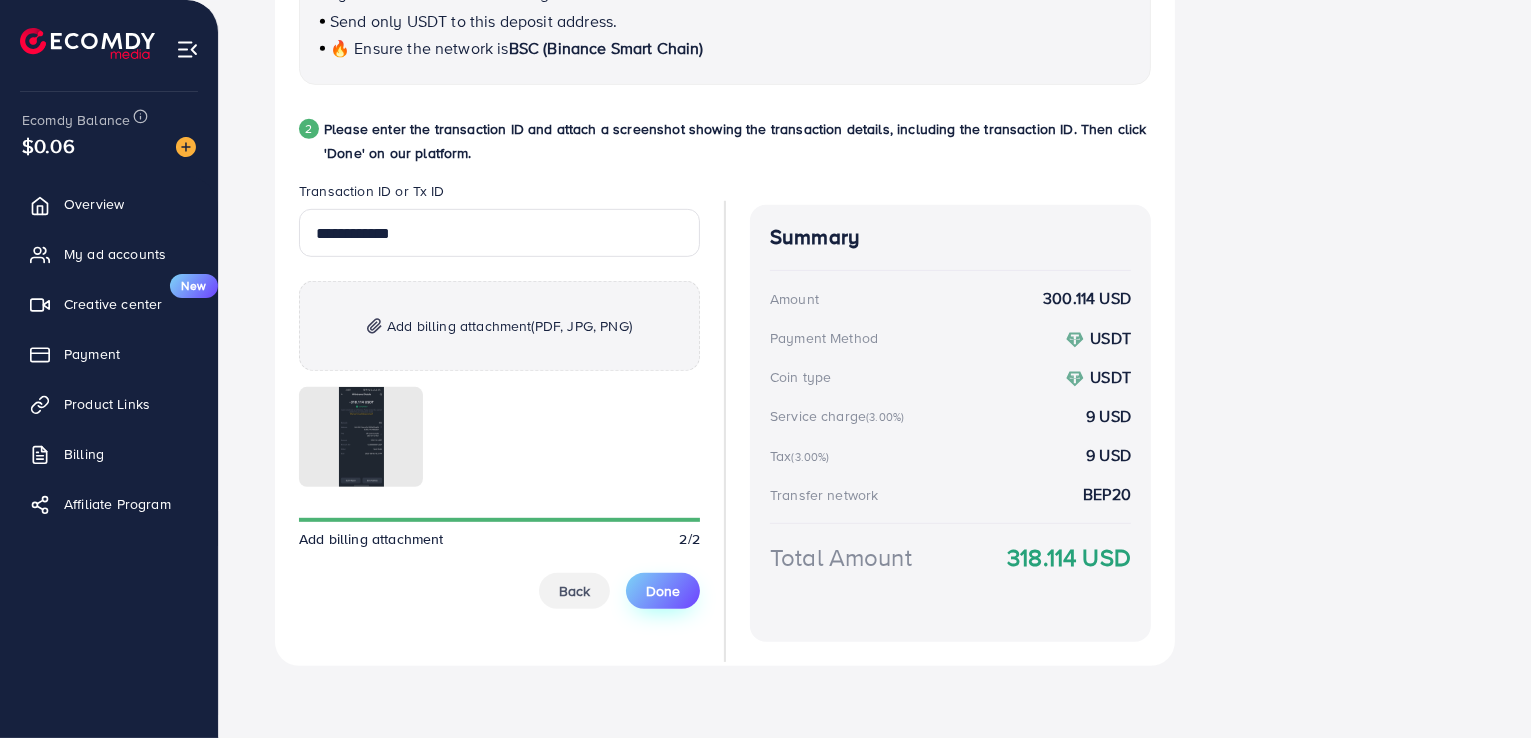 click on "Done" at bounding box center (663, 591) 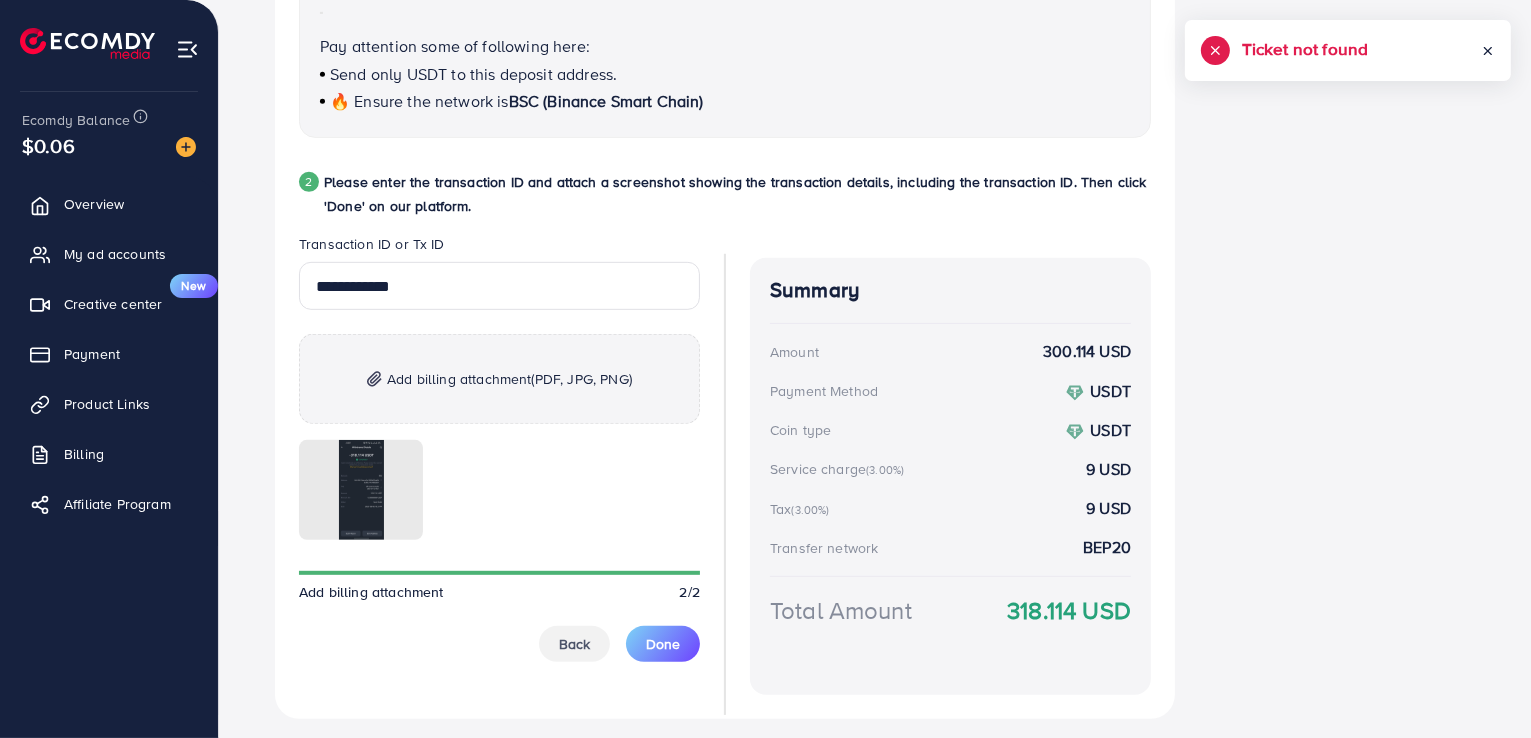 scroll, scrollTop: 969, scrollLeft: 0, axis: vertical 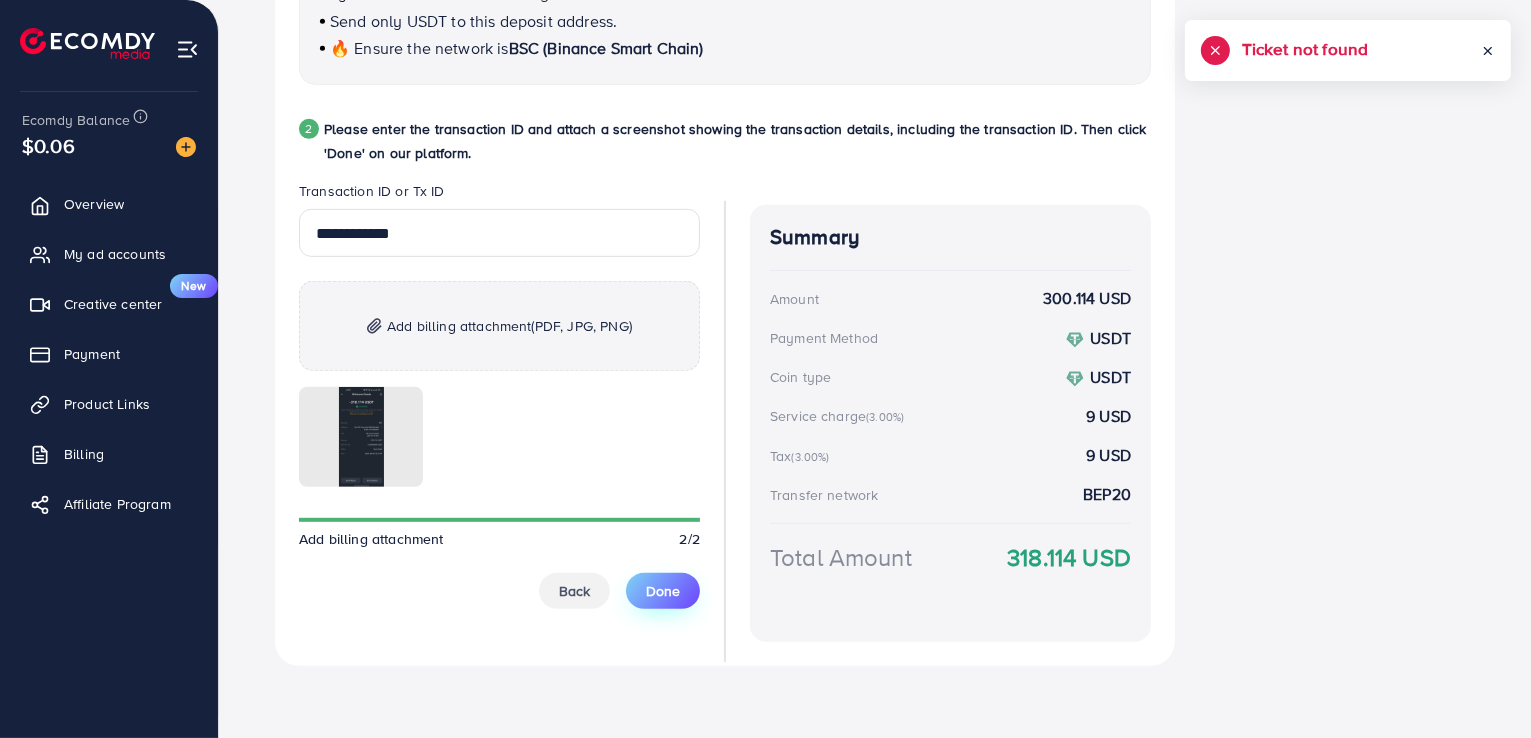 click on "Done" at bounding box center [663, 591] 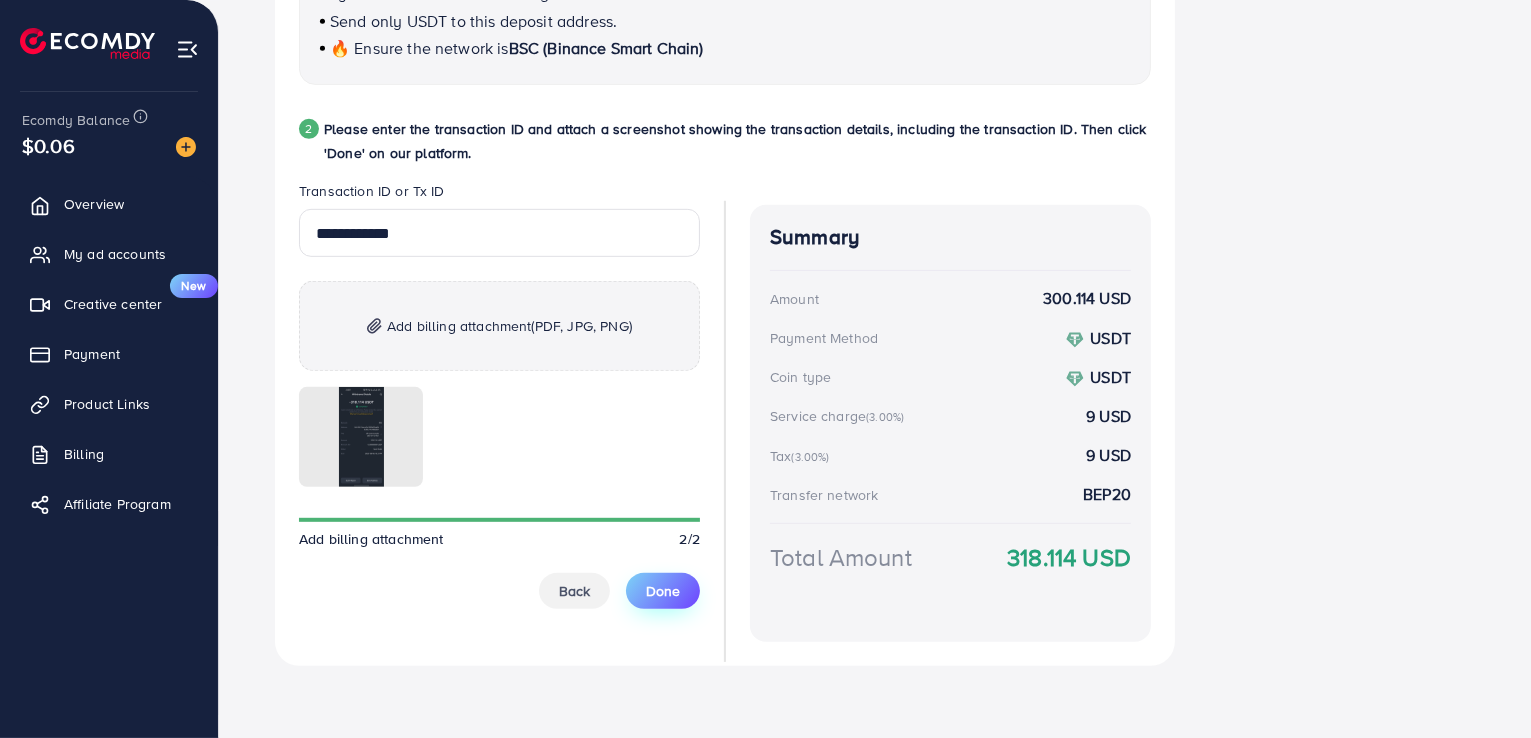 click on "Done" at bounding box center [663, 591] 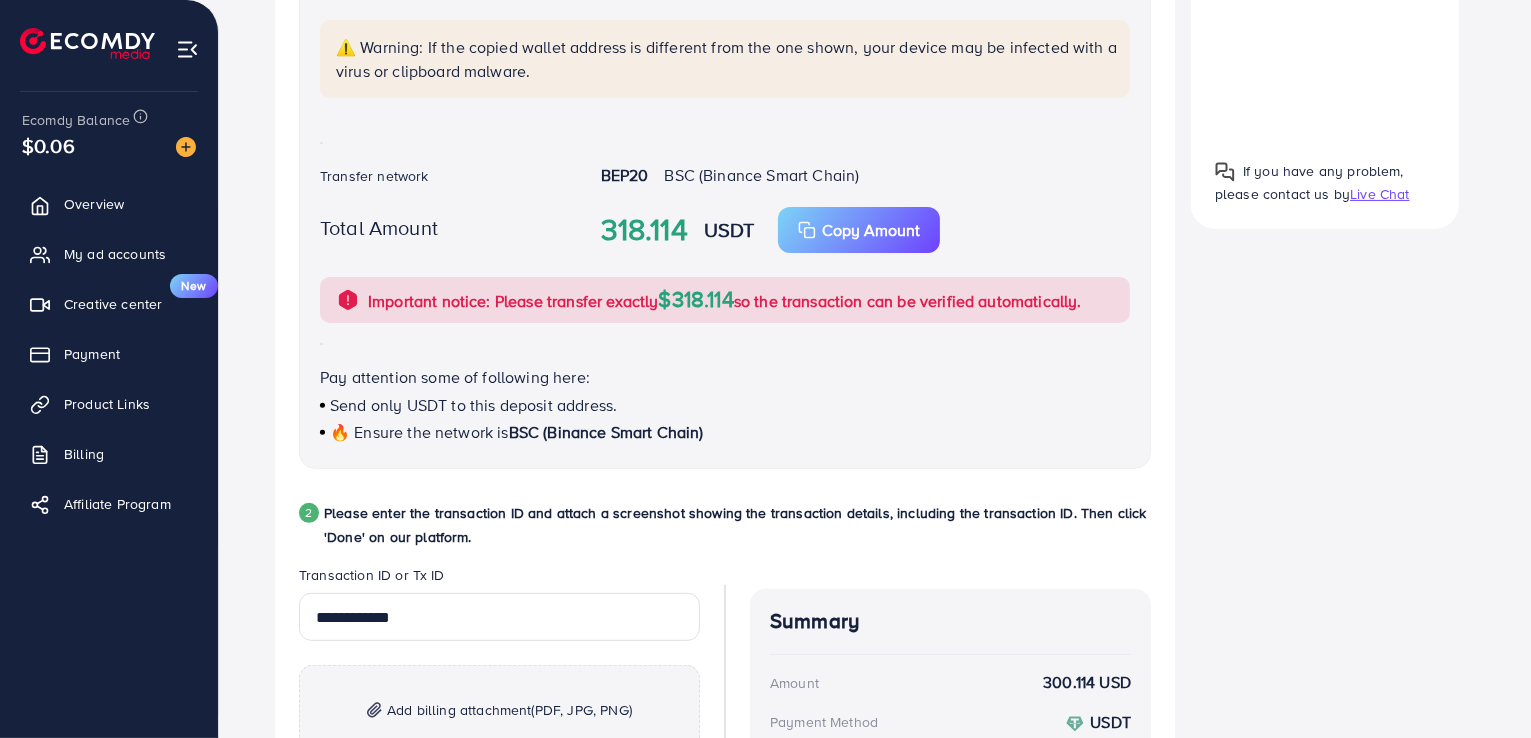 scroll, scrollTop: 586, scrollLeft: 0, axis: vertical 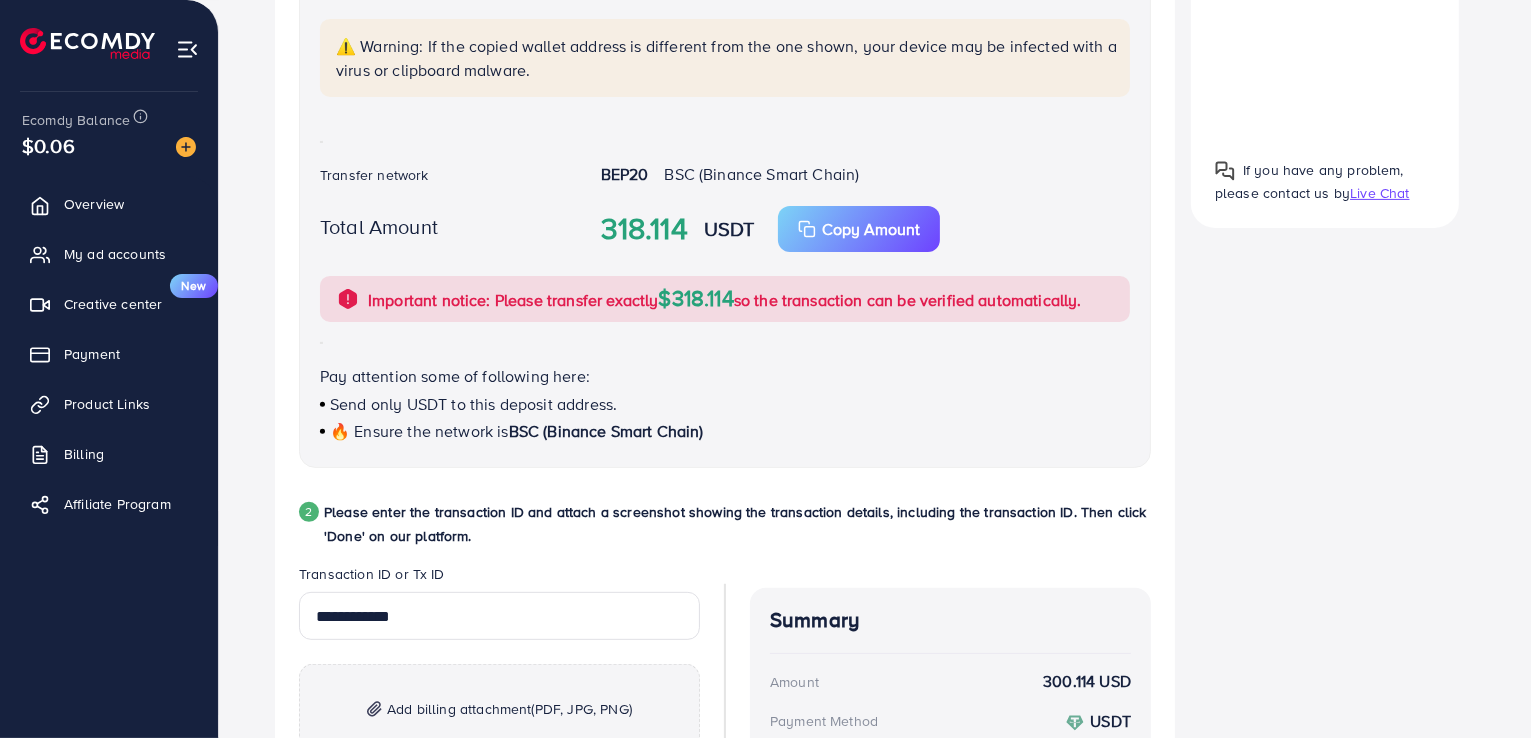 click on "USDT Wallet address  0x149119caca3a1300d03ea0fc0c90c71b43082fa7   ⚠️ Warning: If the copied wallet address is different from the one shown, your device may be infected with a virus or clipboard malware.   Transfer network   BEP20   BSC (Binance Smart Chain)   Total Amount   318.114   USDT   Copy Amount  Important notice: Please transfer exactly  $318.114  so the transaction can be verified automatically.  Pay attention some of following here:   Send only USDT to this deposit address.  🔥 Ensure the network is   BSC (Binance Smart Chain)" at bounding box center (725, 199) 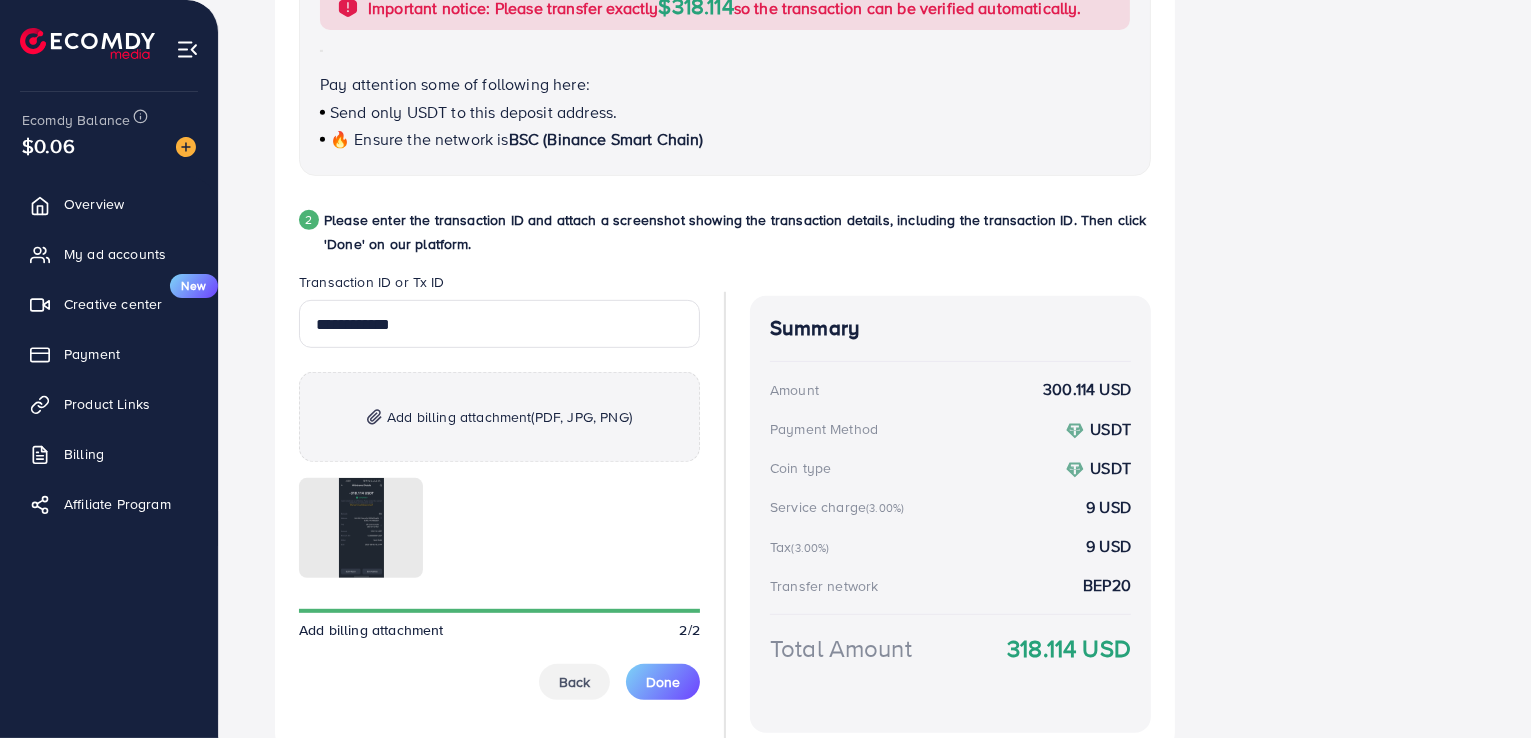 scroll, scrollTop: 969, scrollLeft: 0, axis: vertical 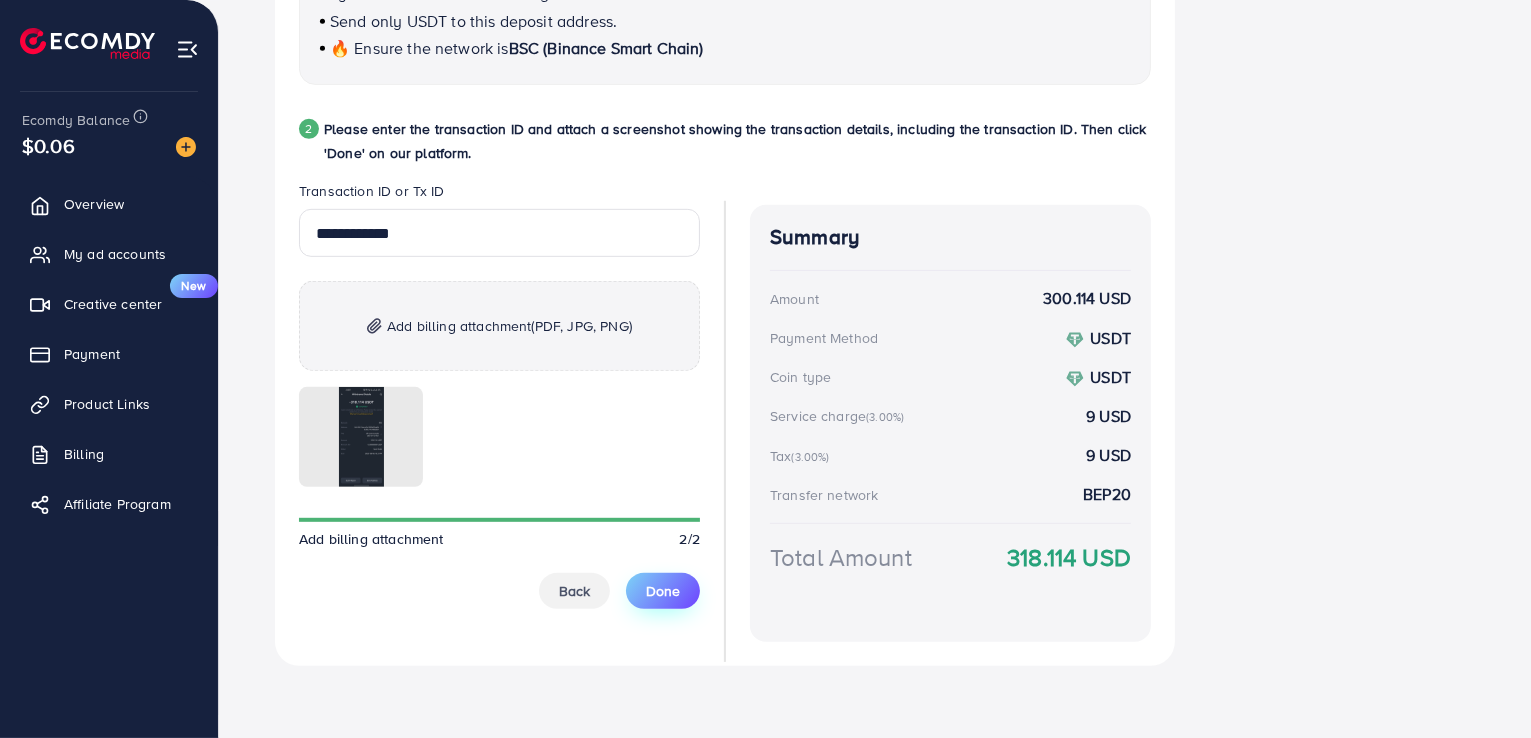 click on "Done" at bounding box center [663, 591] 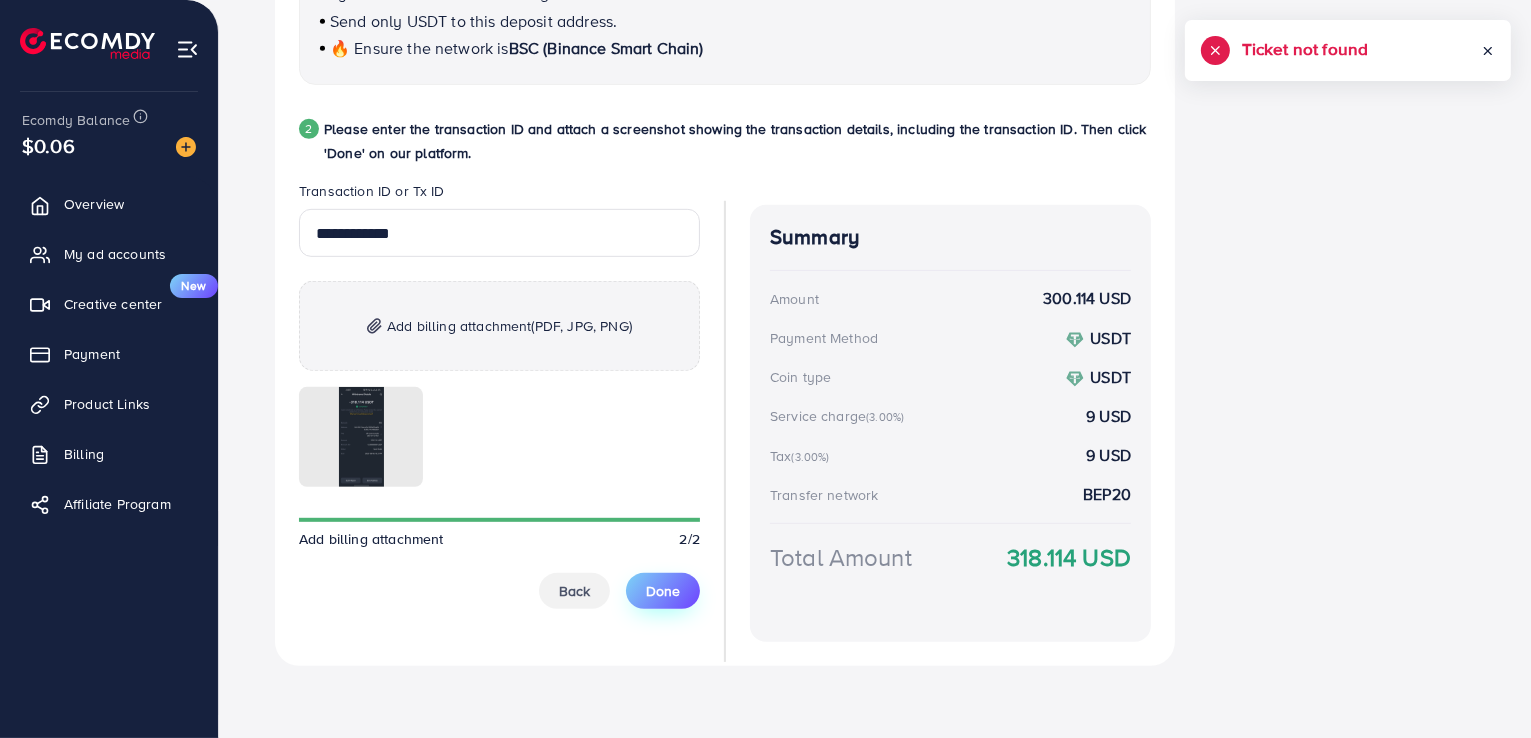 click on "Done" at bounding box center [663, 591] 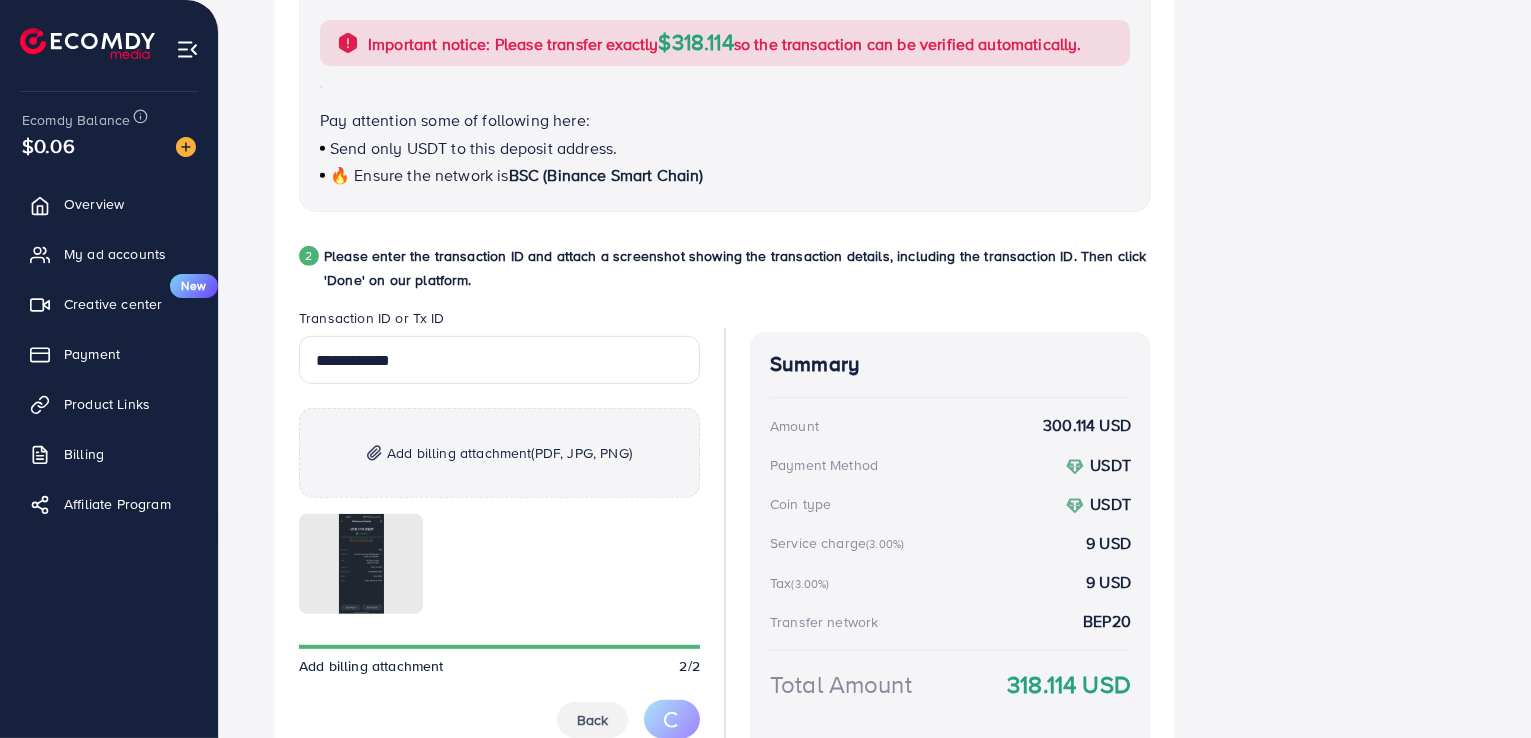 scroll, scrollTop: 969, scrollLeft: 0, axis: vertical 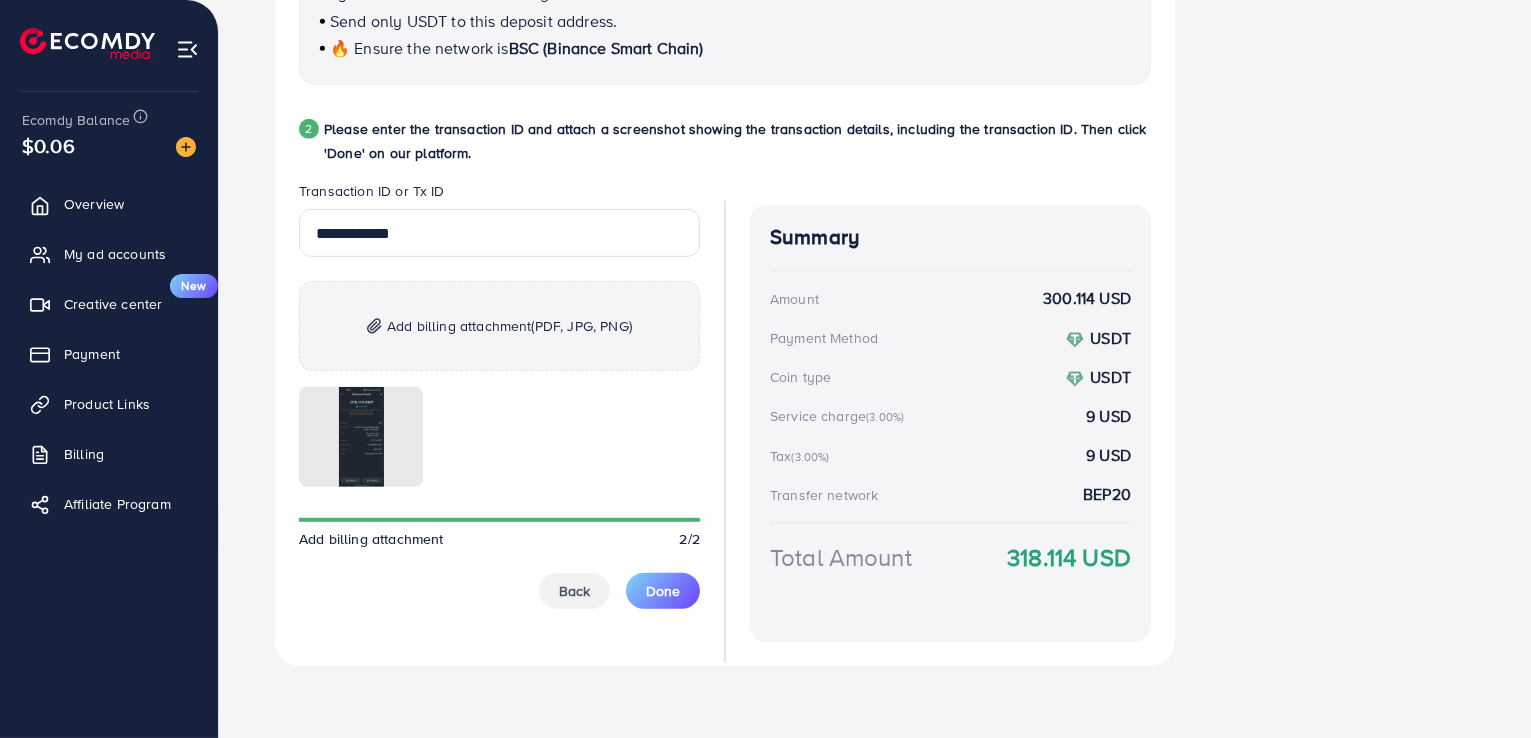 click on "Done" at bounding box center [663, 591] 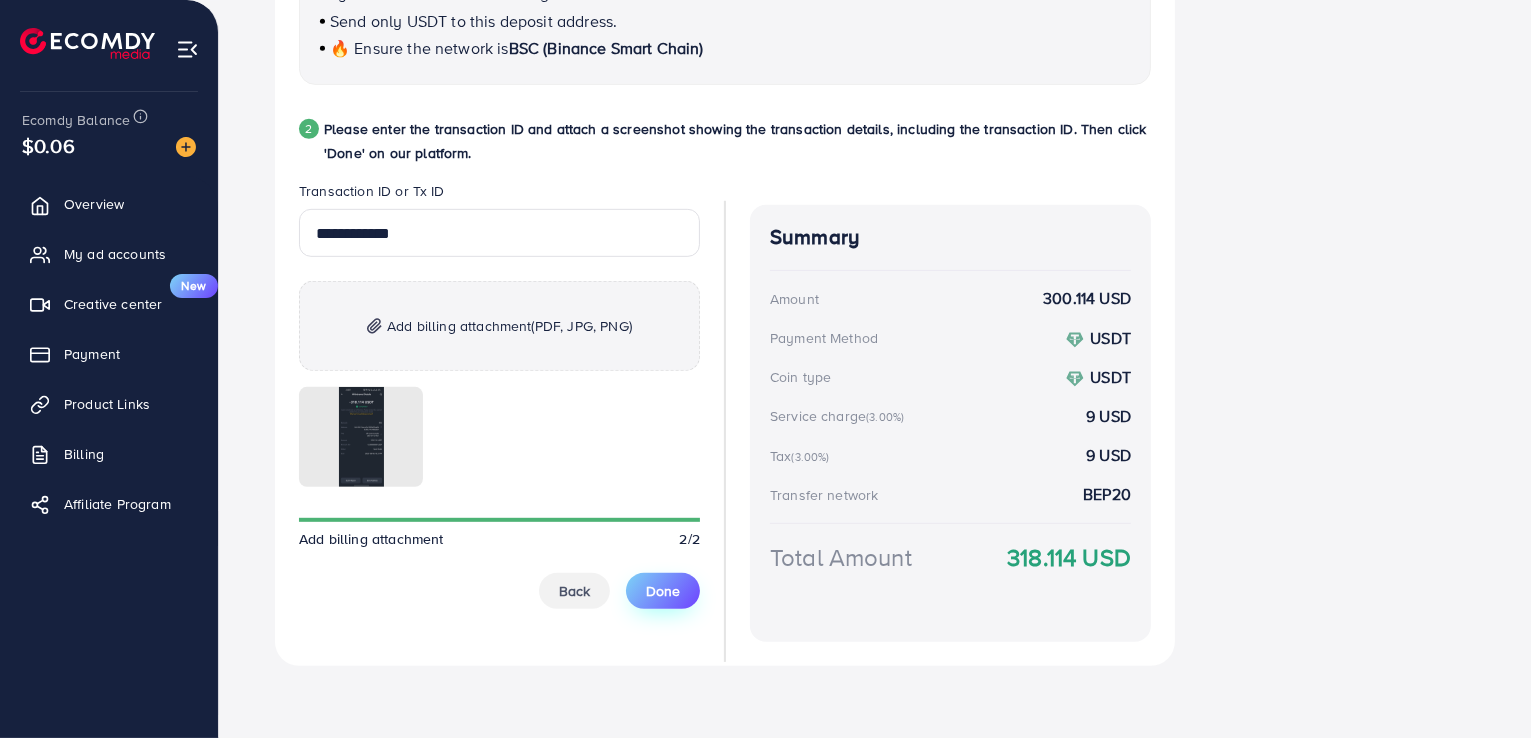 click on "Done" at bounding box center (663, 591) 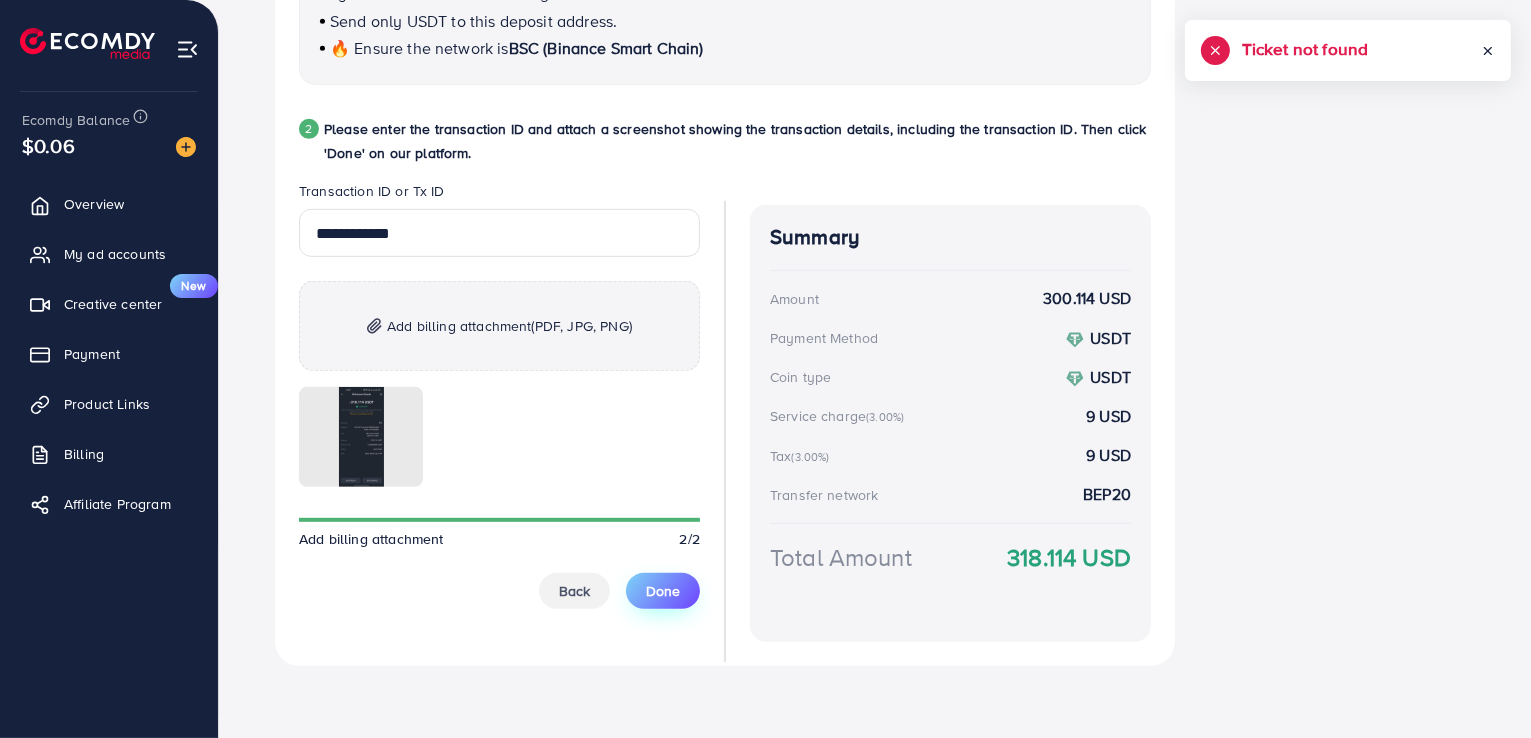 click on "Done" at bounding box center (663, 591) 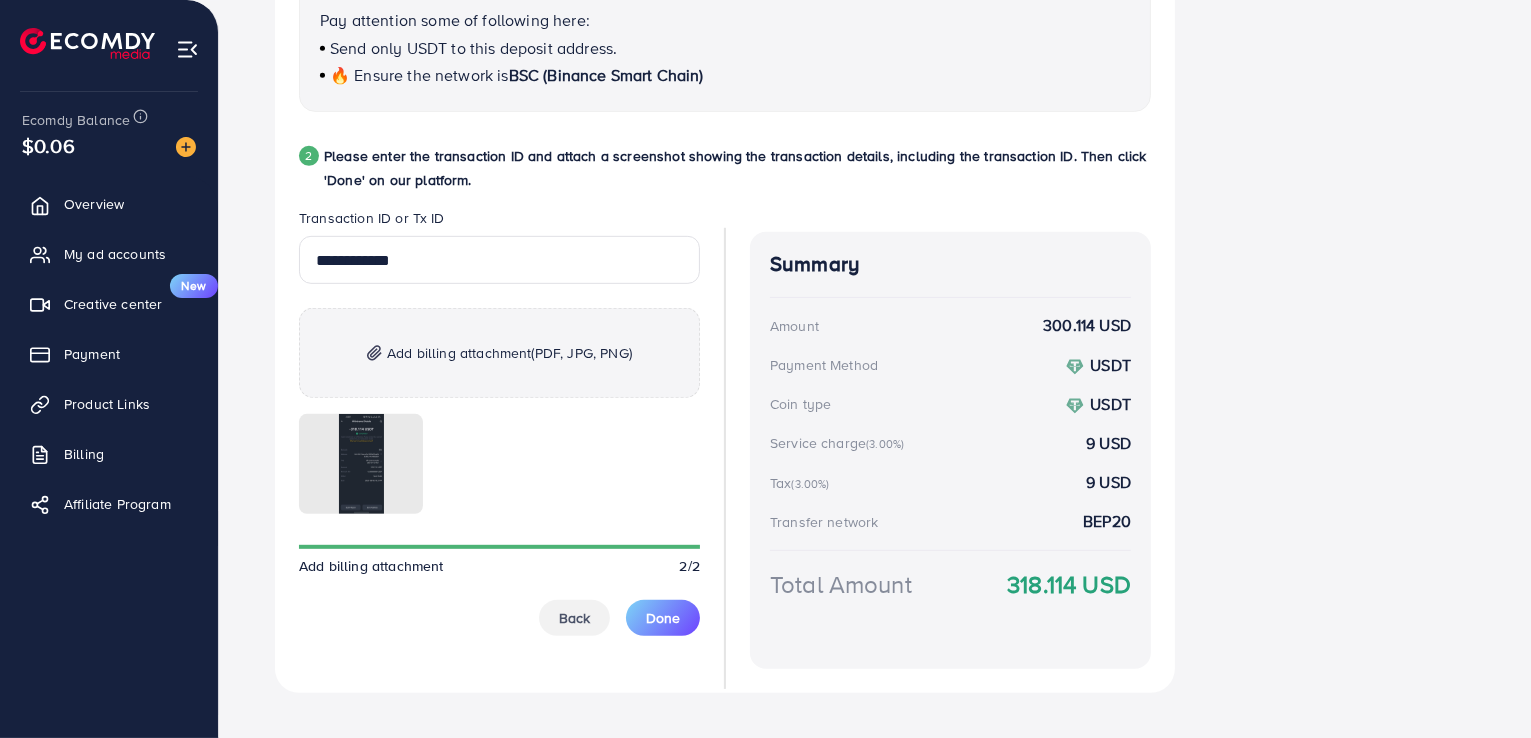scroll, scrollTop: 969, scrollLeft: 0, axis: vertical 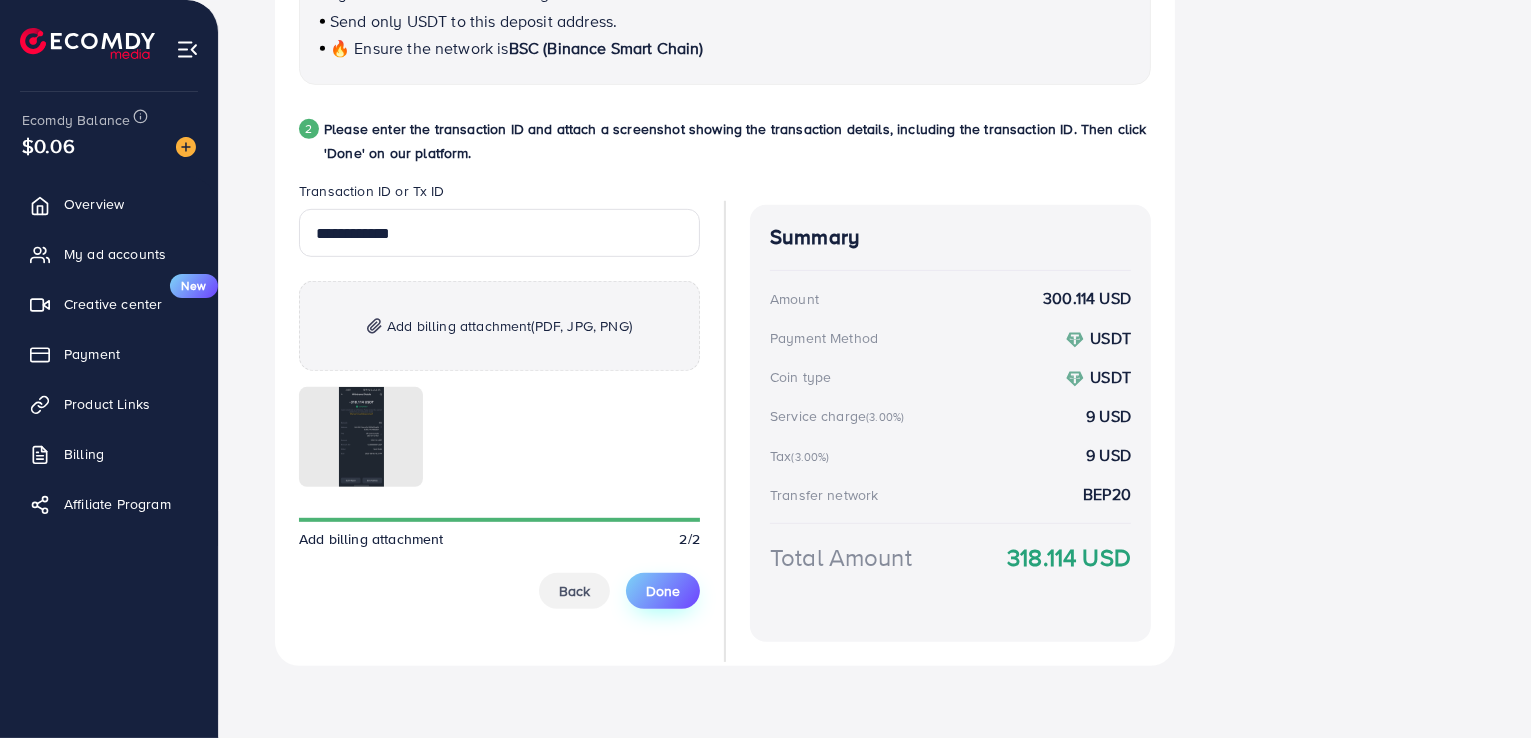 click on "Done" at bounding box center [663, 591] 